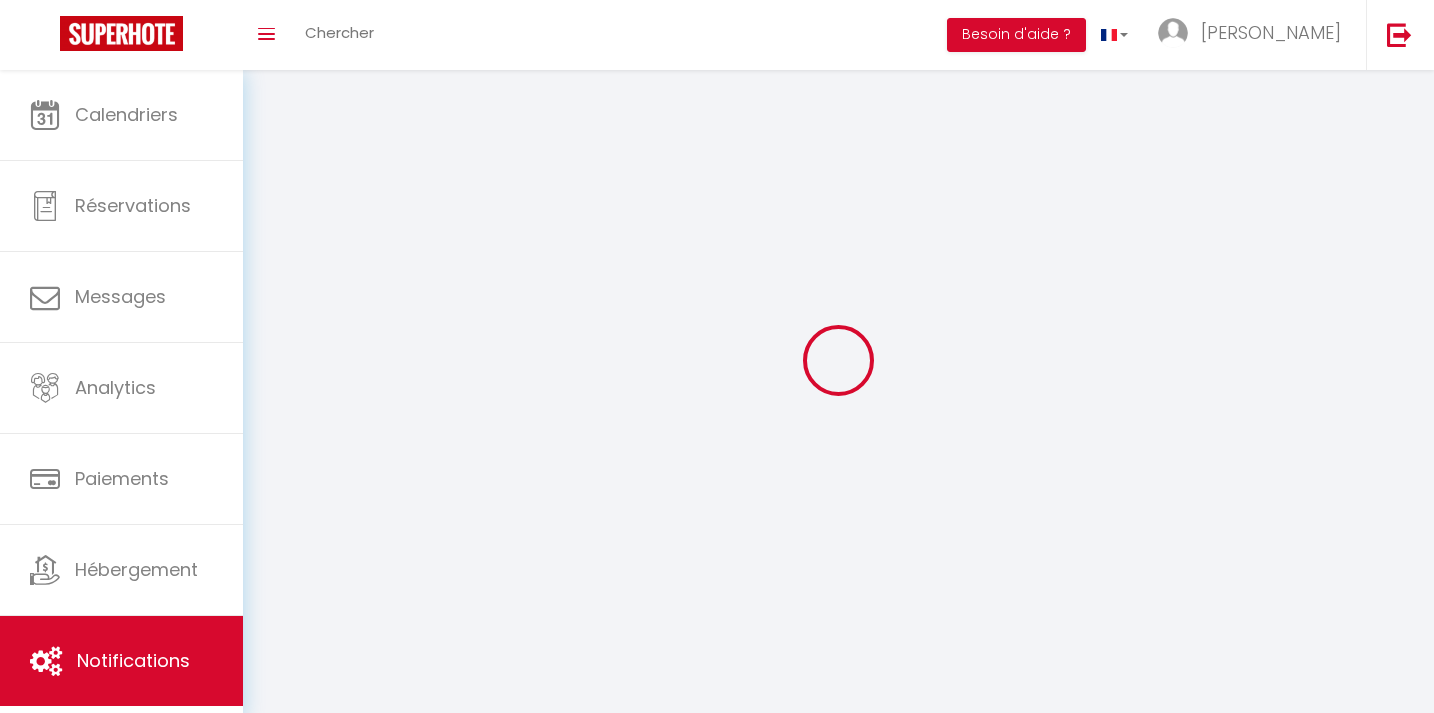 scroll, scrollTop: 0, scrollLeft: 0, axis: both 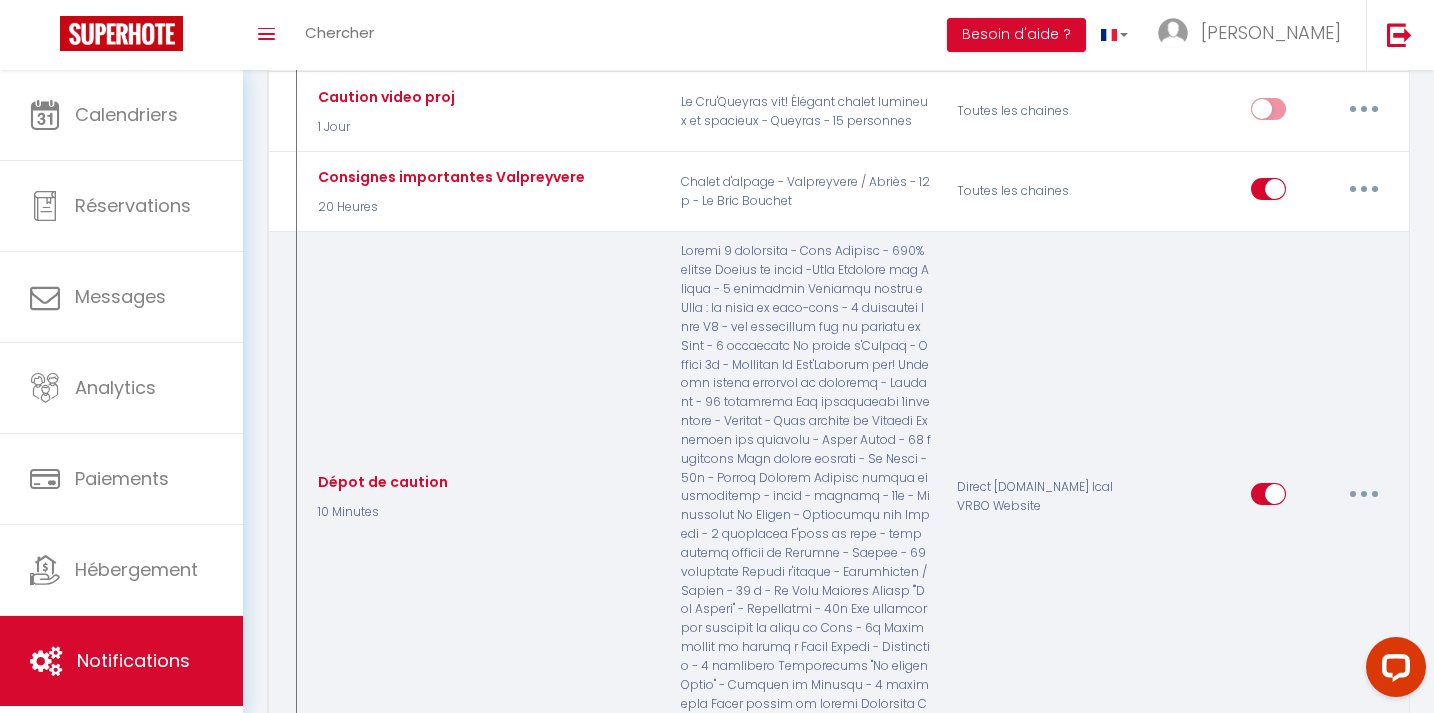 click at bounding box center [1364, 494] 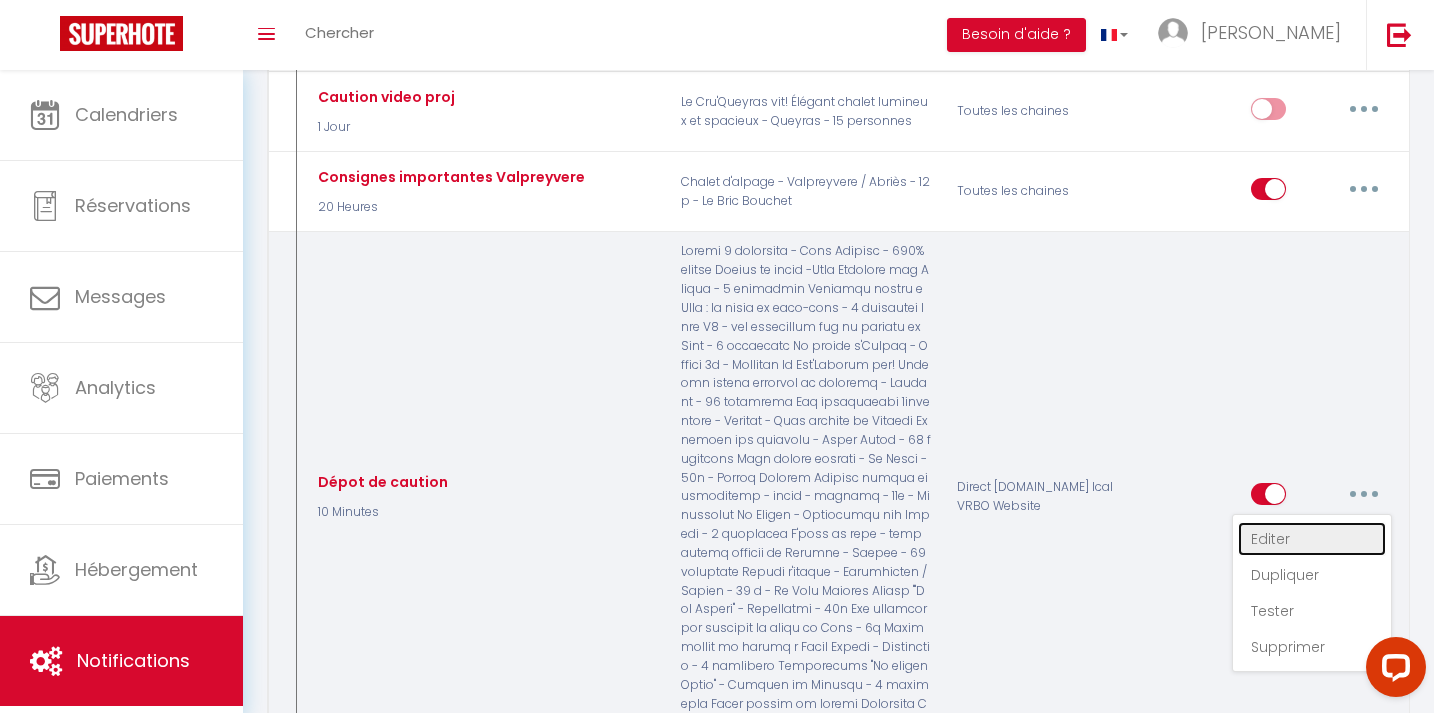 click on "Editer" at bounding box center (1312, 539) 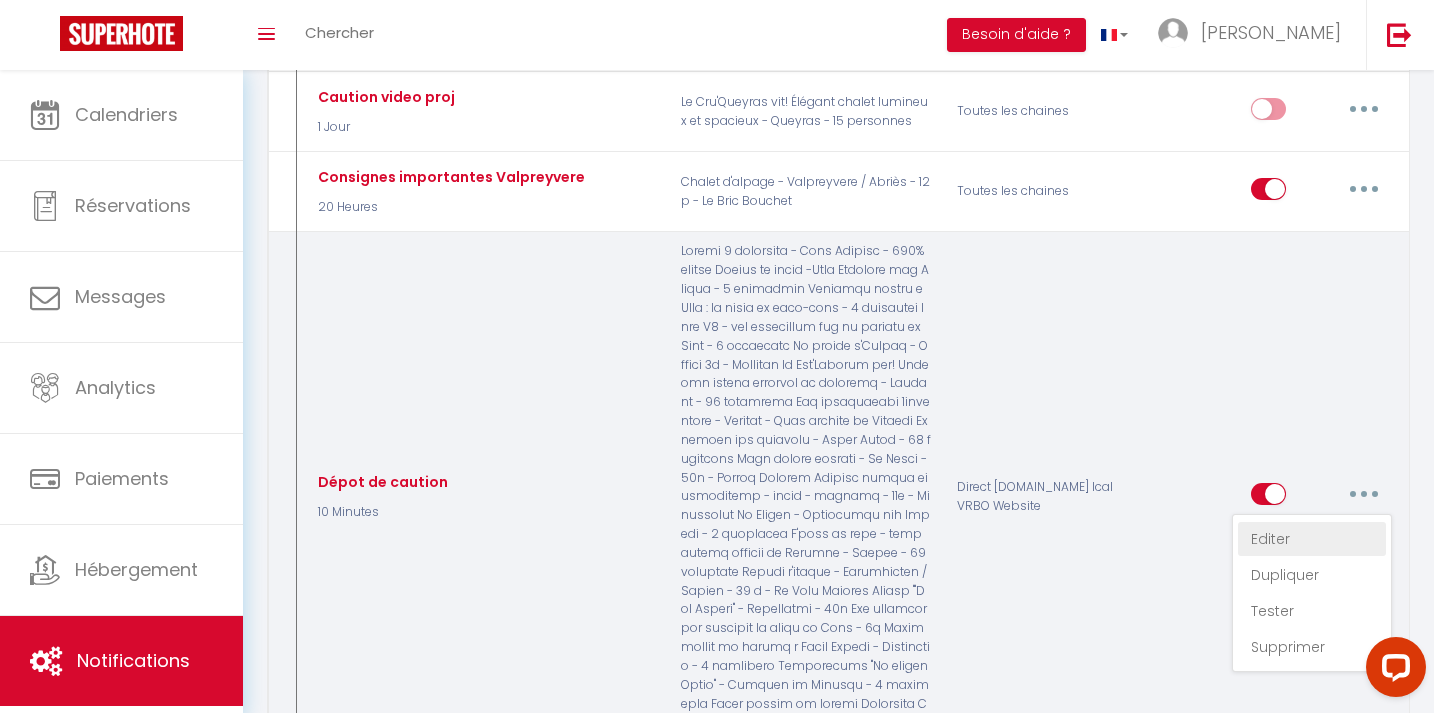 type on "Dépot de caution" 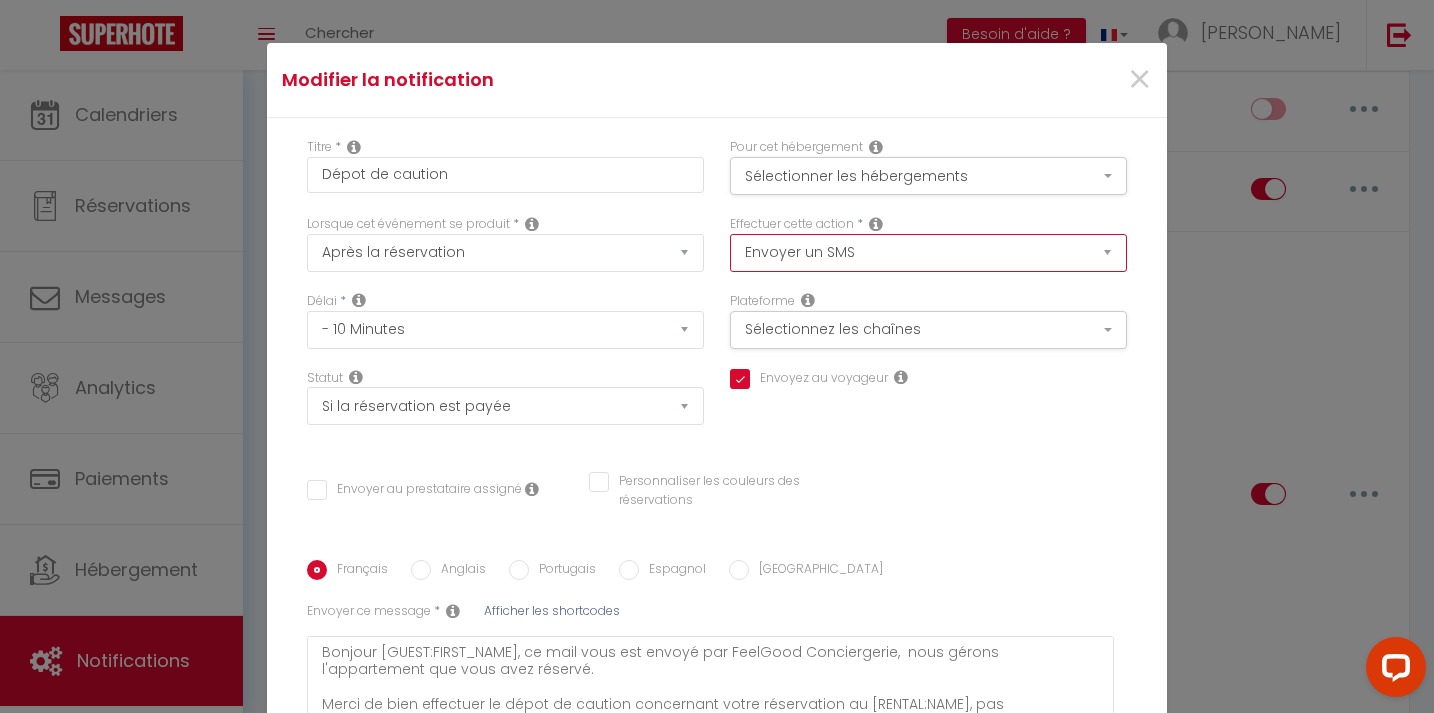 click on "Envoyer un email   Envoyer un SMS   Envoyer une notification push" at bounding box center (928, 253) 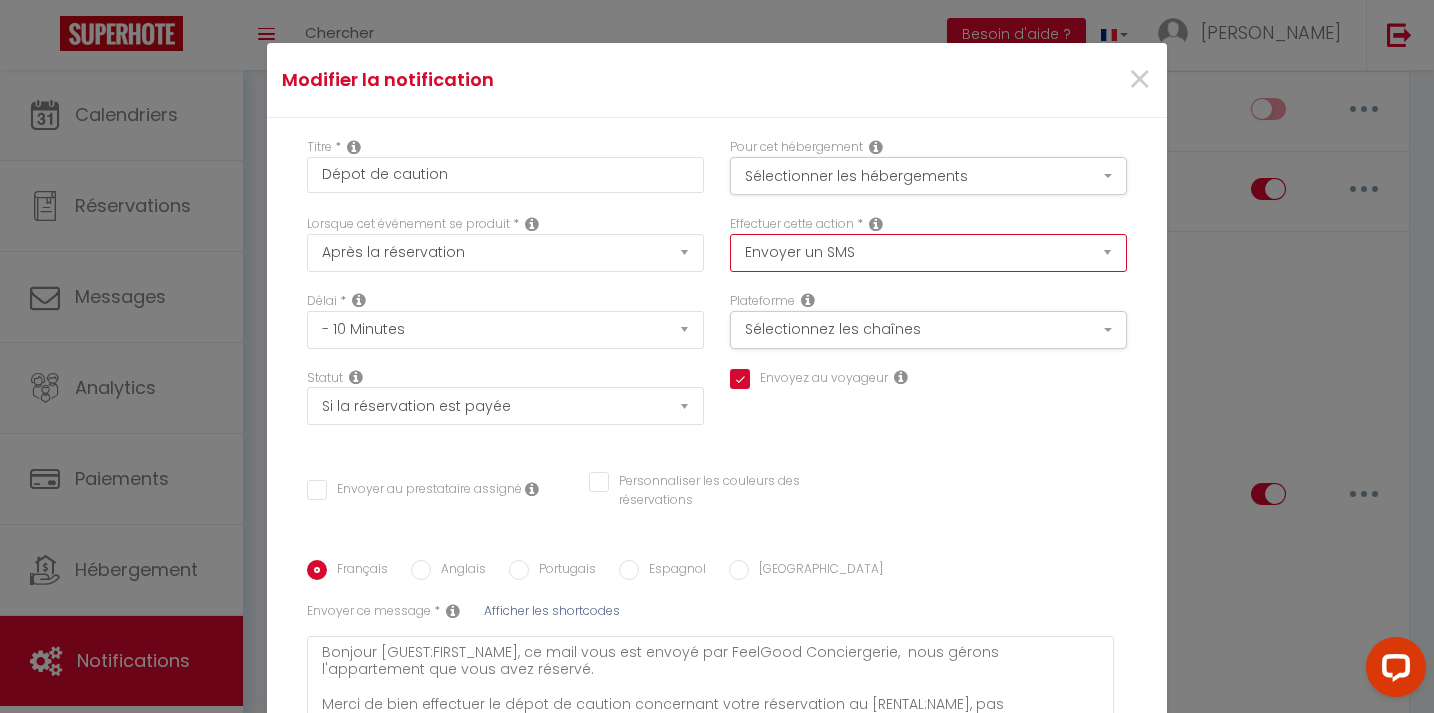select on "email" 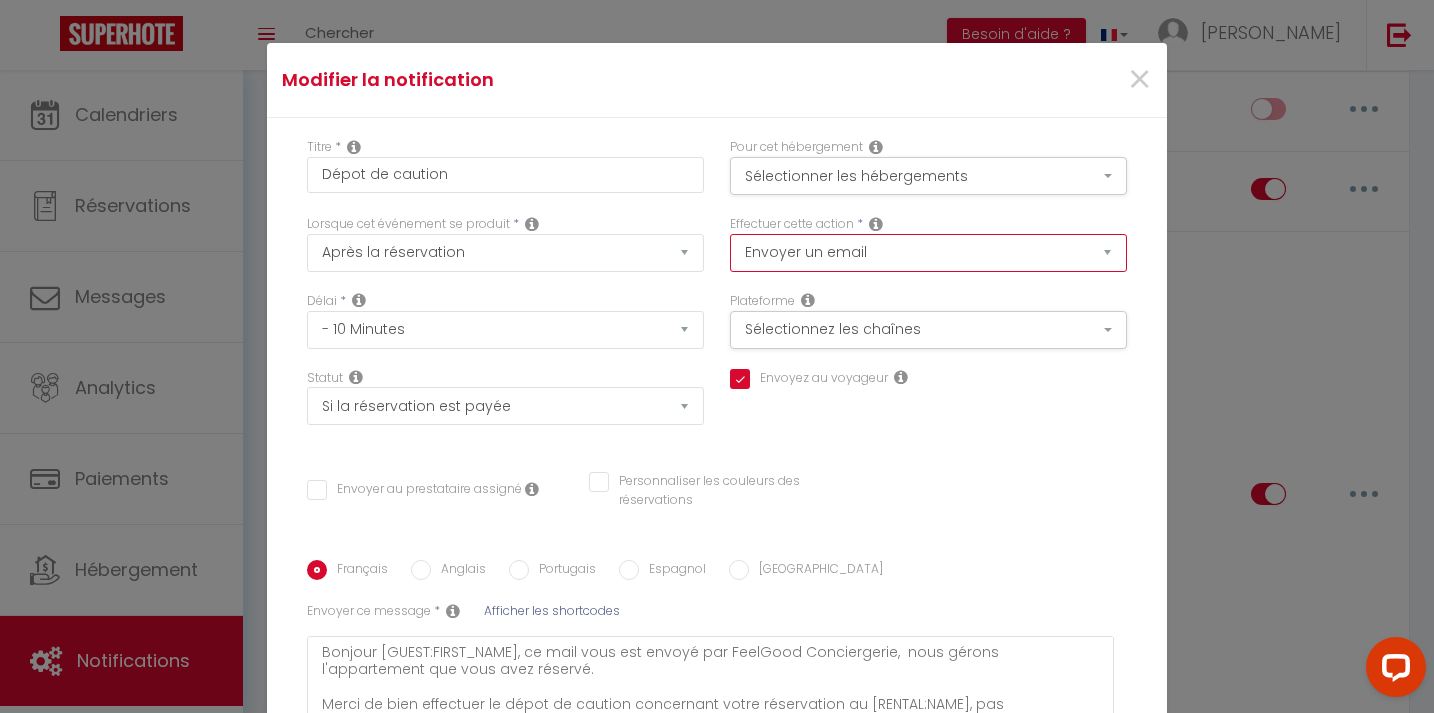 checkbox on "true" 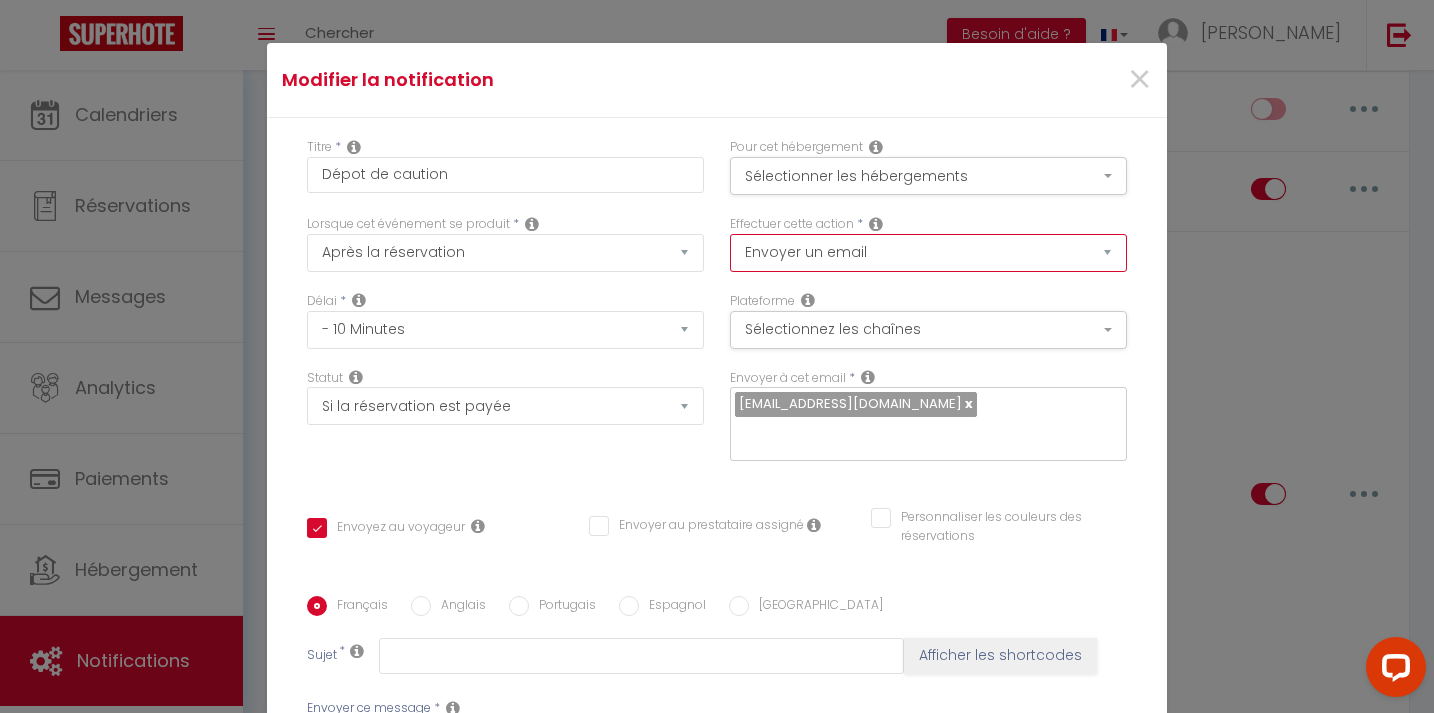 click on "Envoyer un email   Envoyer un SMS   Envoyer une notification push" at bounding box center [928, 253] 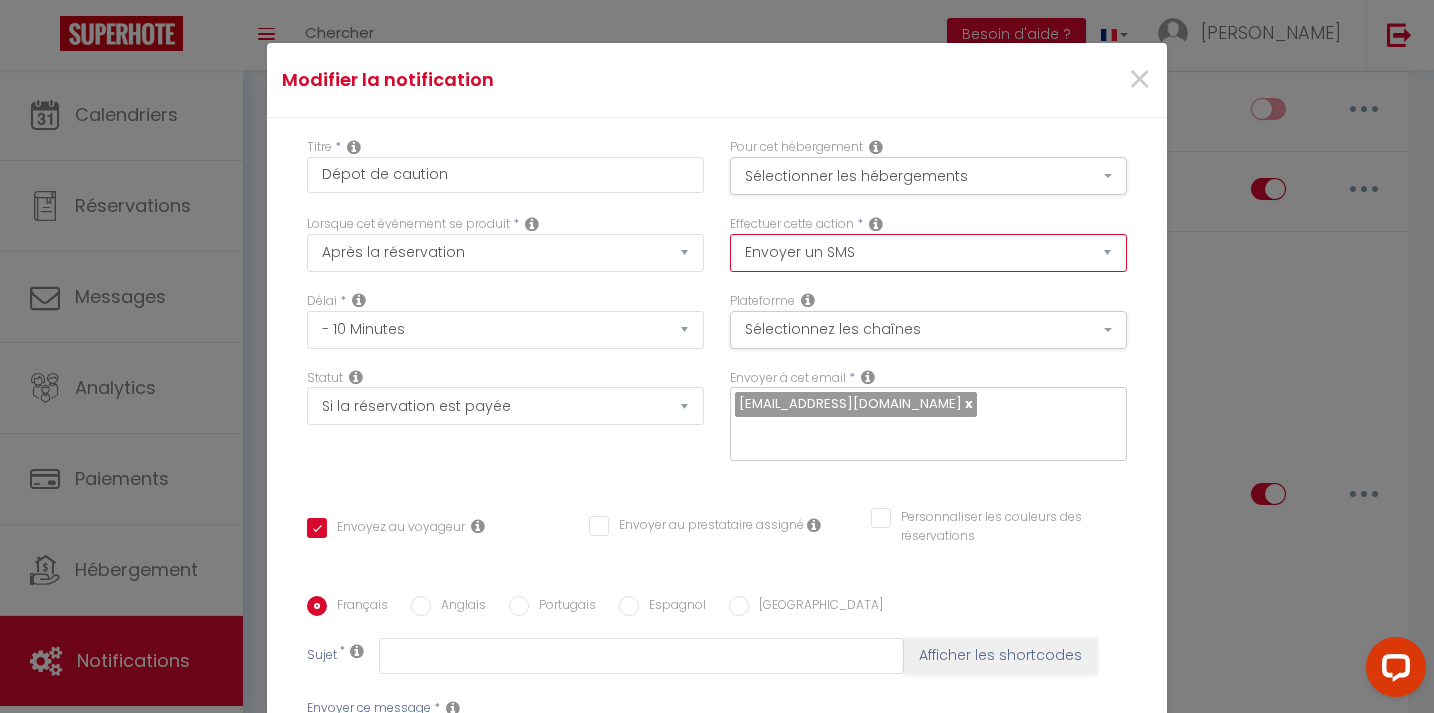 checkbox on "true" 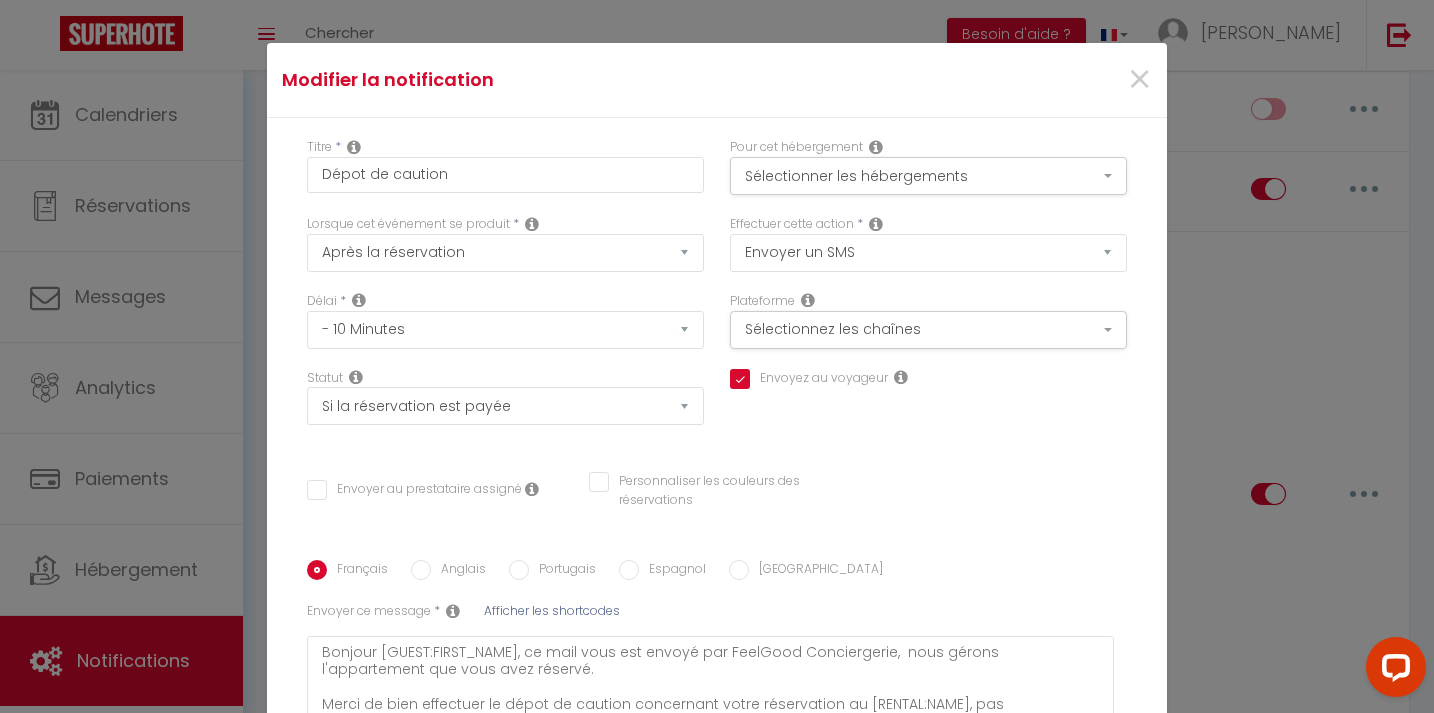 click on "Titre   *     Dépot de caution   Pour cet hébergement
Sélectionner les hébergements
Tous les apparts
Autres
Écrins de cocon -[GEOGRAPHIC_DATA] - 4 personnes
Chalet '"Les Écrins" - Guillestre - 10p
[GEOGRAPHIC_DATA] - [GEOGRAPHIC_DATA] - 10p - [GEOGRAPHIC_DATA]
Maison 6 personnes - [GEOGRAPHIC_DATA] - 100% nature
Le Mahana - Champcella les Écrins - 4 personnes
Lorsque cet événement se produit   *      Température   Co2" at bounding box center [717, 503] 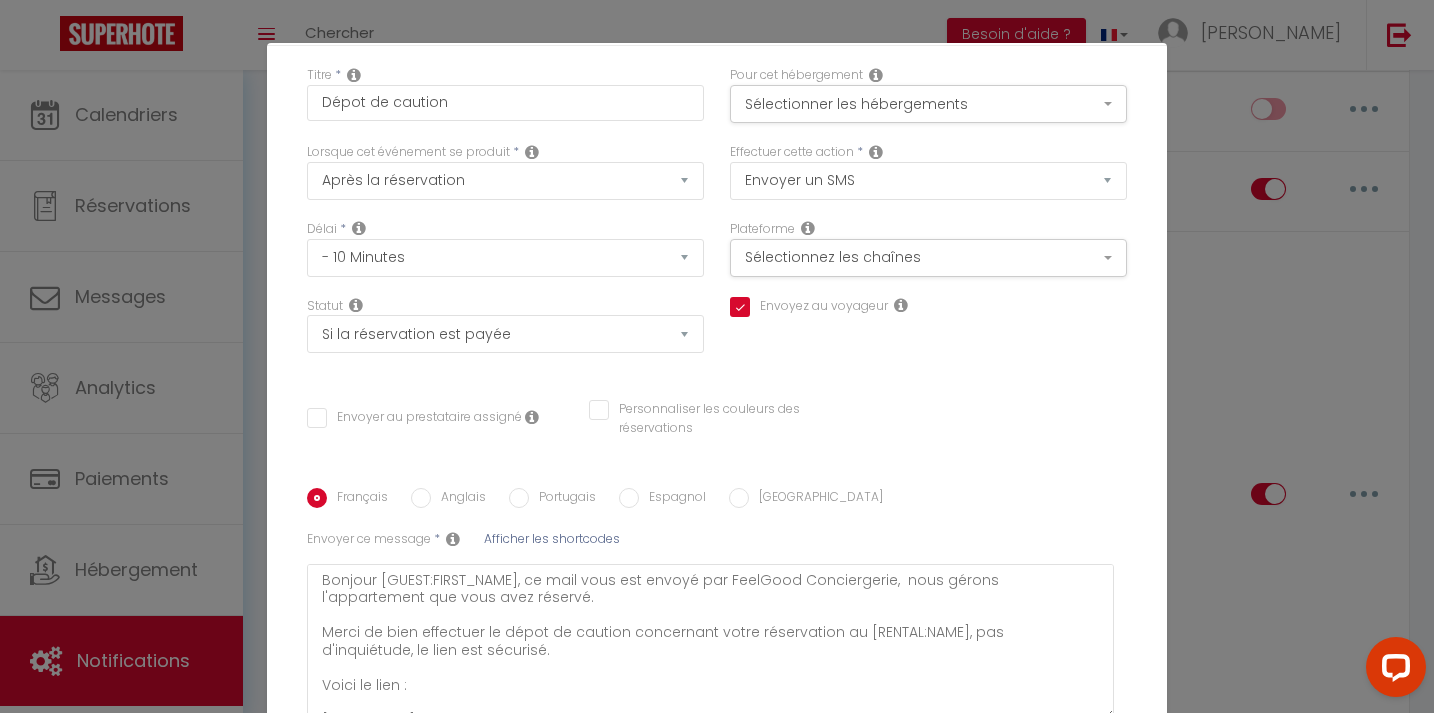 scroll, scrollTop: 193, scrollLeft: 0, axis: vertical 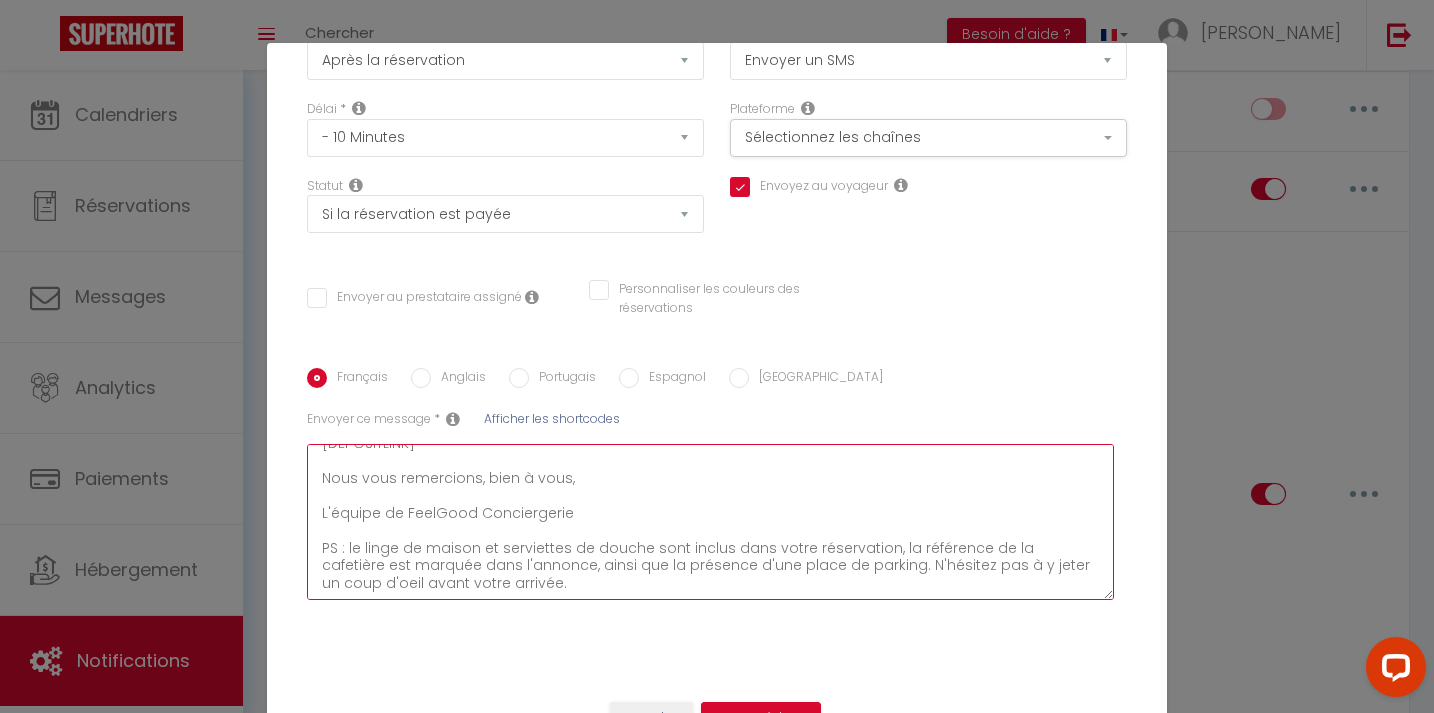 drag, startPoint x: 321, startPoint y: 459, endPoint x: 467, endPoint y: 612, distance: 211.48286 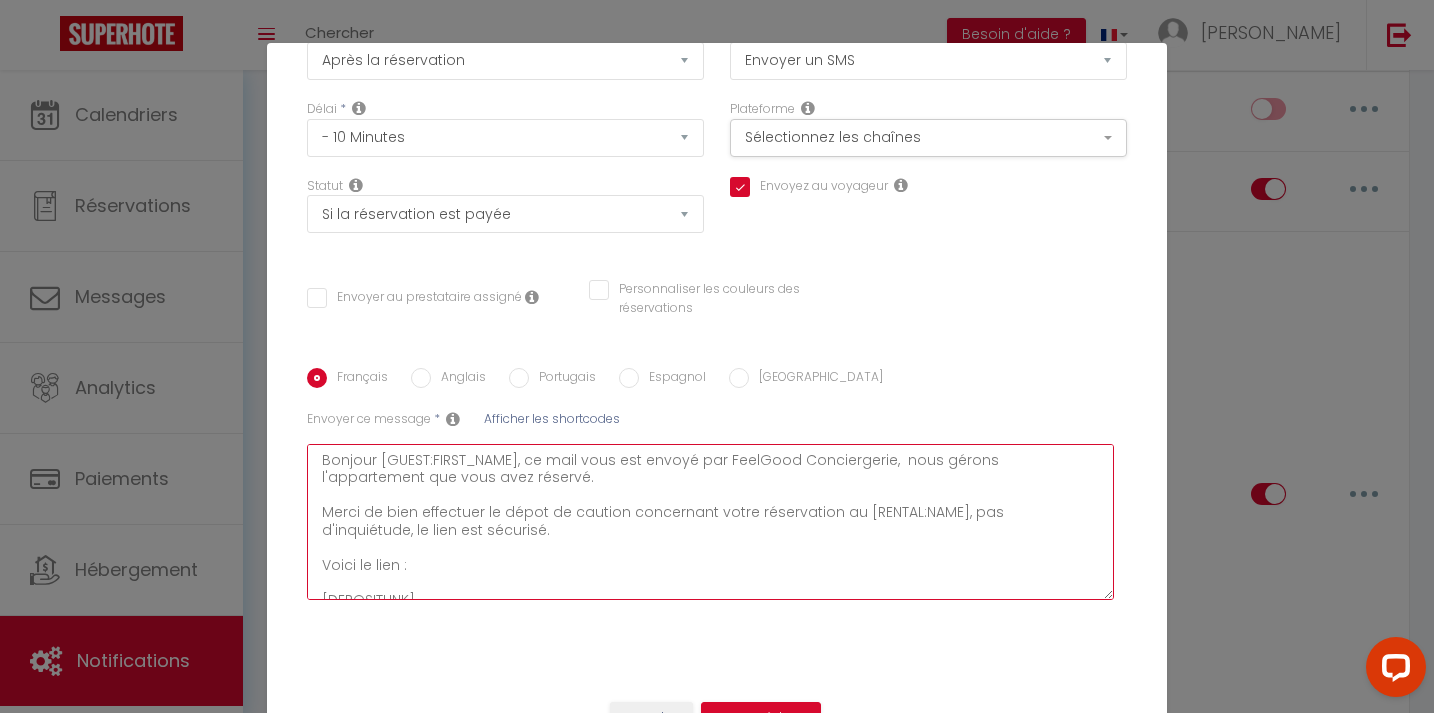 scroll, scrollTop: 86, scrollLeft: 0, axis: vertical 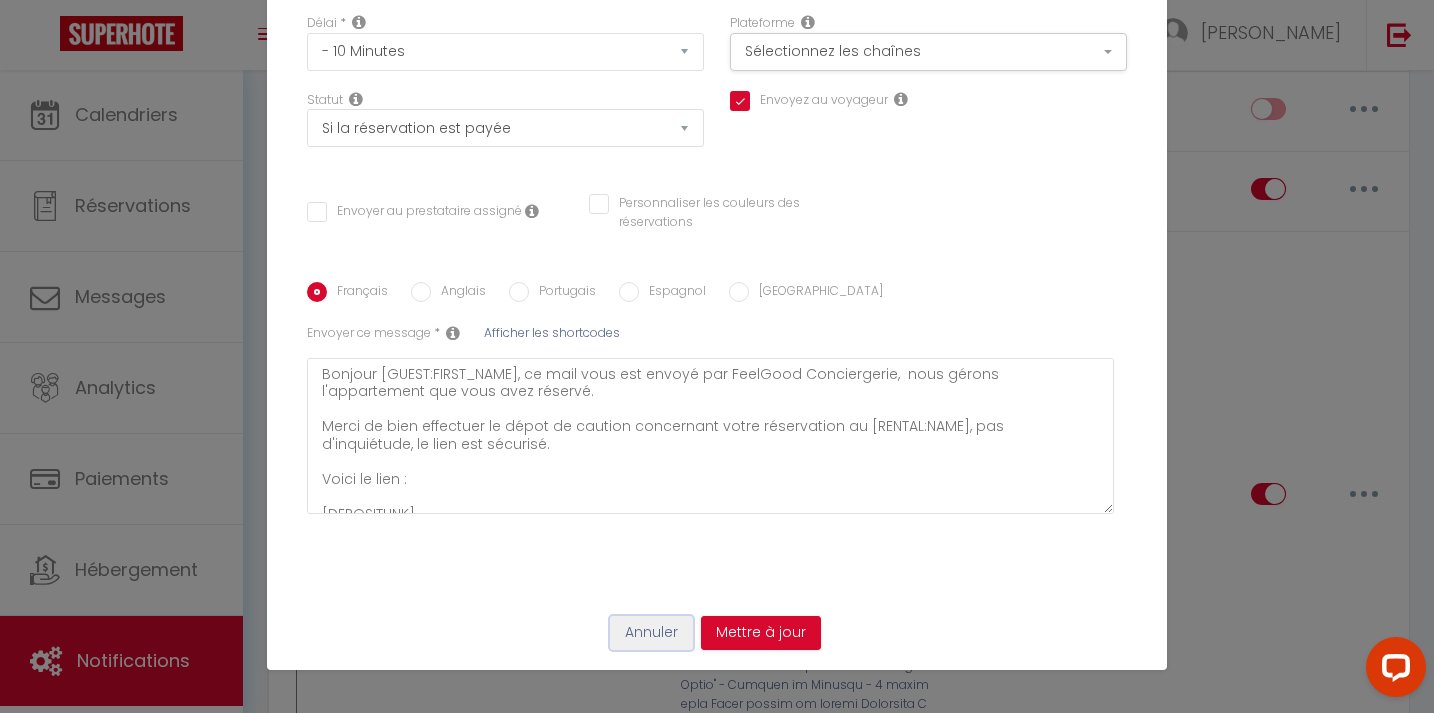 click on "Annuler" at bounding box center [651, 633] 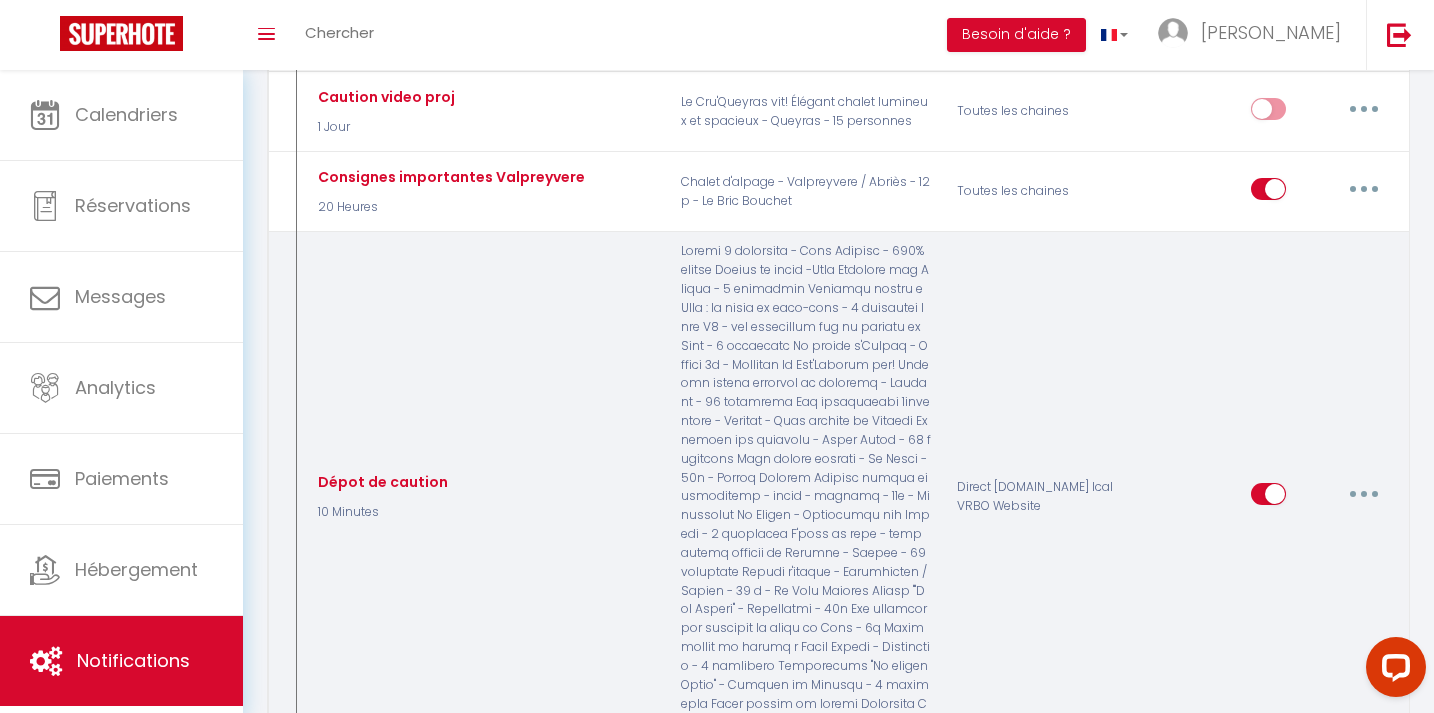 click at bounding box center [1364, 494] 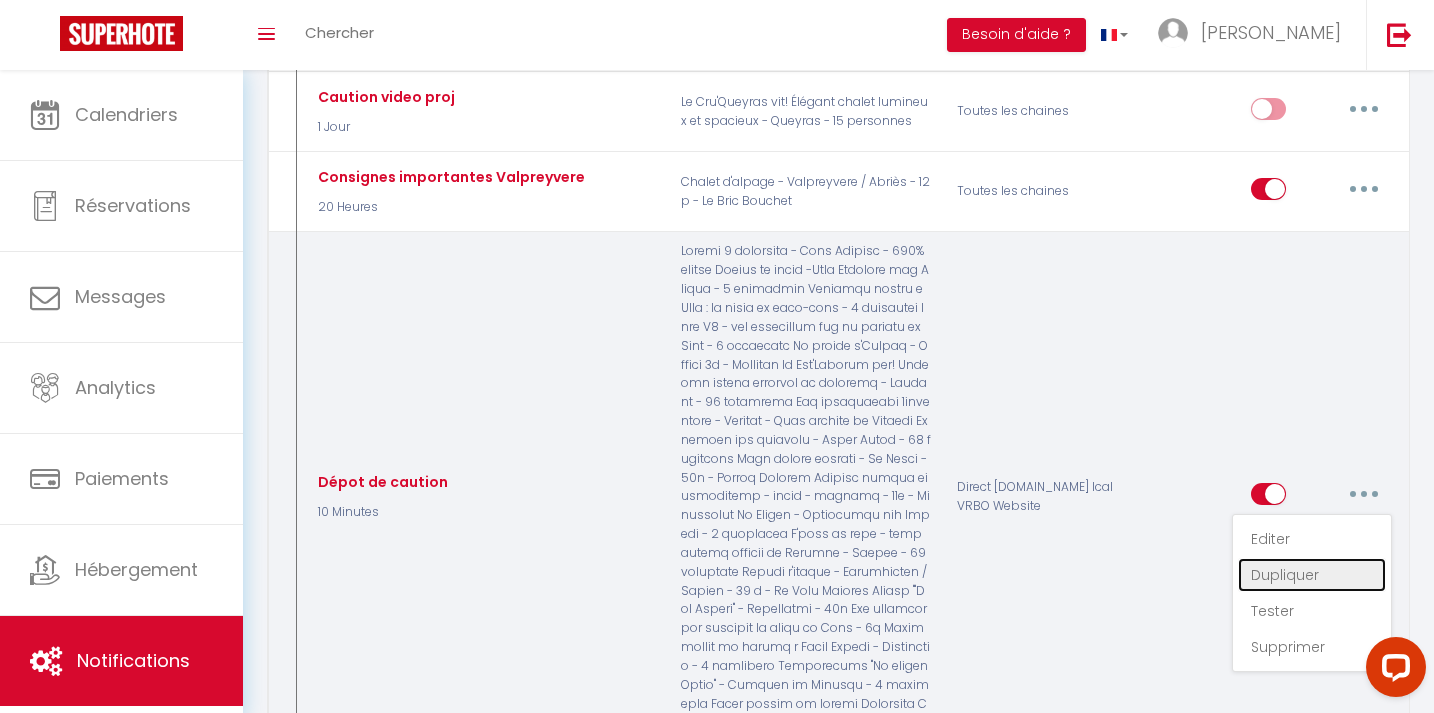 click on "Dupliquer" at bounding box center [1312, 575] 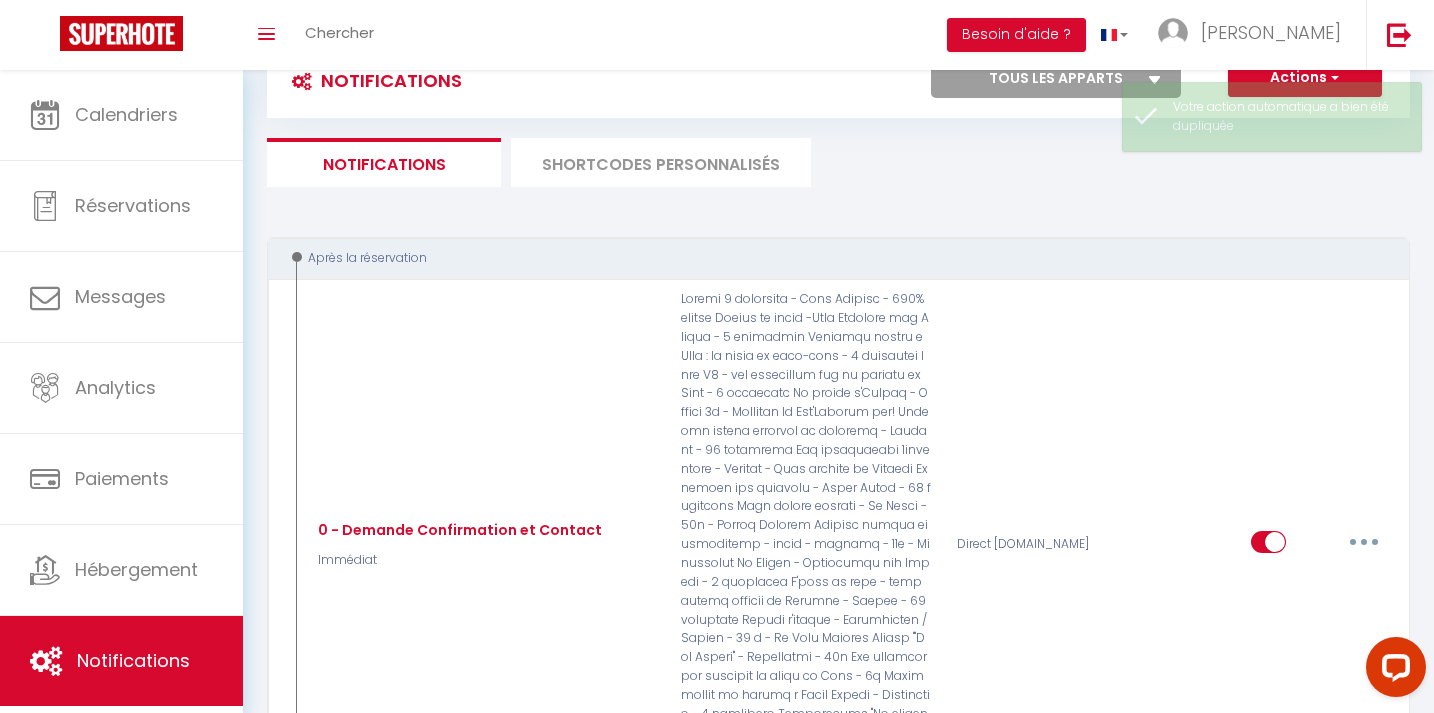scroll, scrollTop: 5903, scrollLeft: 0, axis: vertical 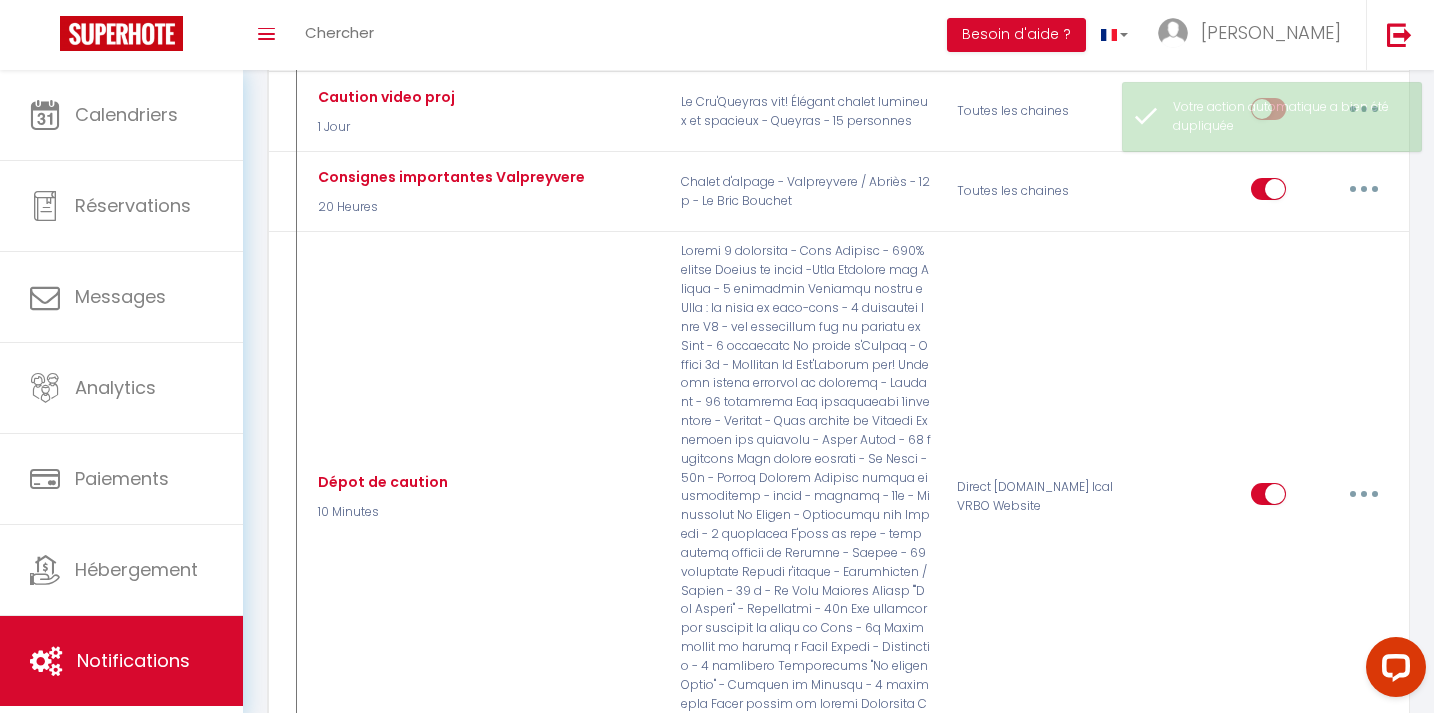 checkbox on "false" 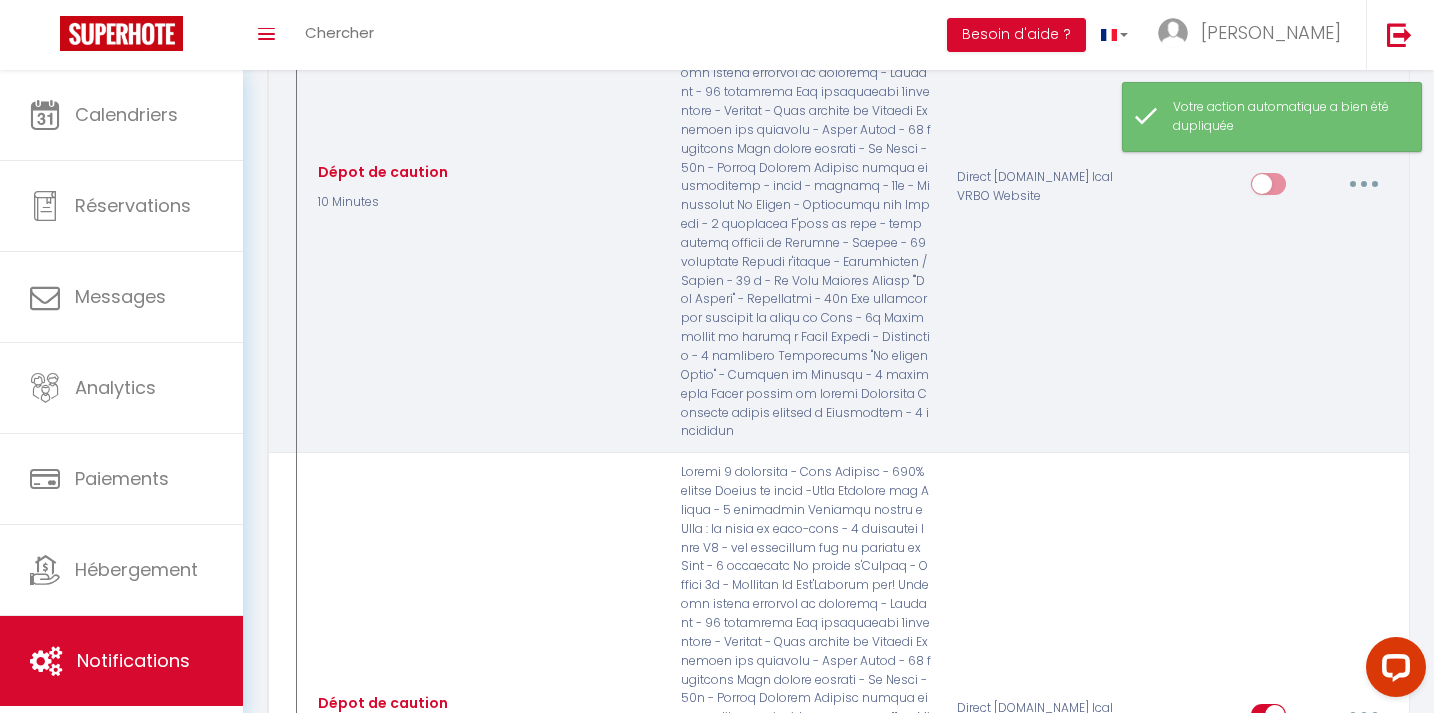 scroll, scrollTop: 6221, scrollLeft: 0, axis: vertical 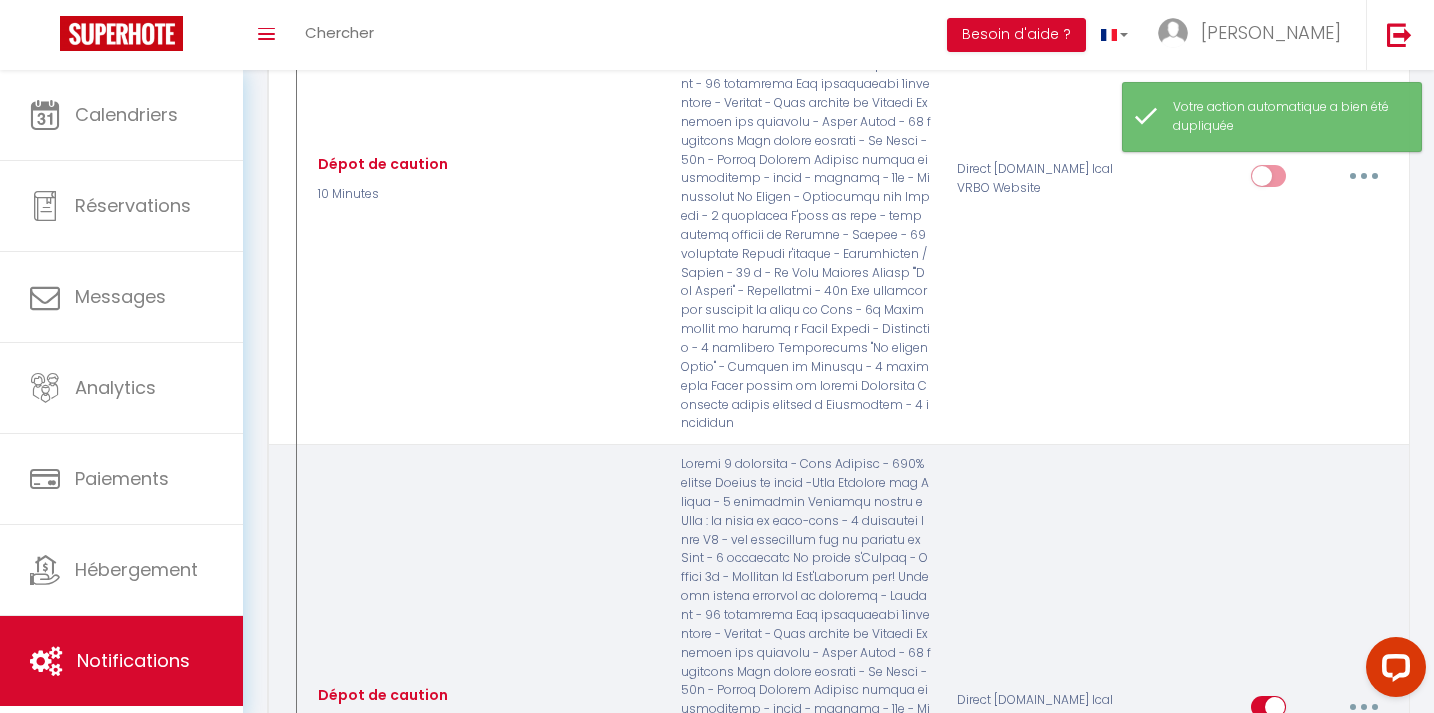 click at bounding box center (1364, 707) 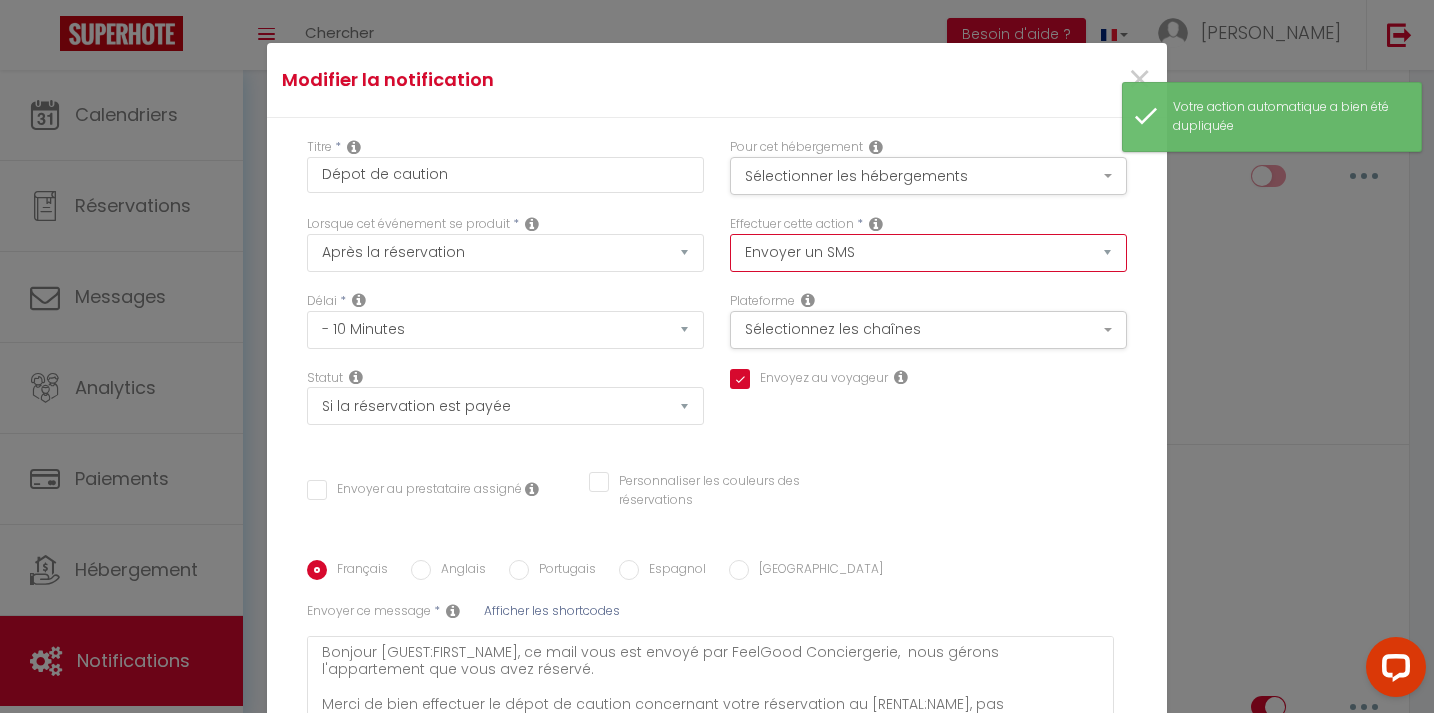 click on "Envoyer un email   Envoyer un SMS   Envoyer une notification push" at bounding box center [928, 253] 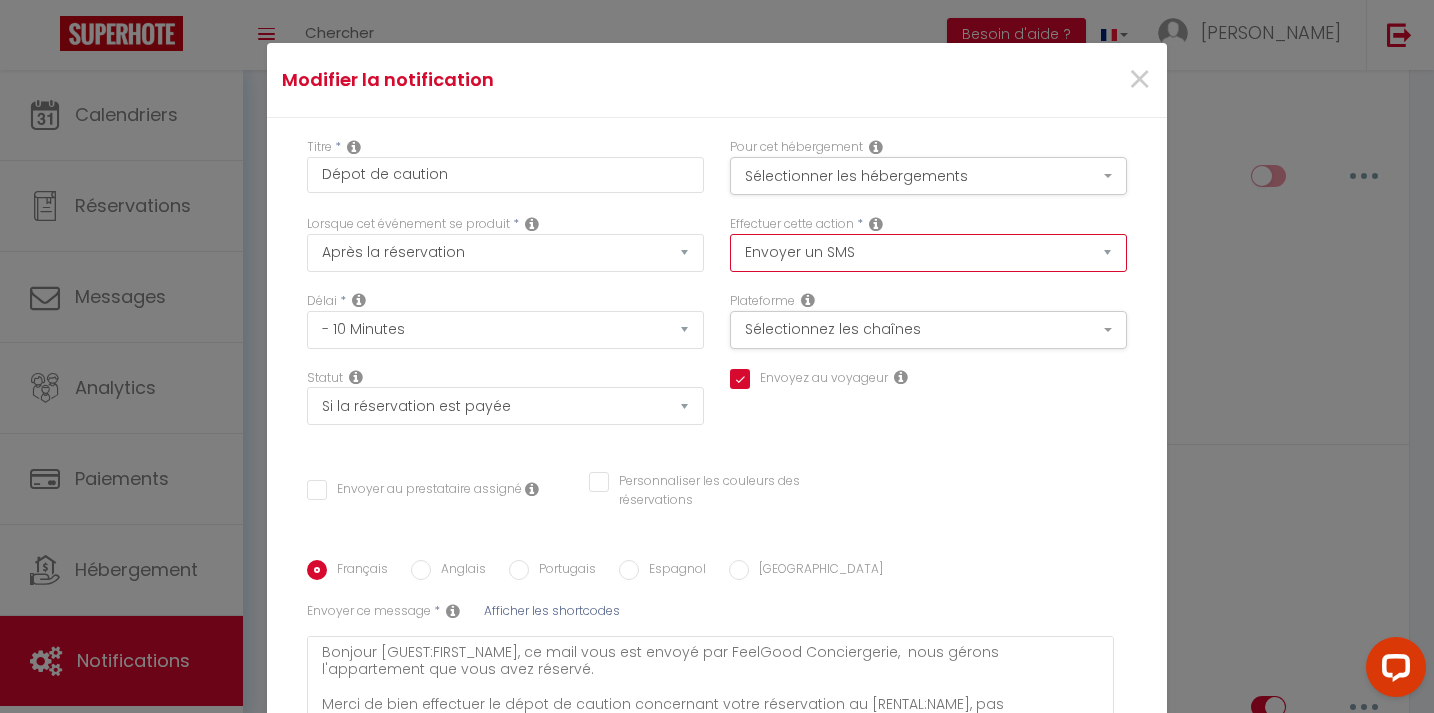 select on "email" 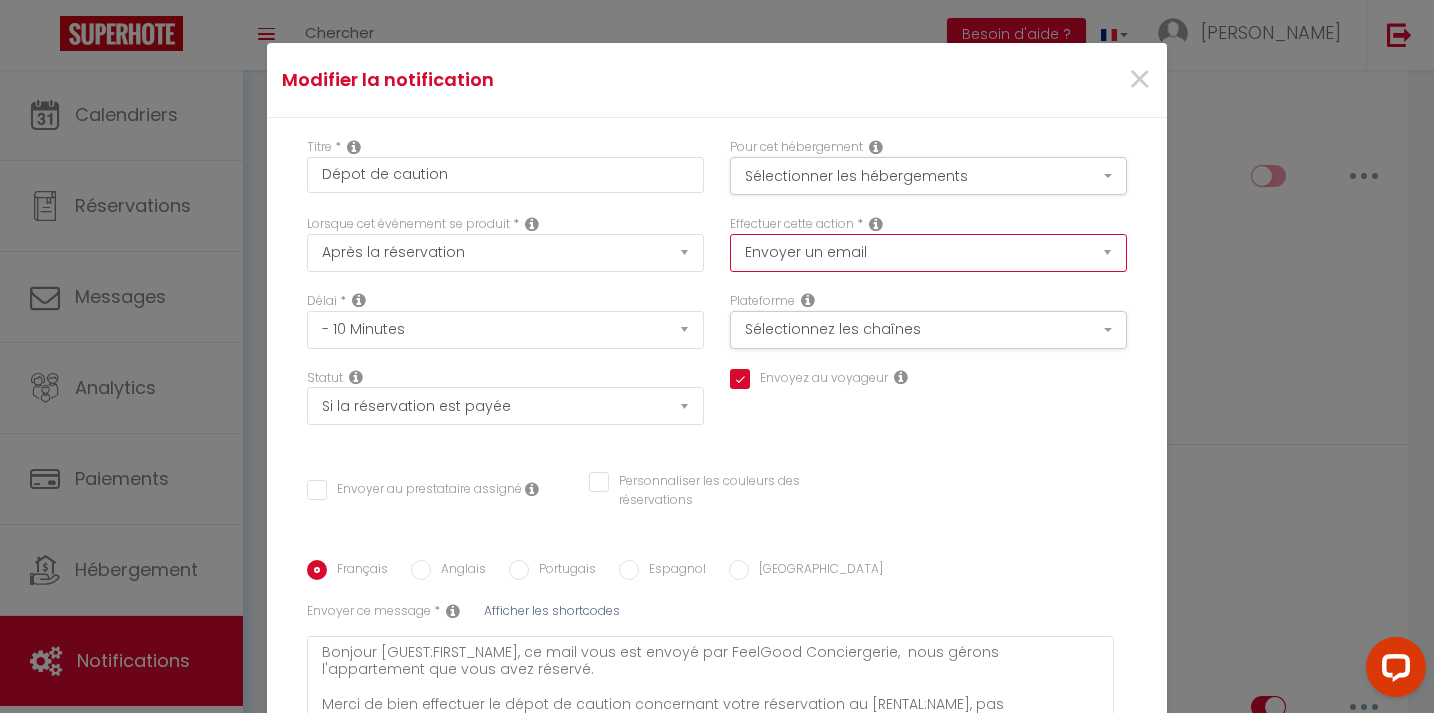 checkbox on "true" 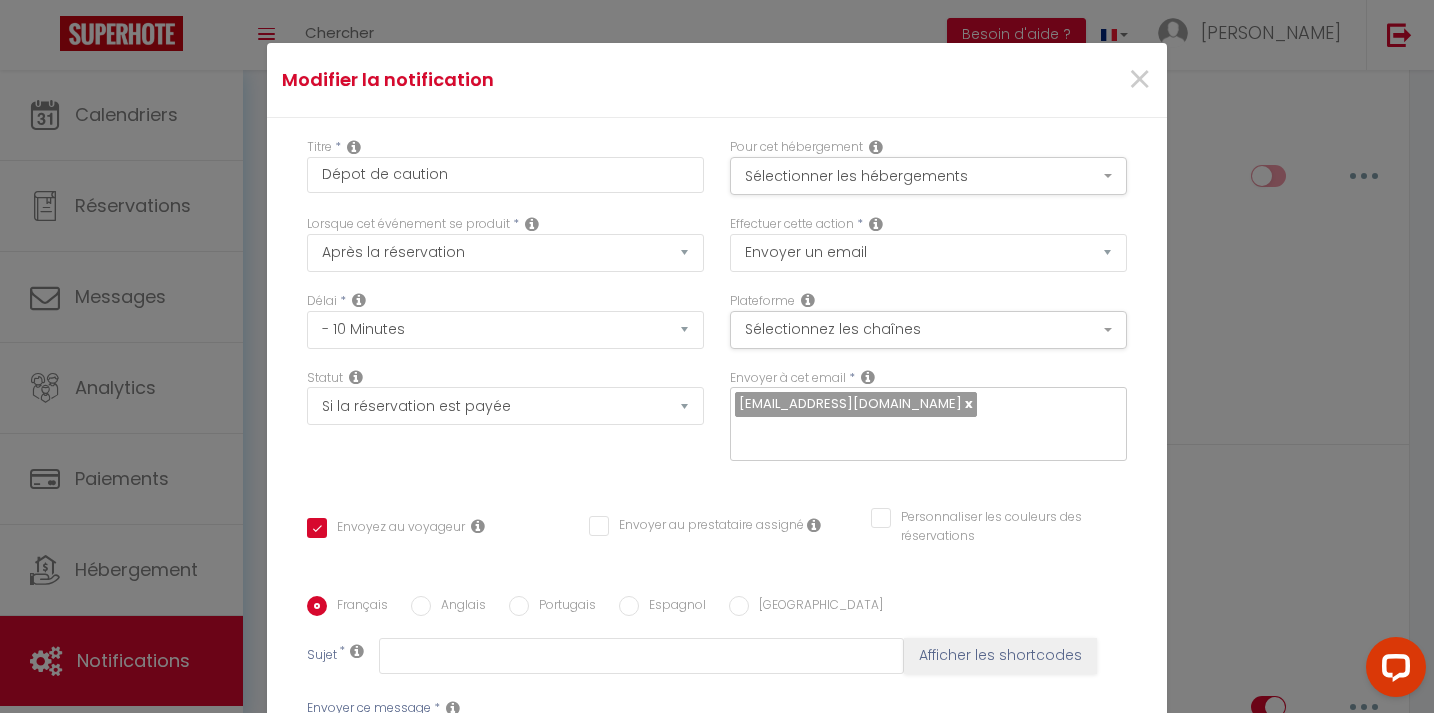 click on "Statut     Aucun   Si la réservation est payée   Si réservation non payée   Si la caution a été prise   Si caution non payée" at bounding box center [505, 425] 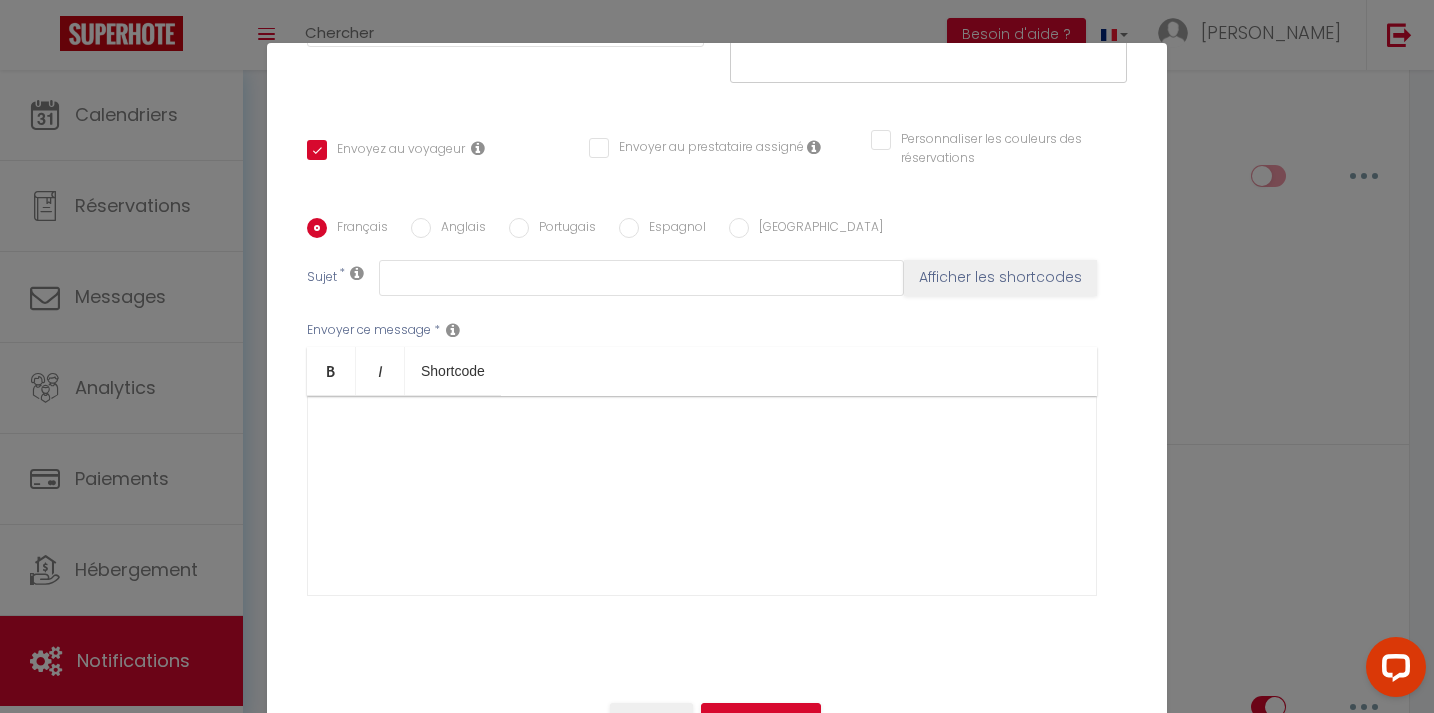 scroll, scrollTop: 86, scrollLeft: 0, axis: vertical 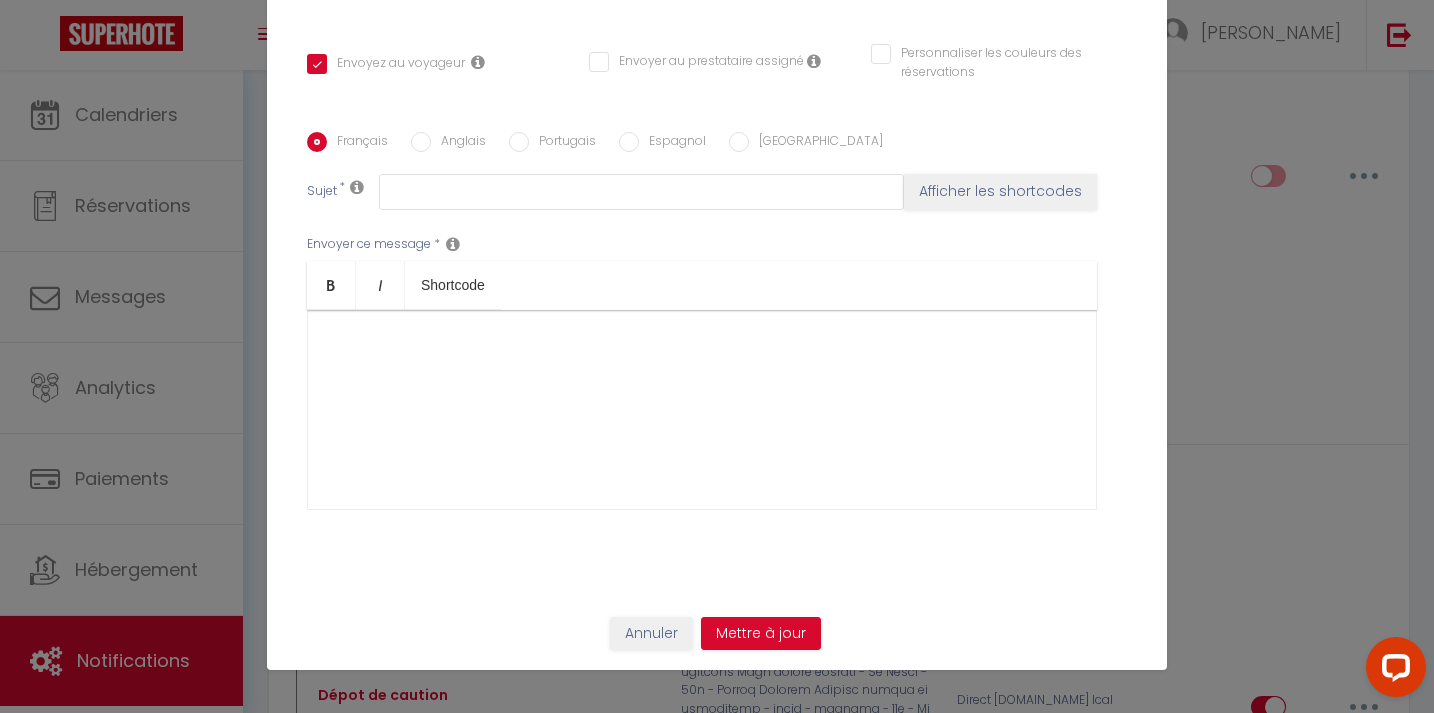 click at bounding box center (702, 410) 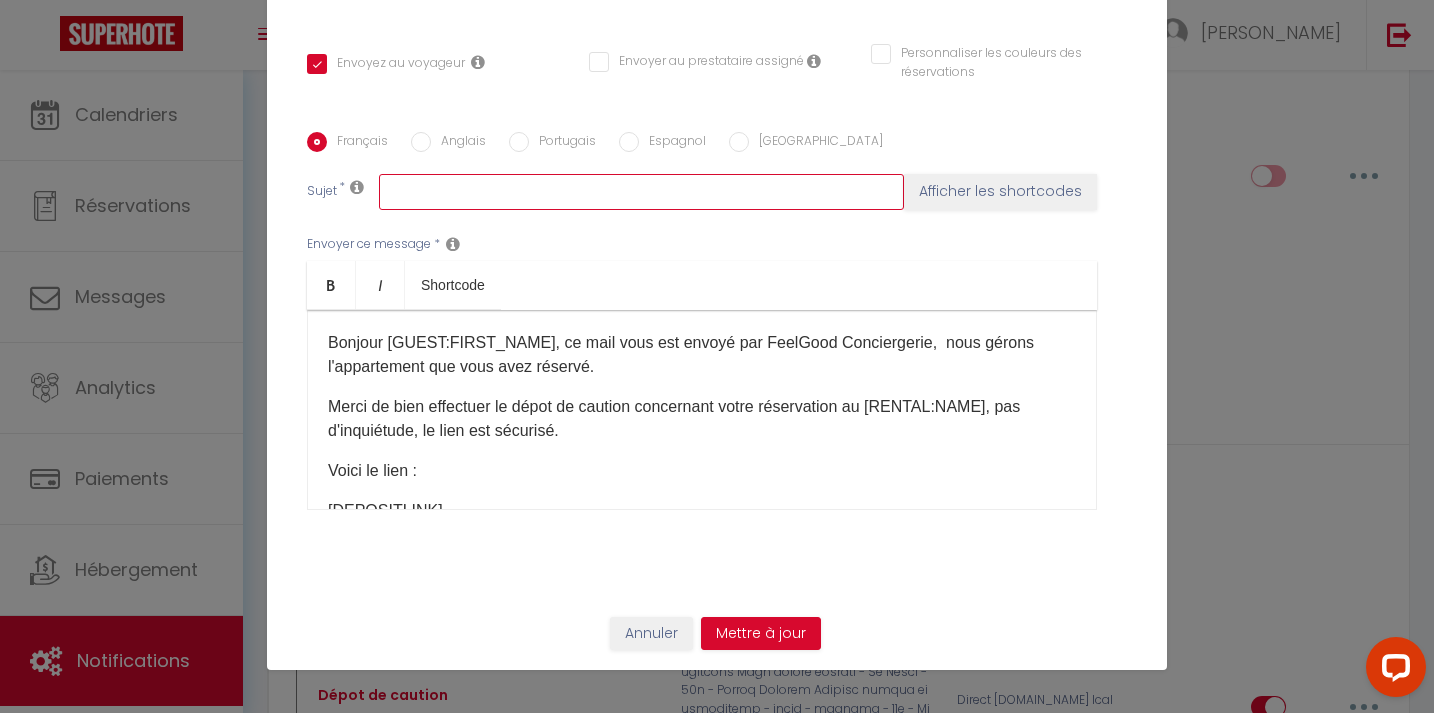 click at bounding box center [641, 192] 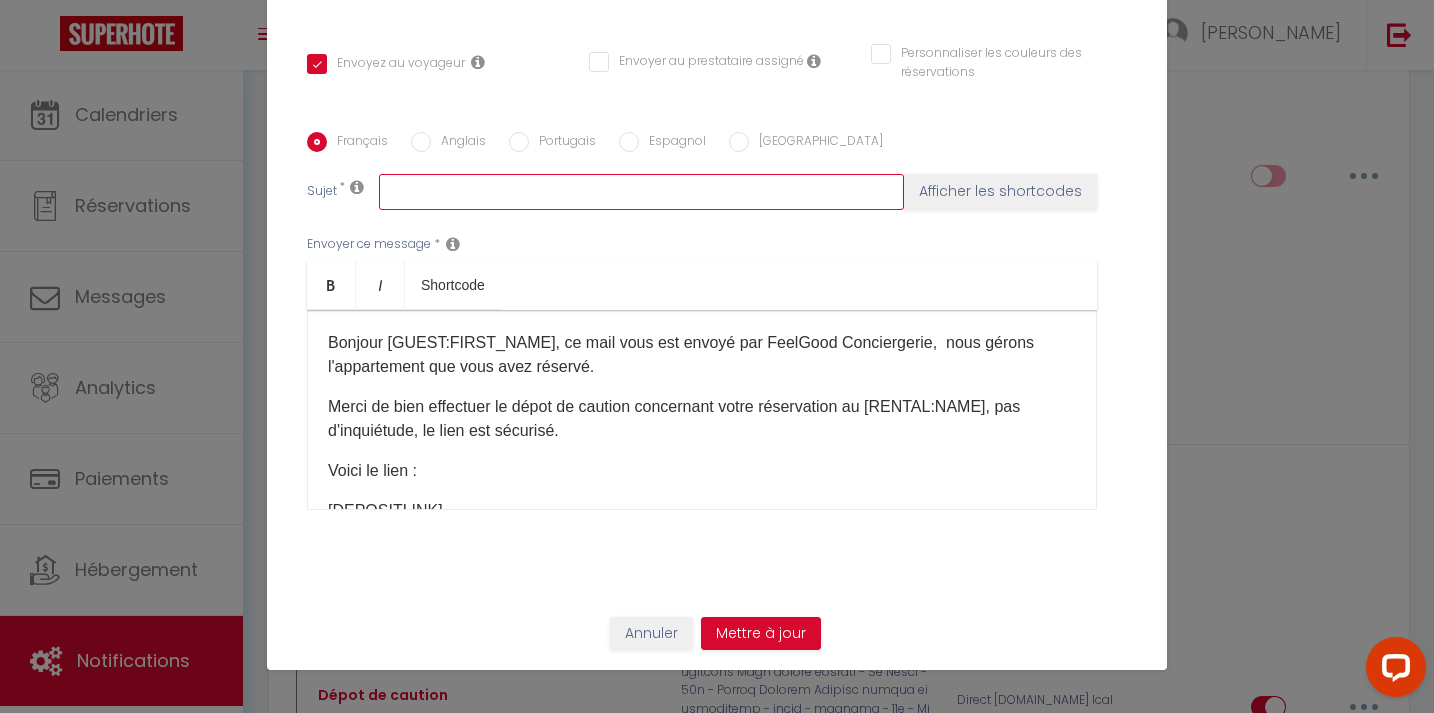 type on "D" 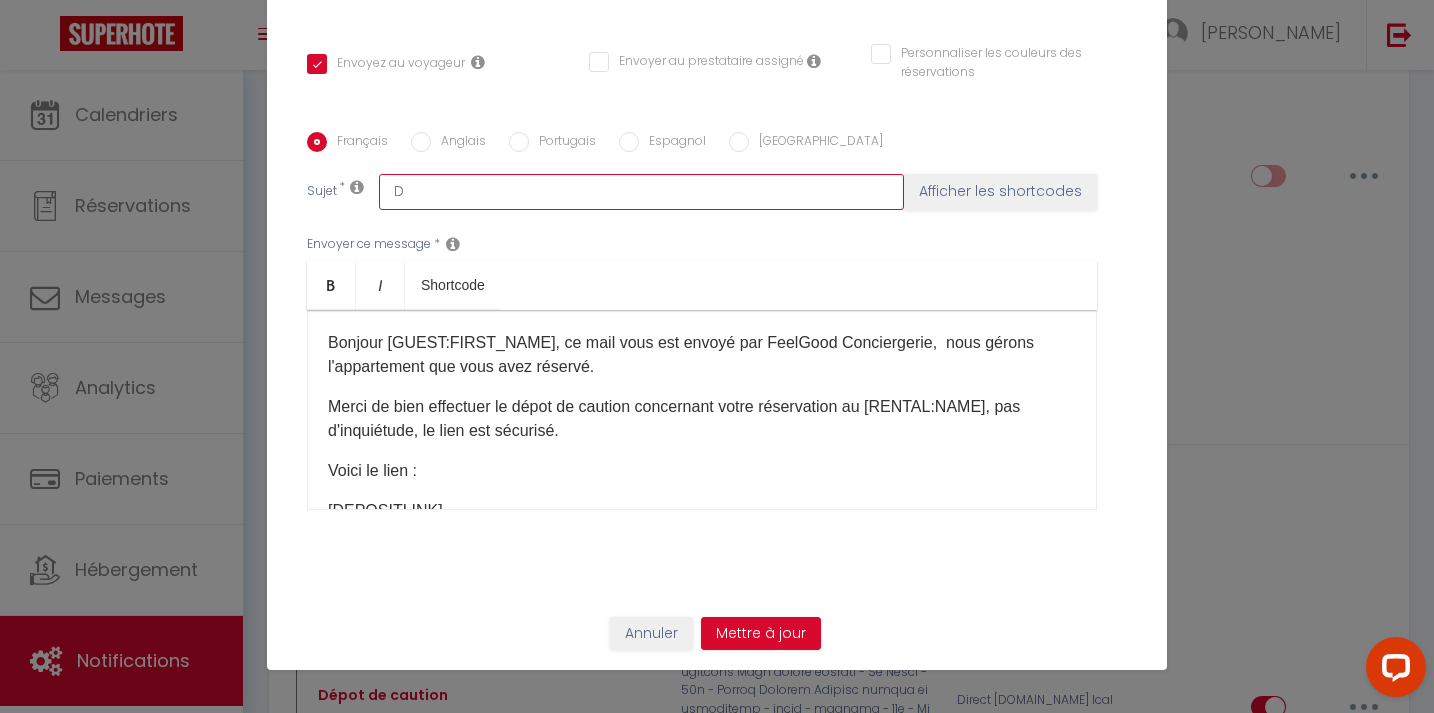 checkbox on "true" 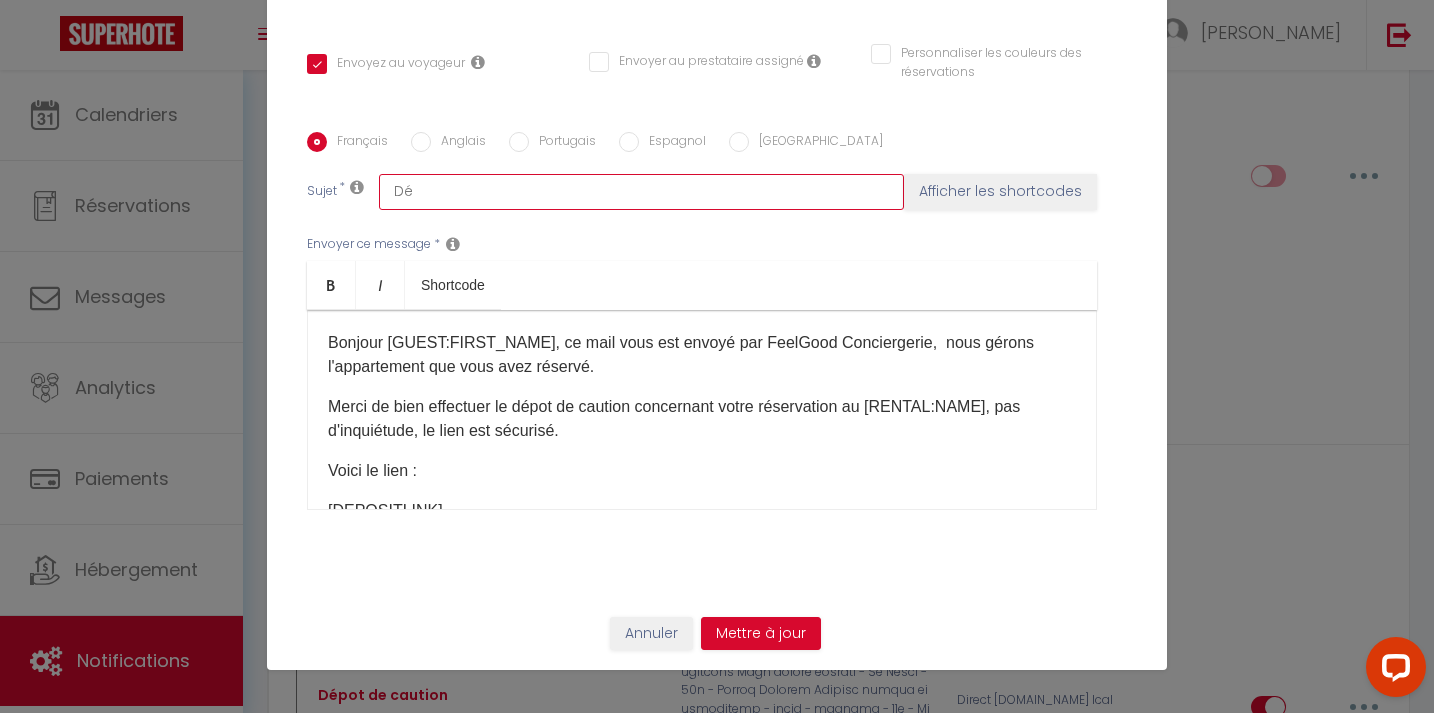checkbox on "true" 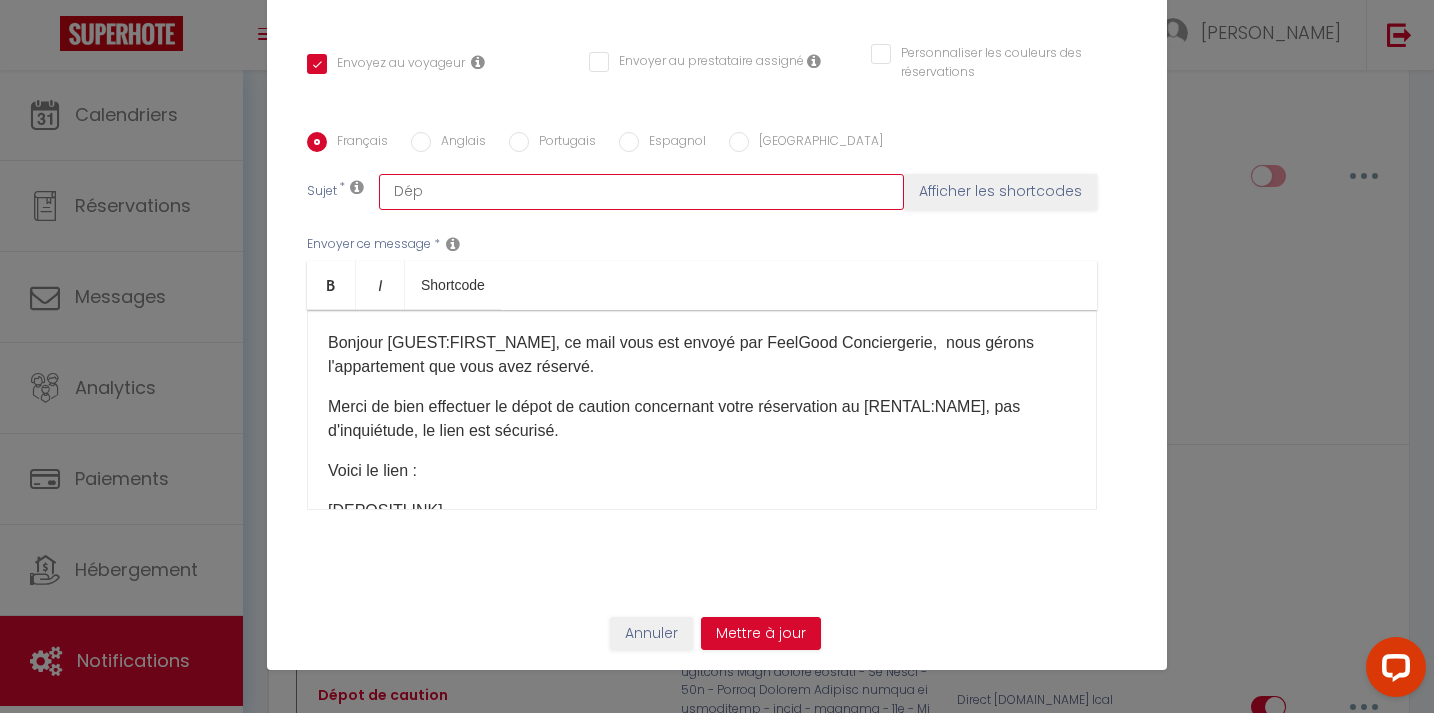 checkbox on "true" 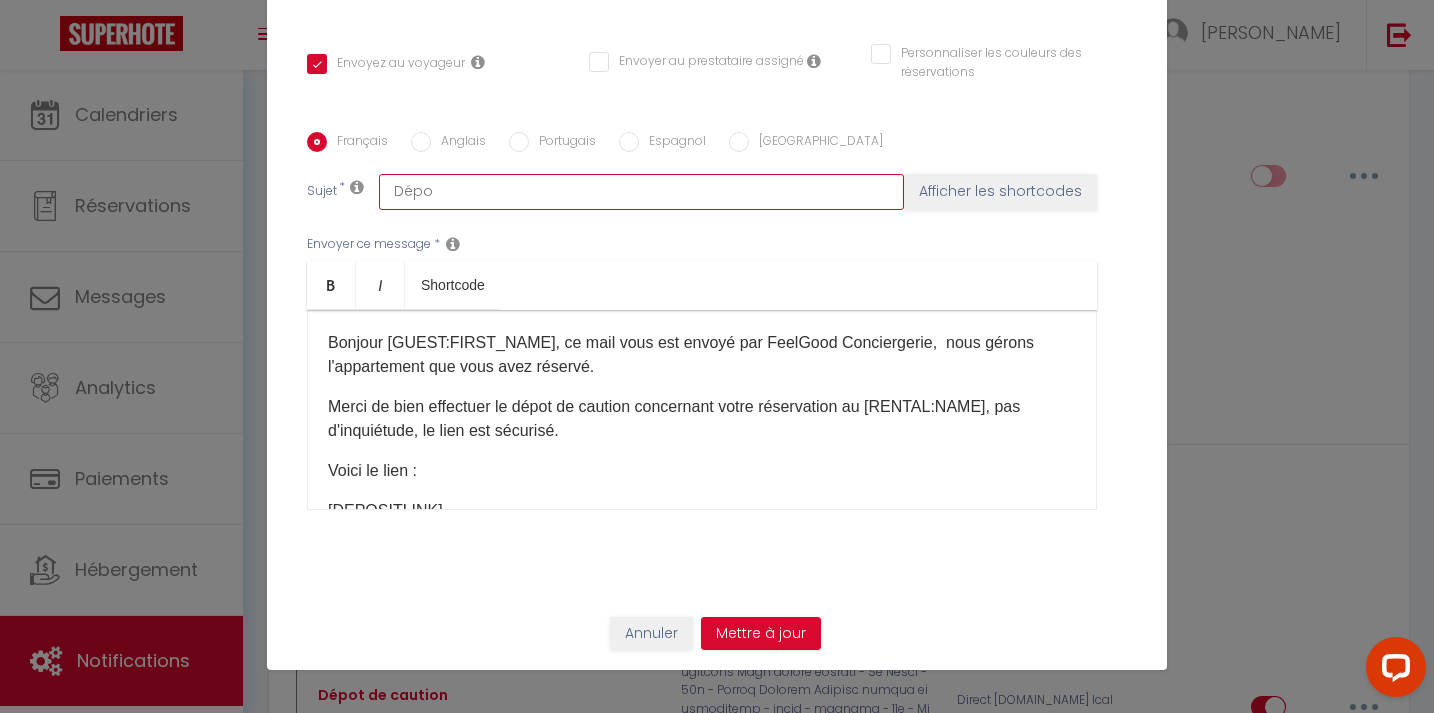 checkbox on "true" 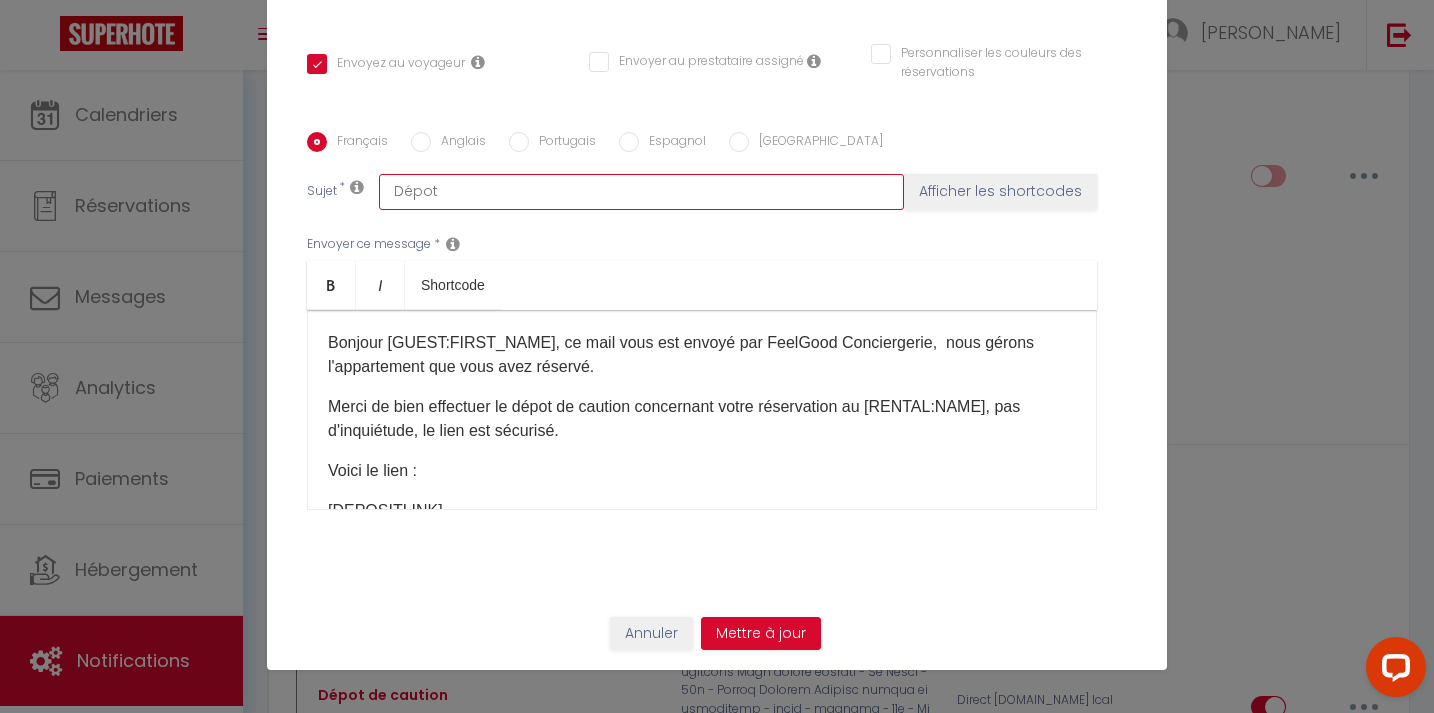 checkbox on "true" 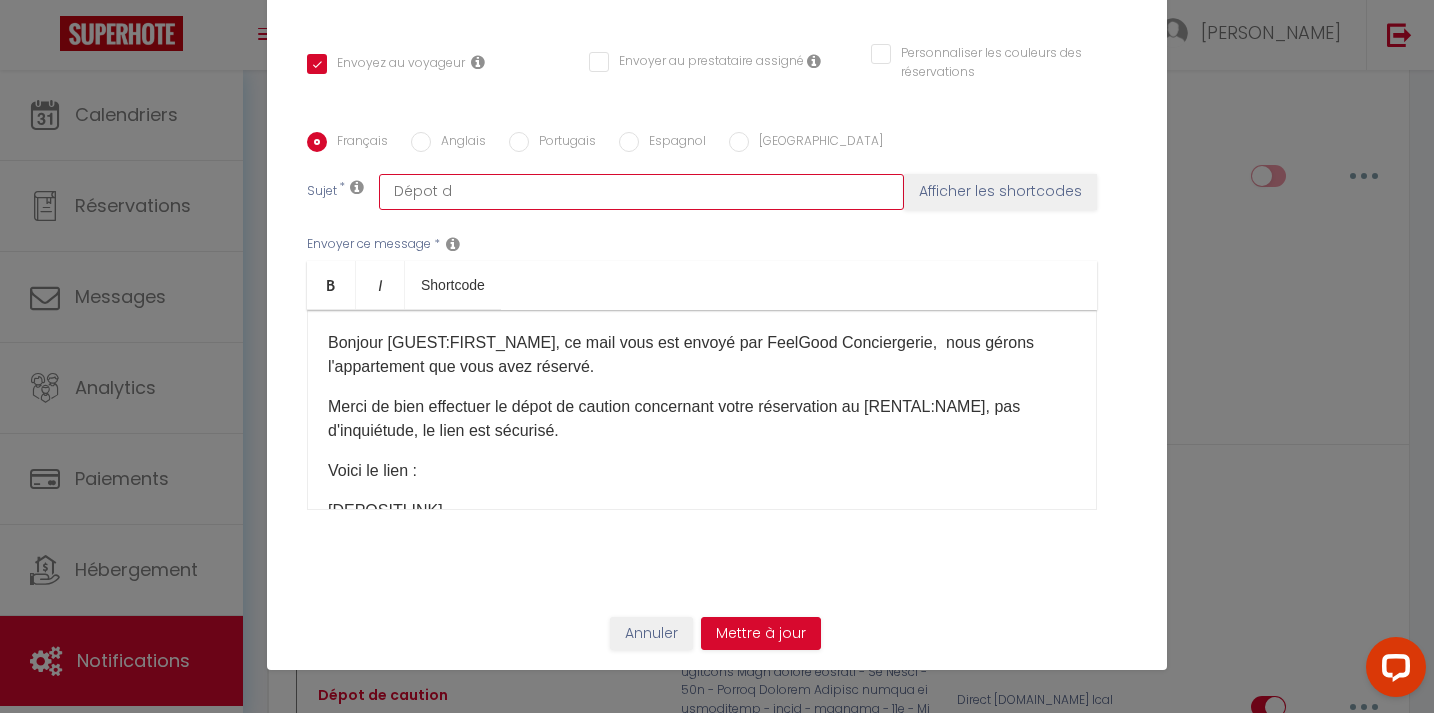 checkbox on "true" 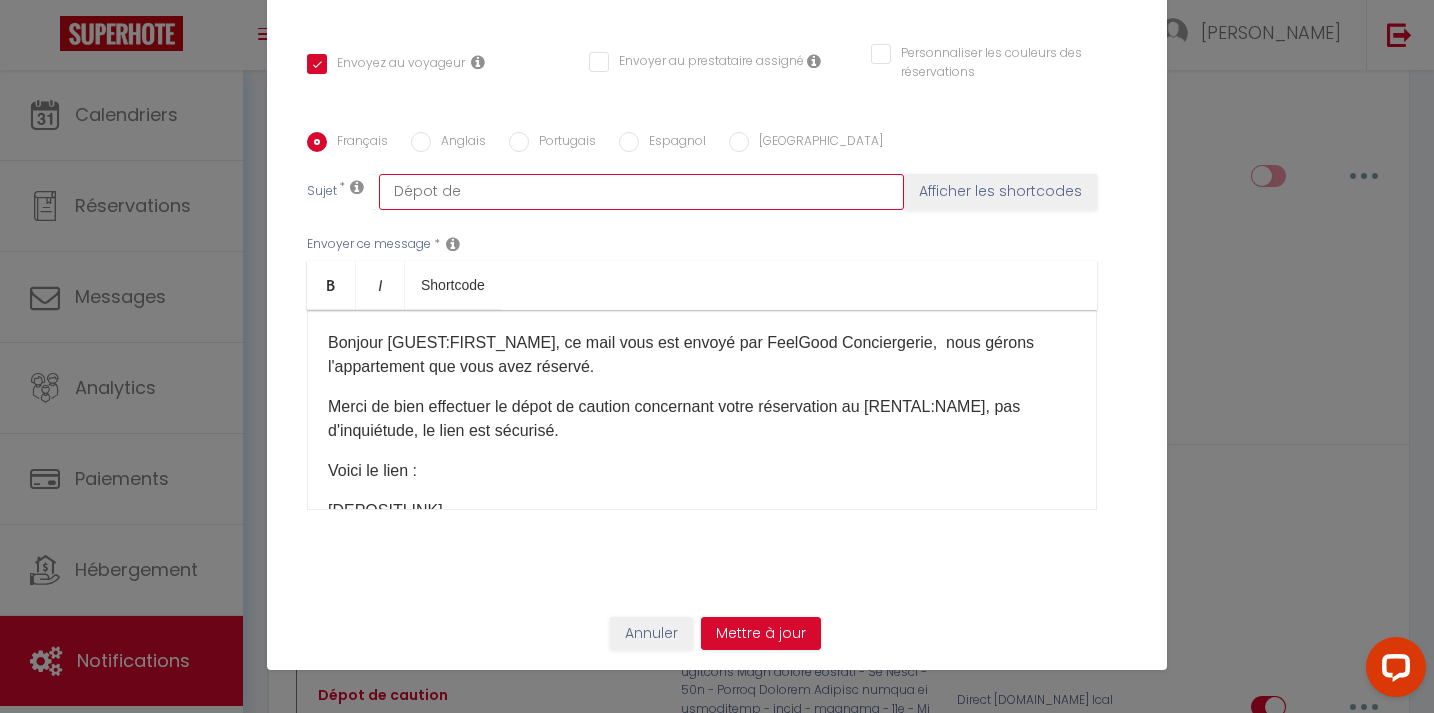 checkbox on "true" 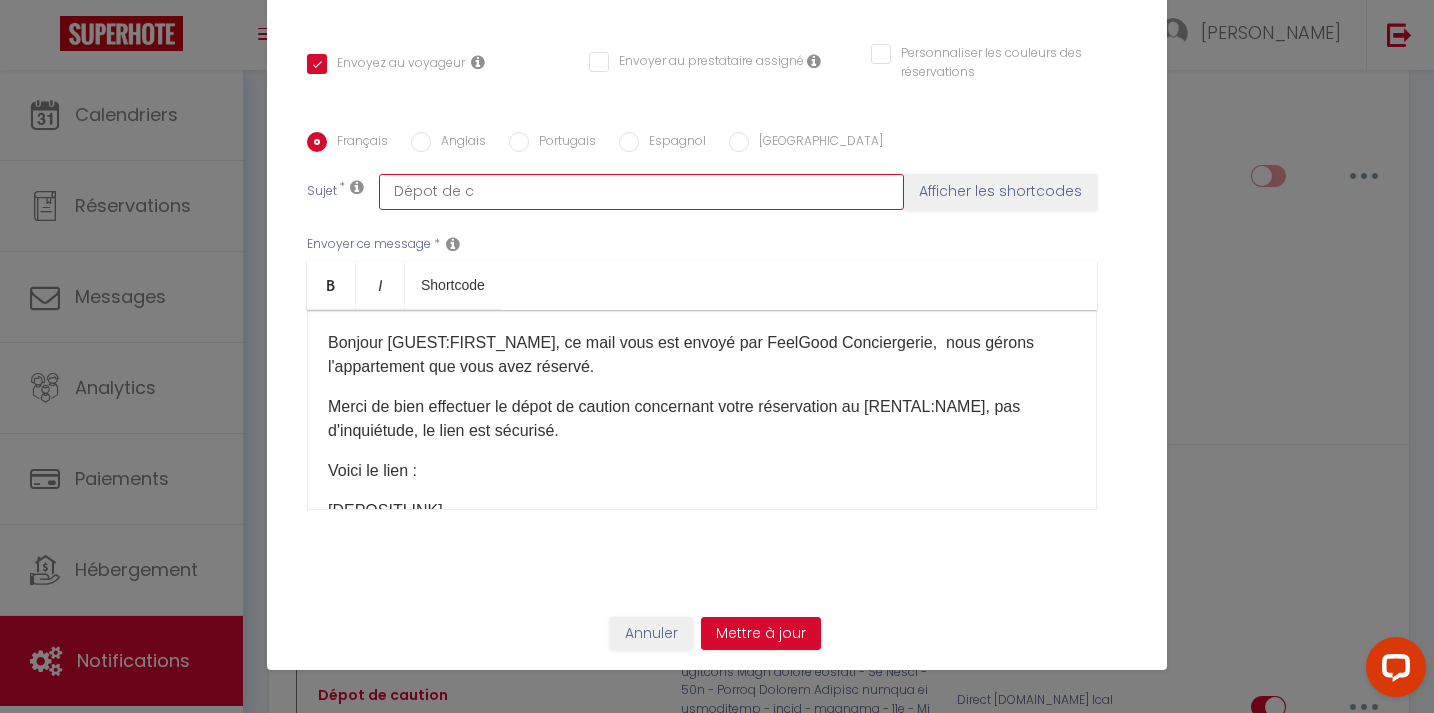 checkbox on "true" 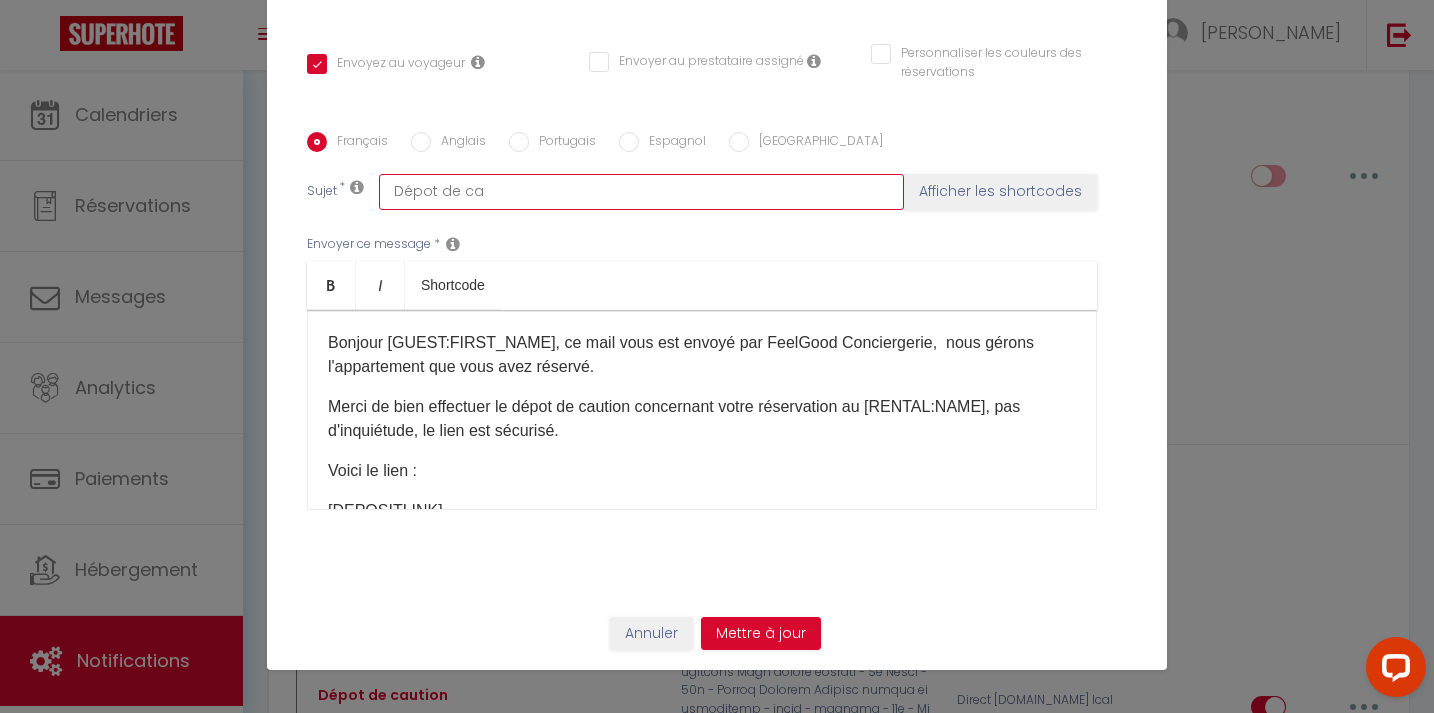 checkbox on "true" 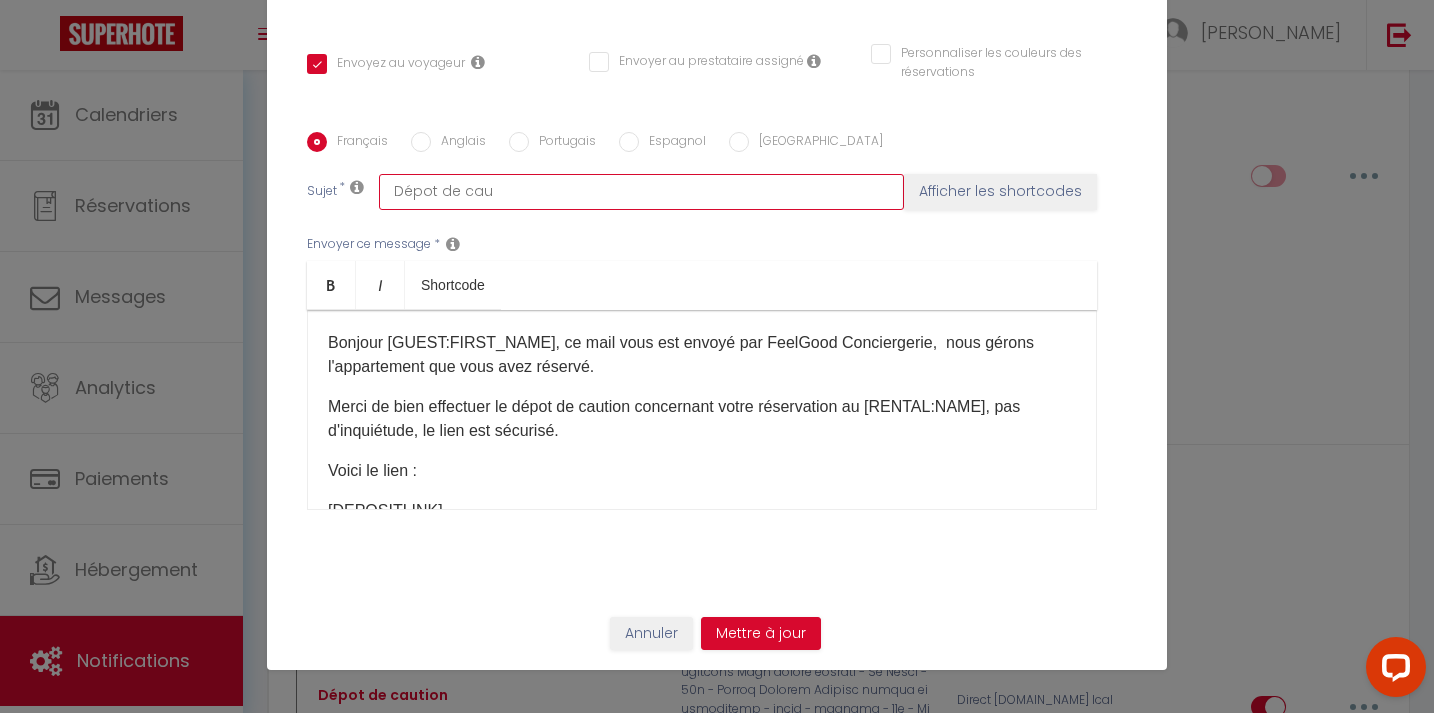 checkbox on "true" 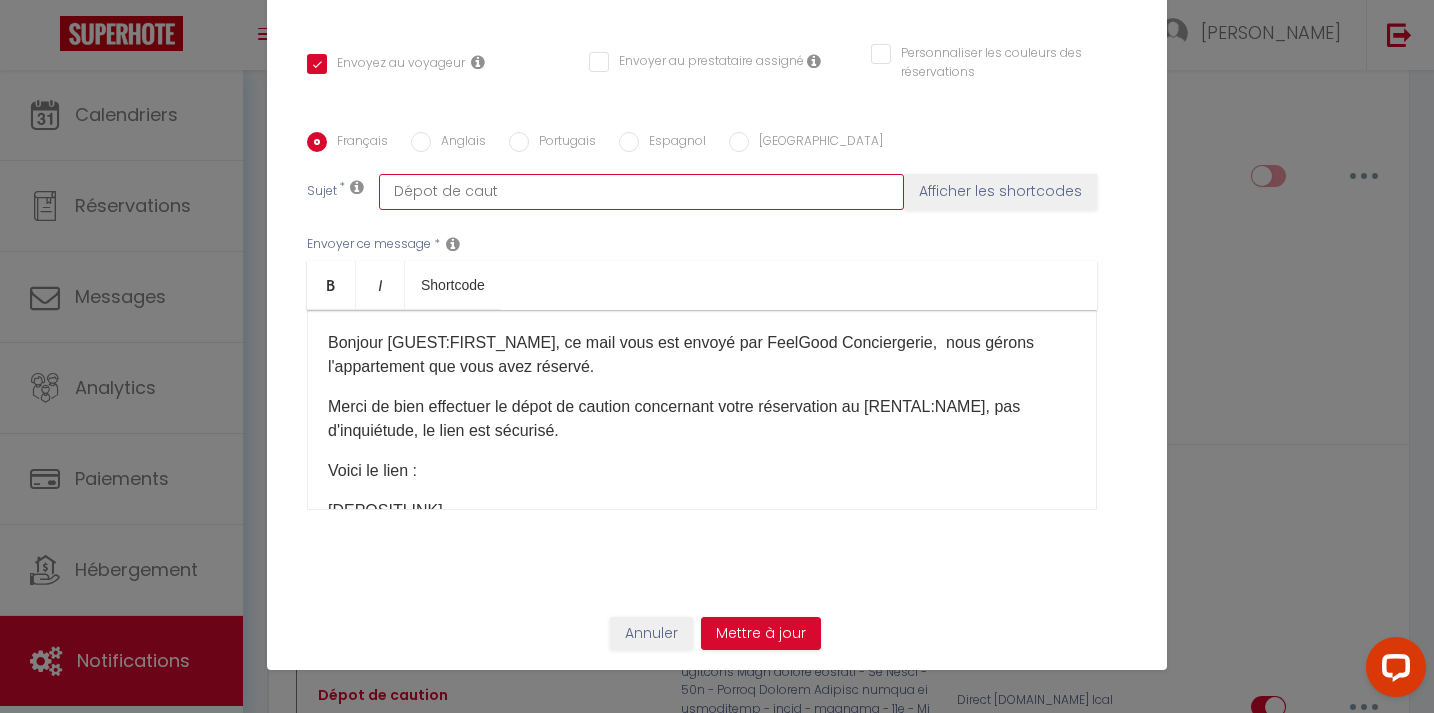 checkbox on "true" 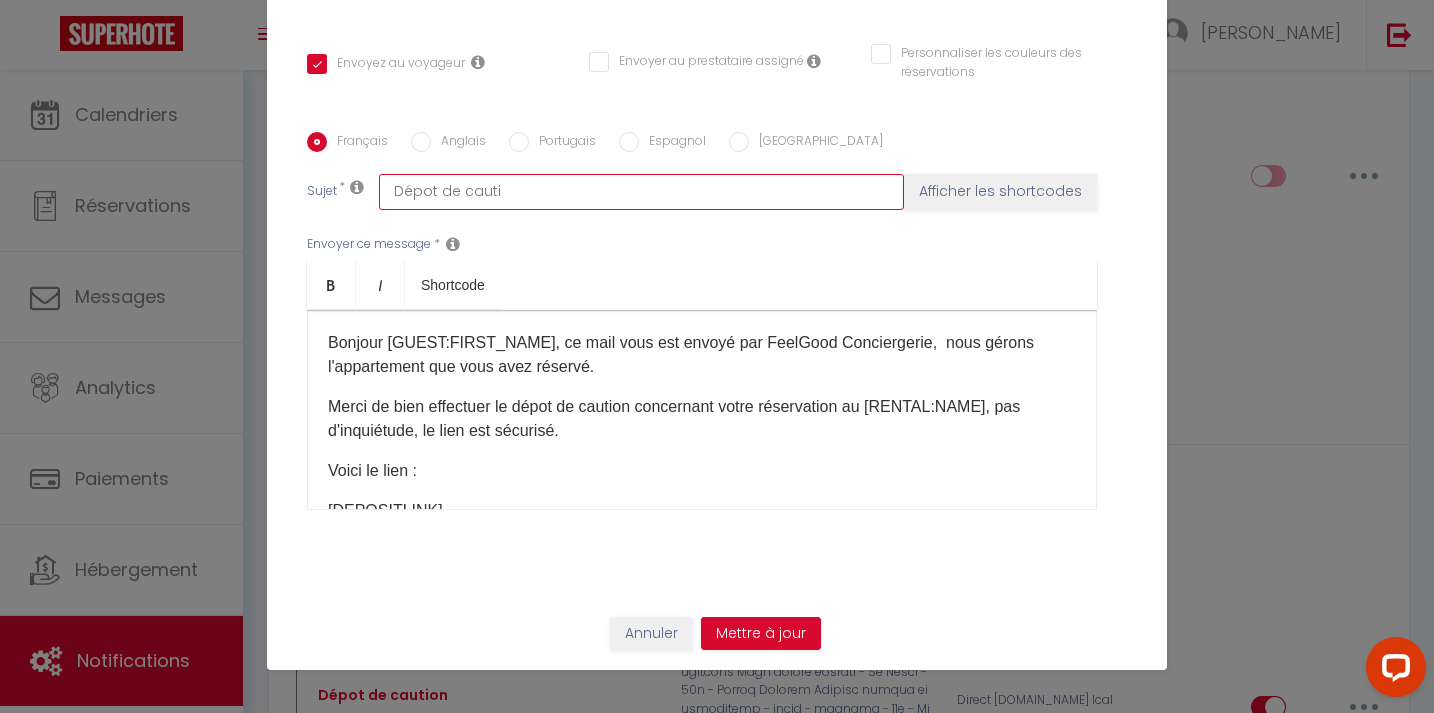 checkbox on "true" 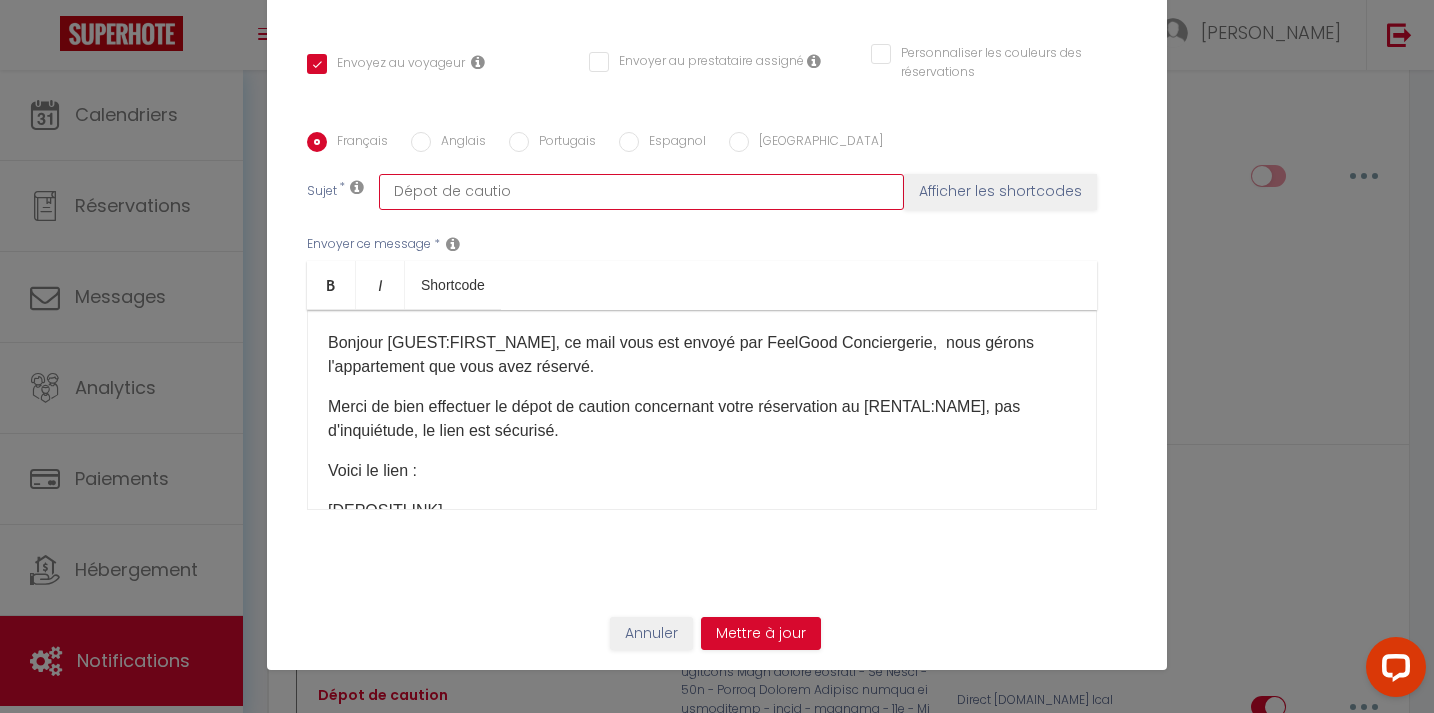 checkbox on "true" 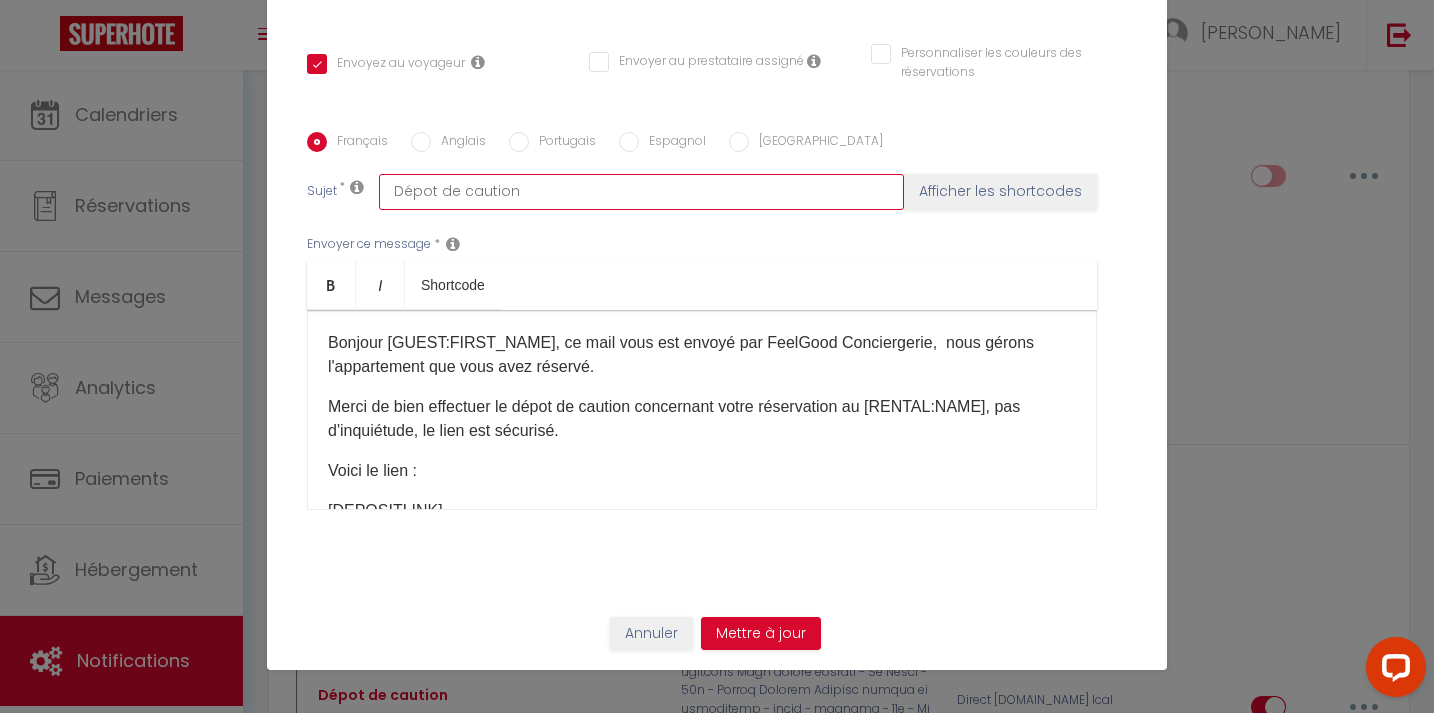 checkbox on "true" 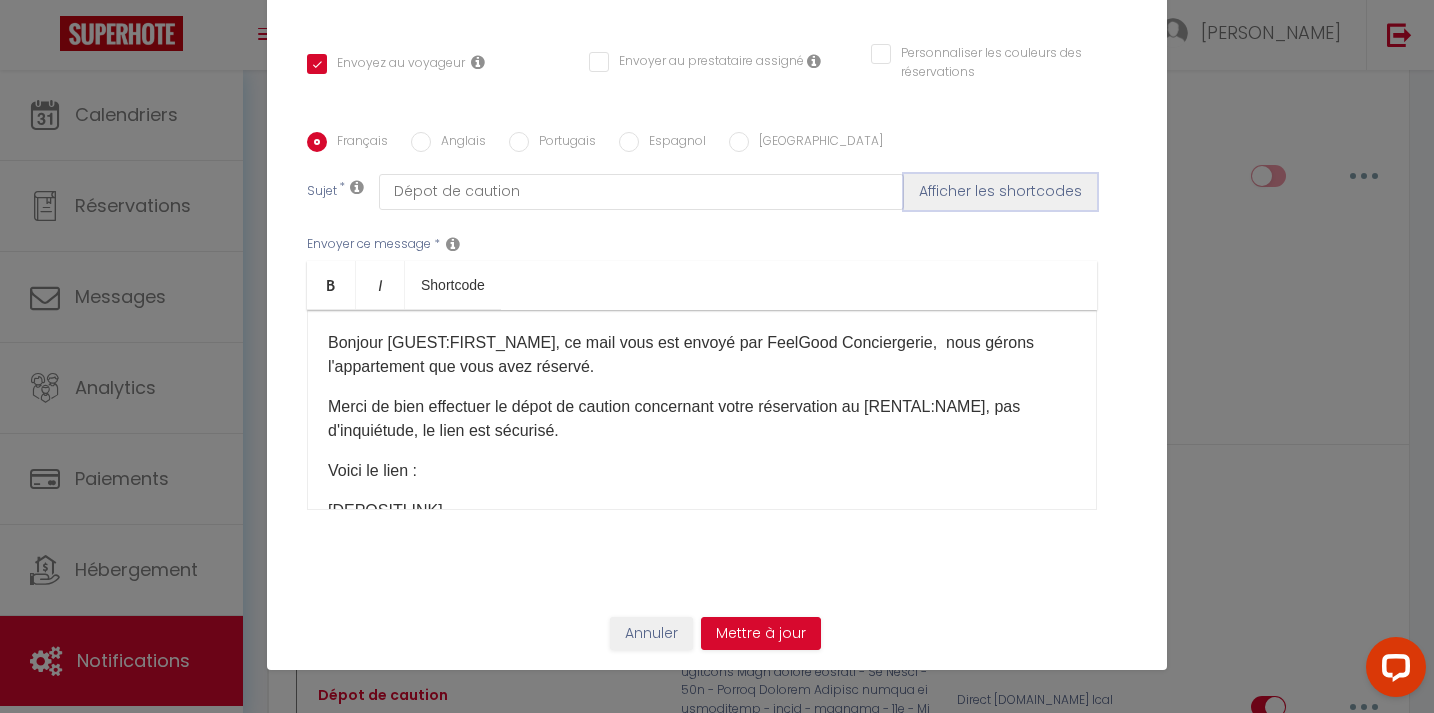 click on "Afficher les shortcodes" at bounding box center (1000, 192) 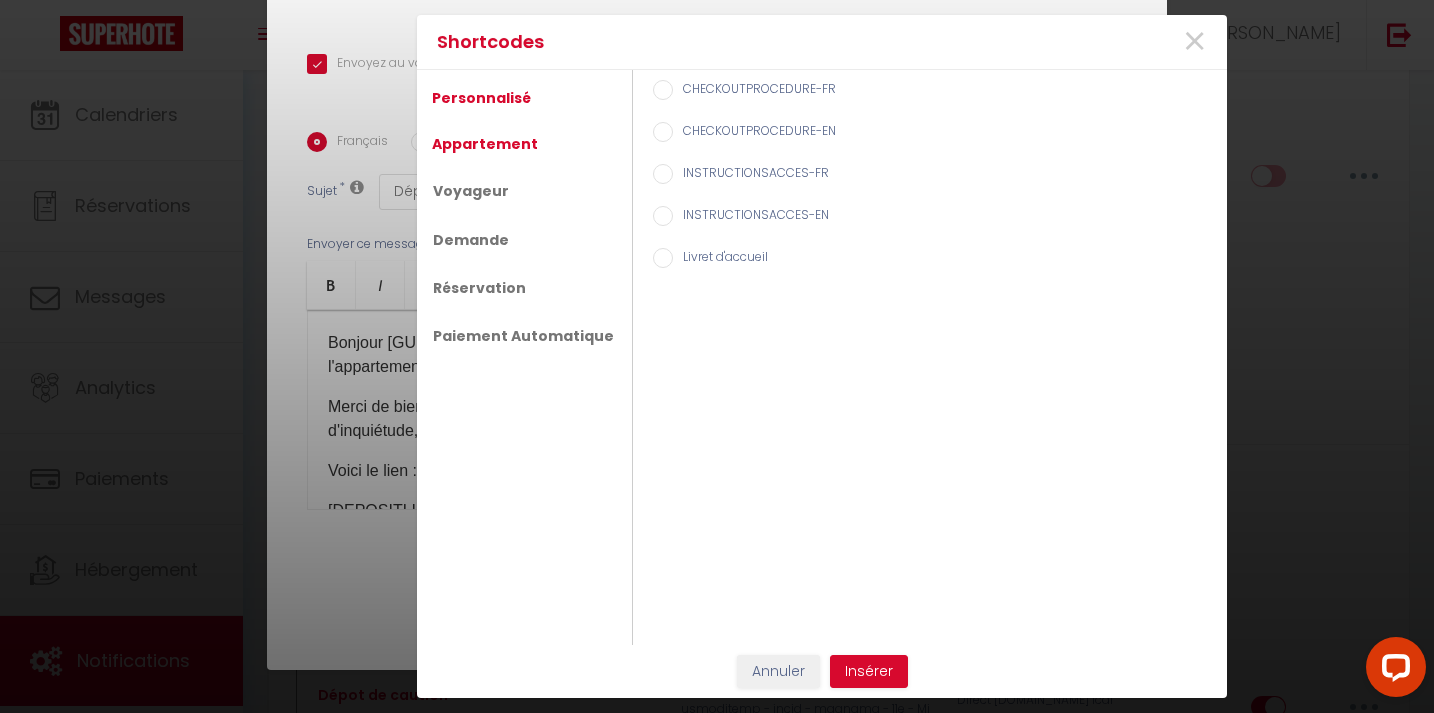 click on "Appartement" at bounding box center (485, 144) 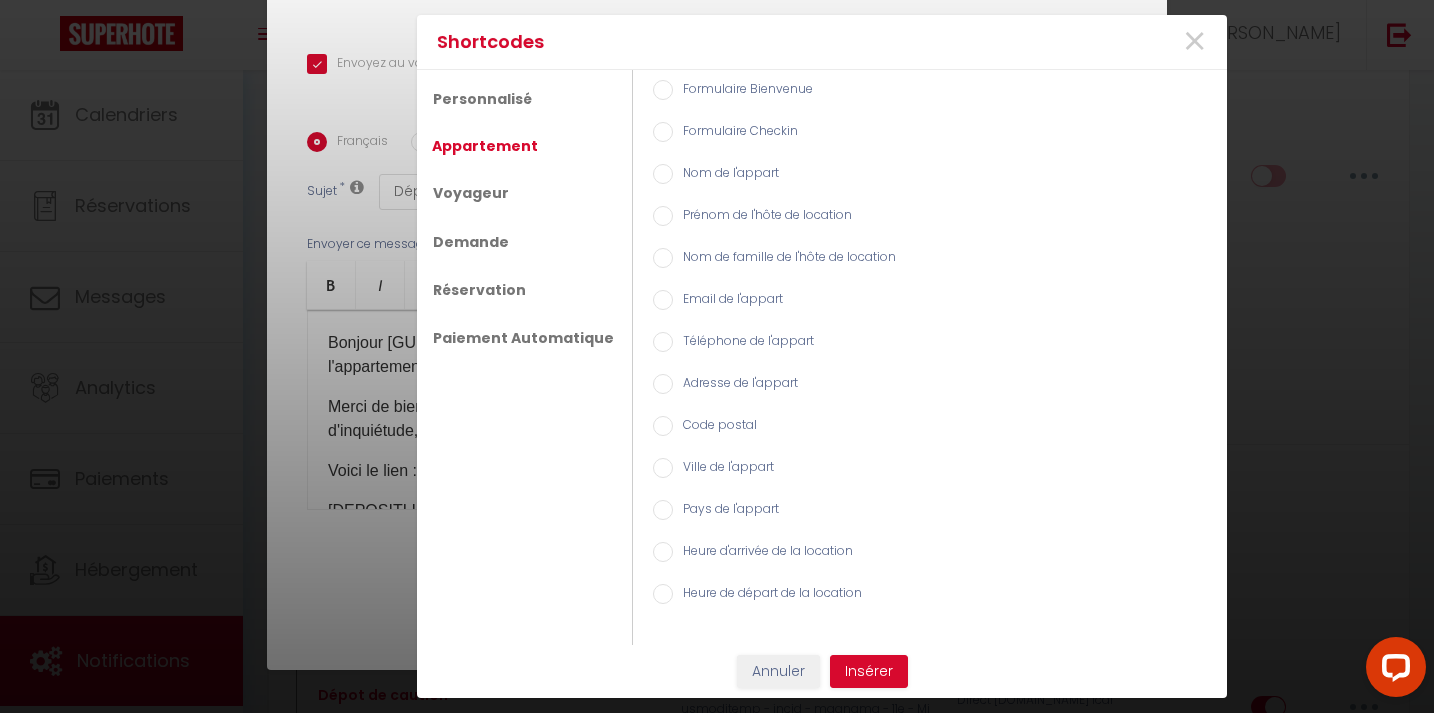 click on "Nom de l'appart" at bounding box center (663, 174) 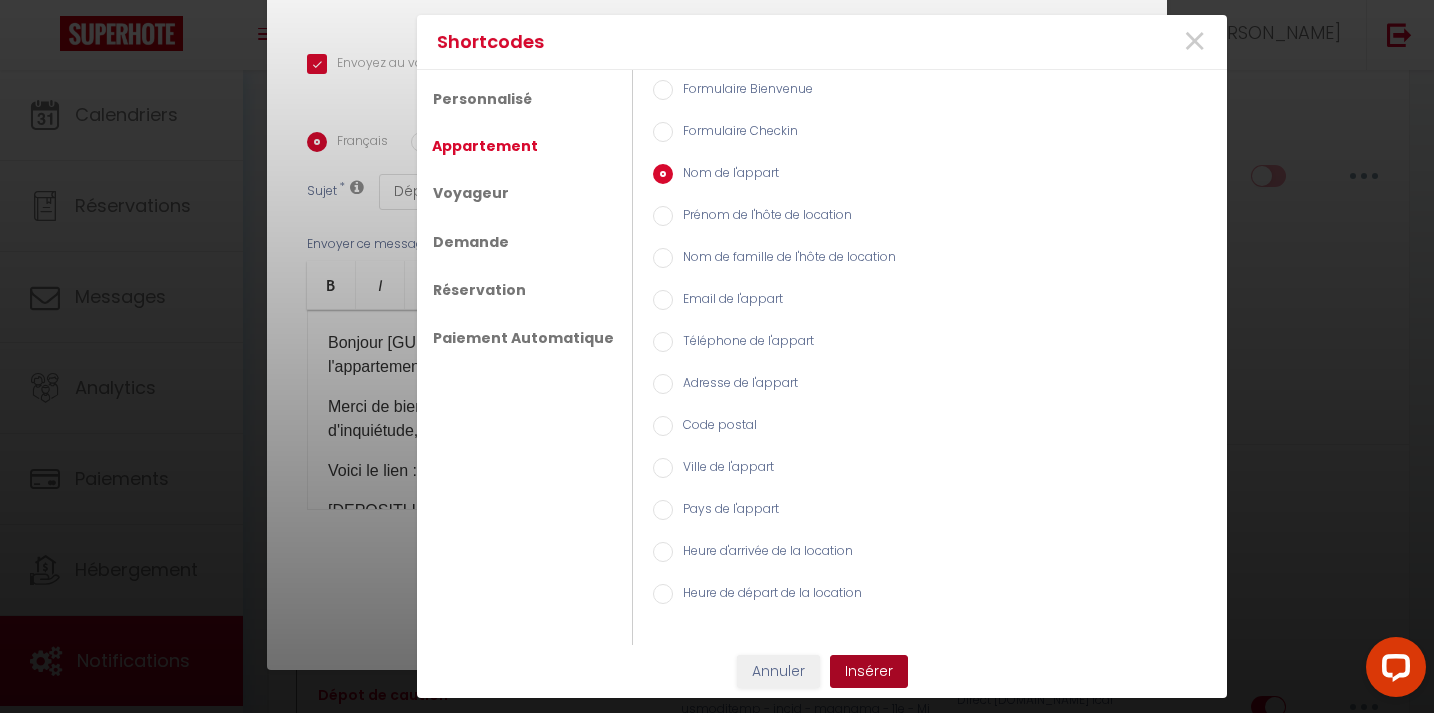 click on "Insérer" at bounding box center [869, 672] 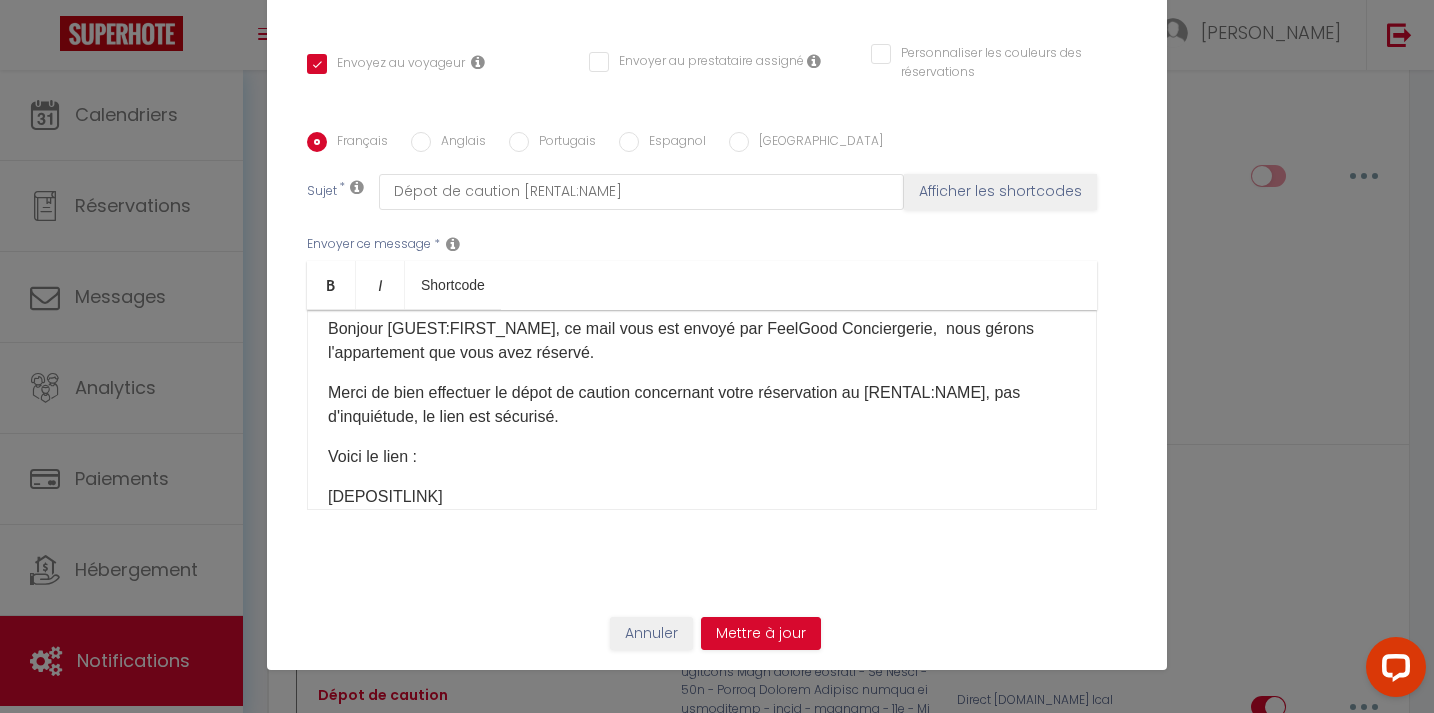 scroll, scrollTop: 18, scrollLeft: 0, axis: vertical 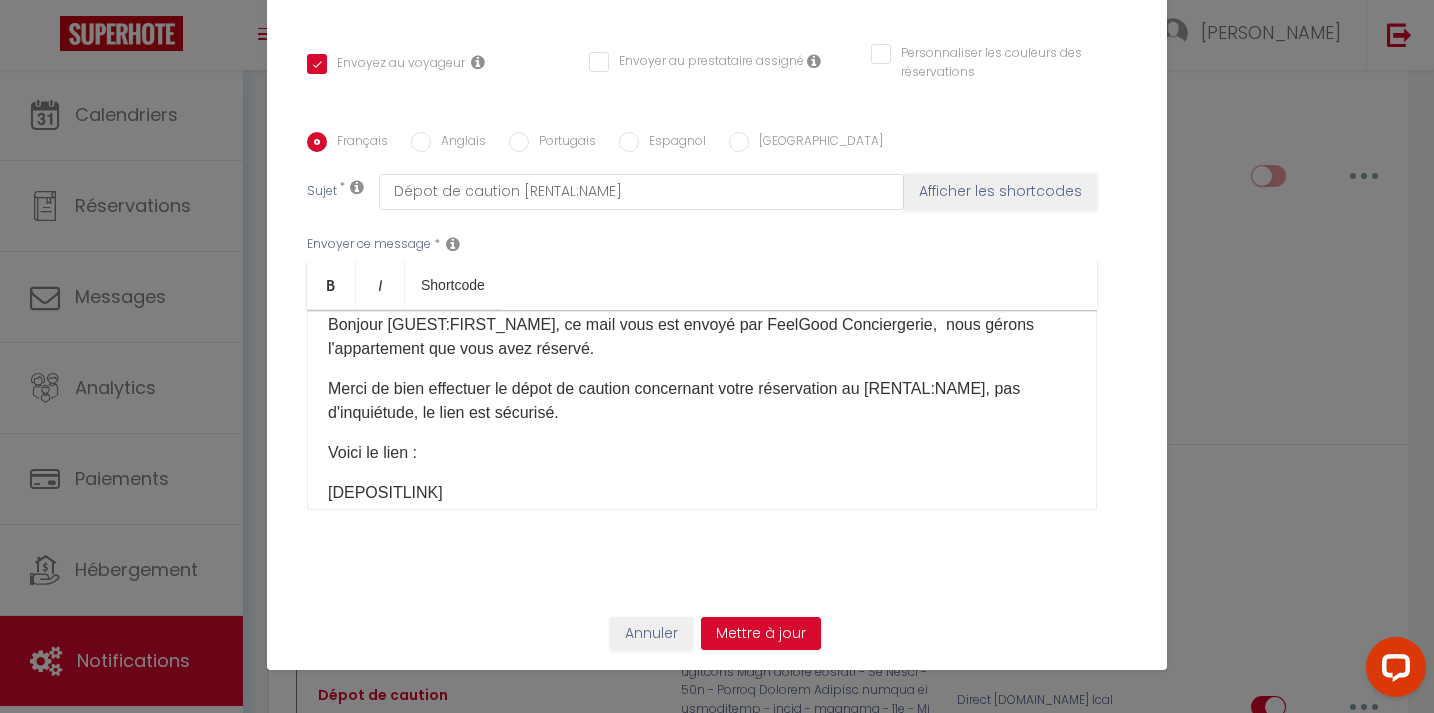 click on "Merci de bien effectuer le dépot de caution concernant votre réservation au [RENTAL:NAME], pas d'inquiétude, le lien est sécurisé." at bounding box center [702, 401] 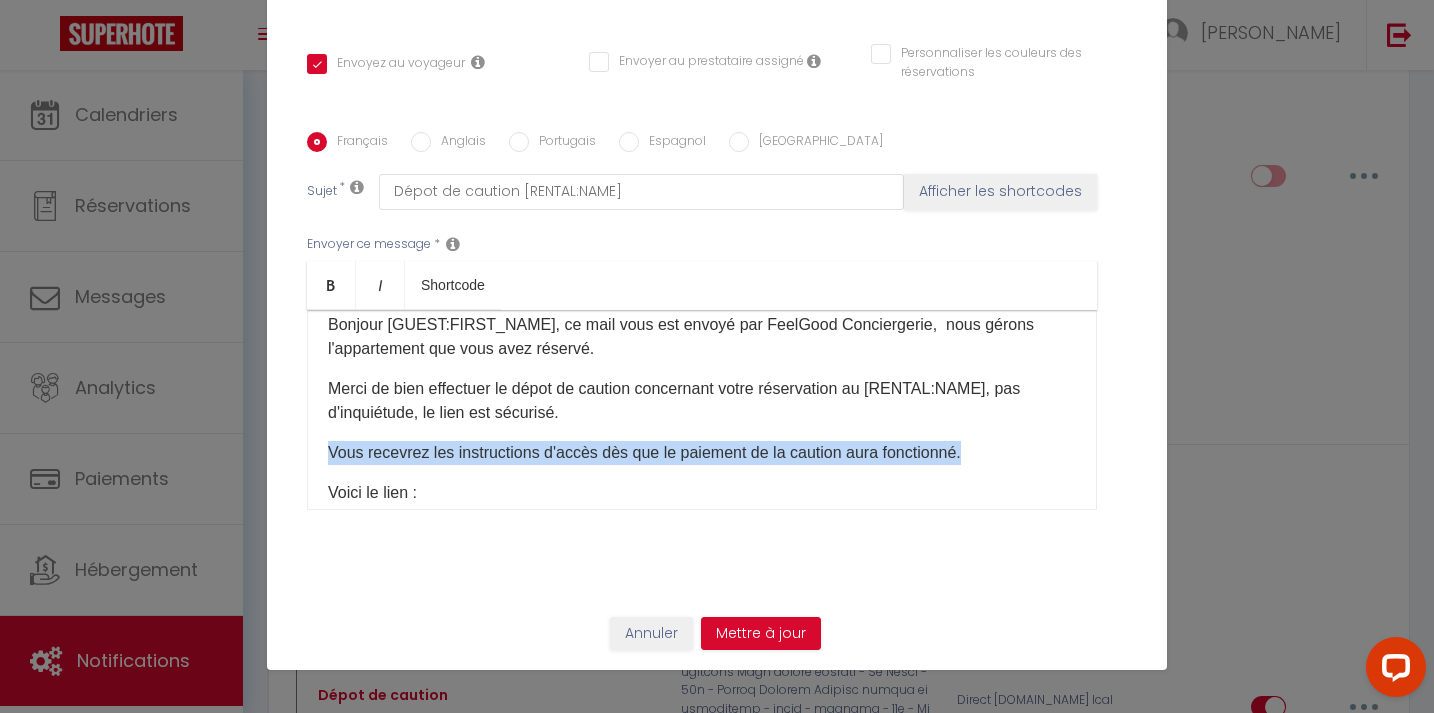 drag, startPoint x: 325, startPoint y: 455, endPoint x: 1007, endPoint y: 458, distance: 682.0066 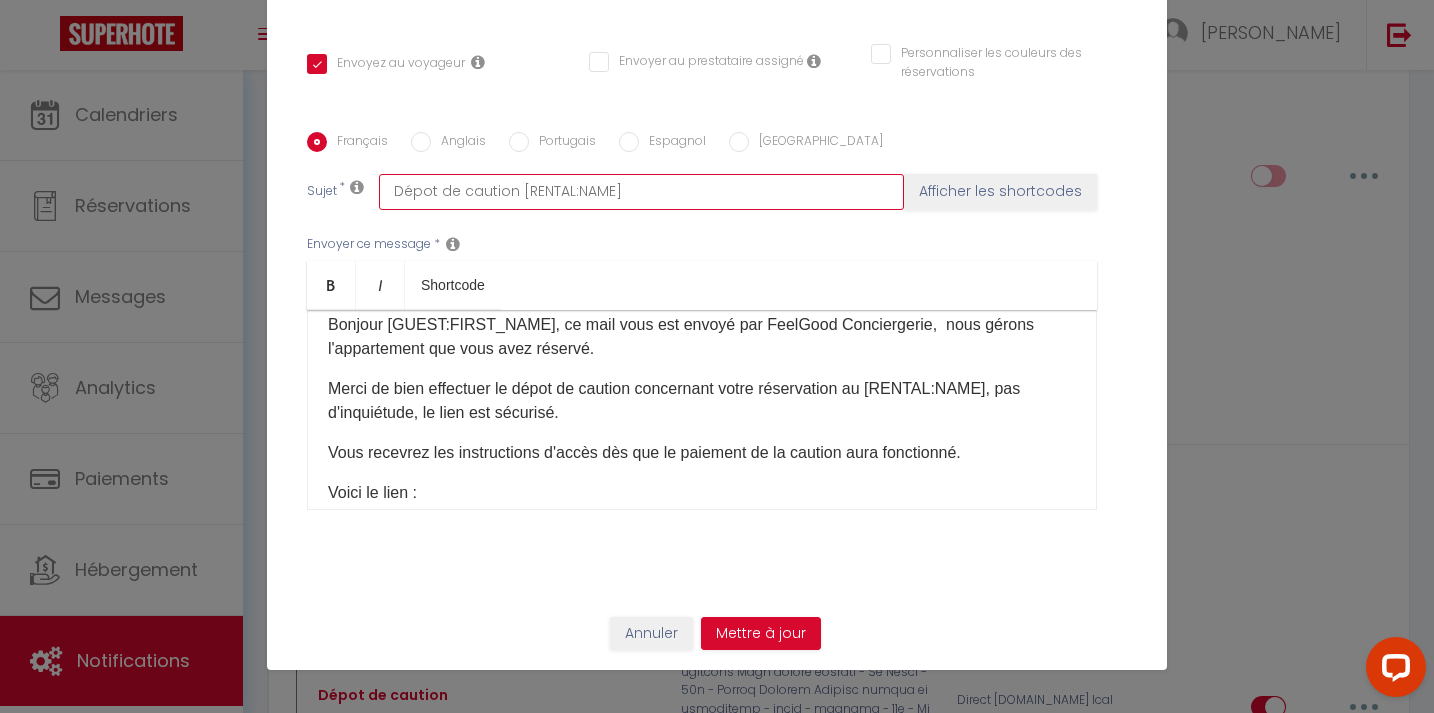 click on "Dépot de caution [RENTAL:NAME]" at bounding box center (641, 192) 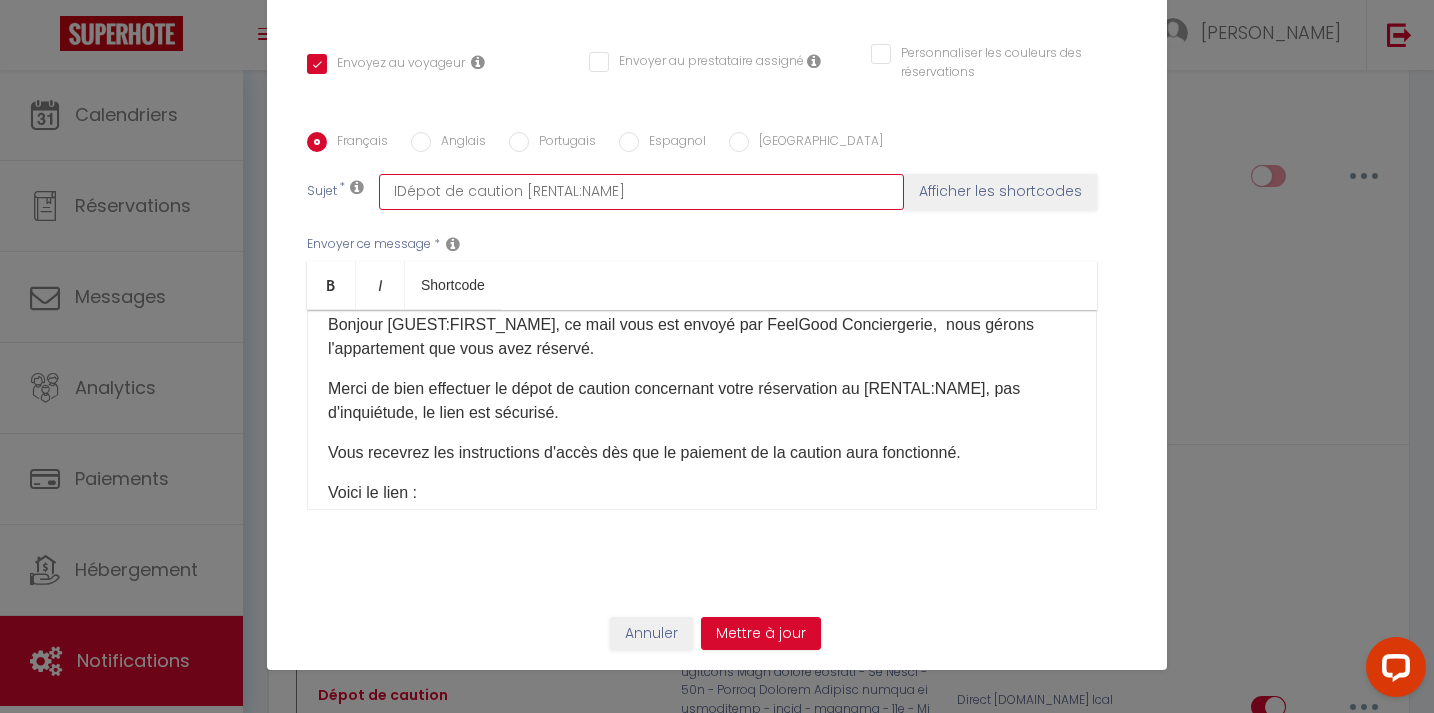 checkbox on "true" 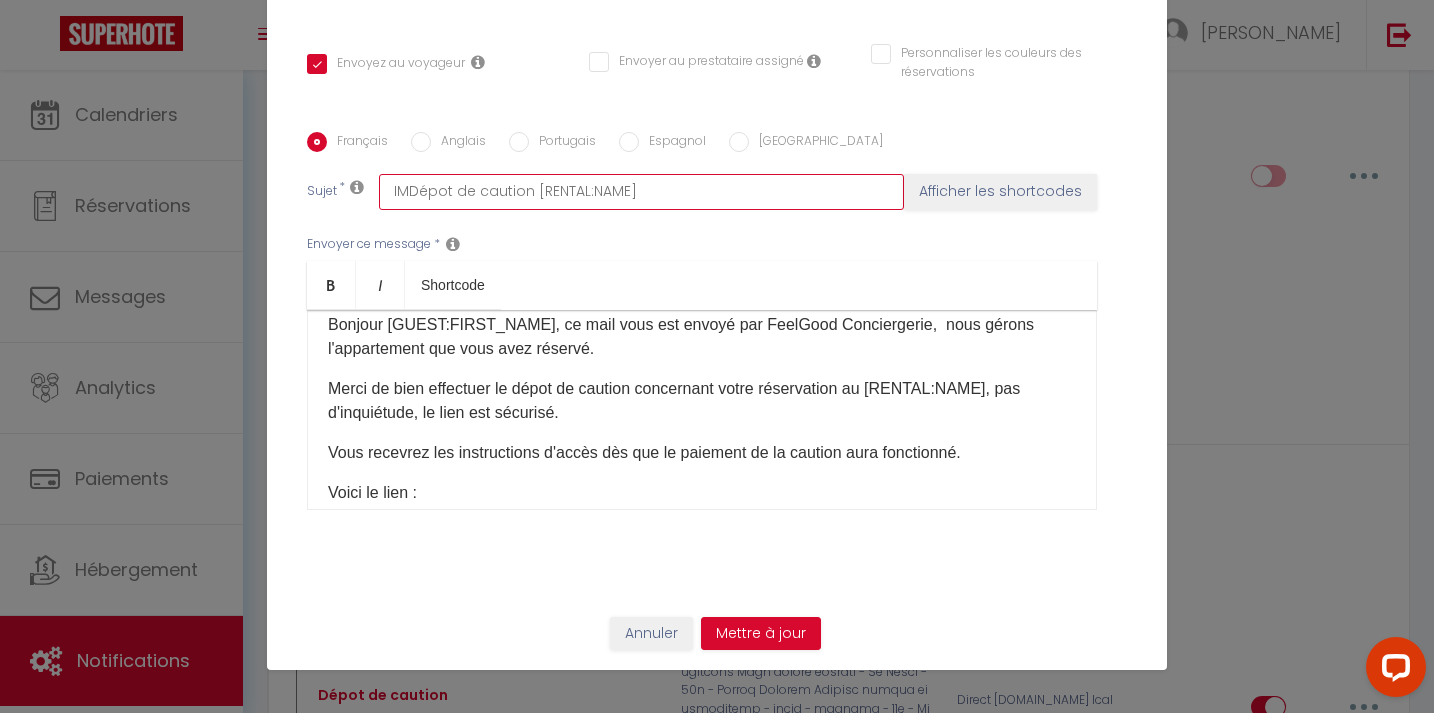 checkbox on "true" 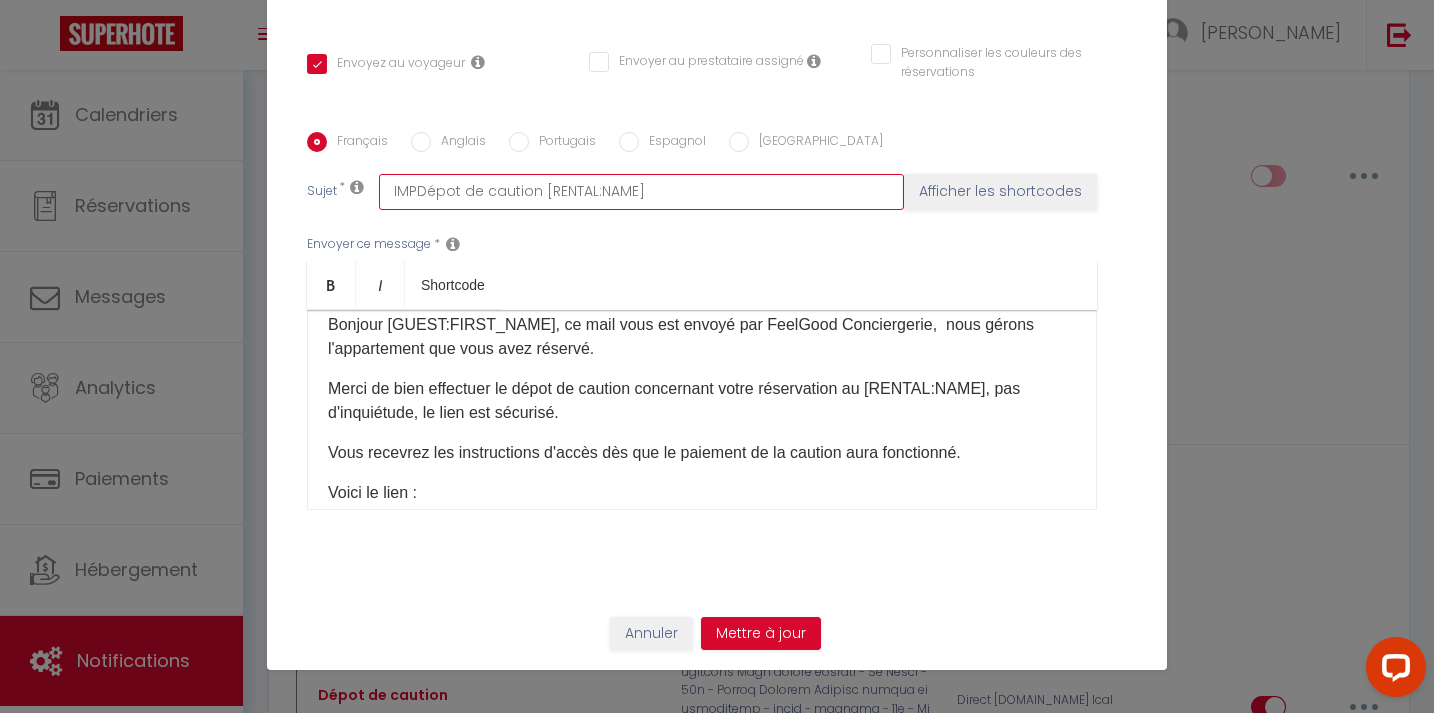 checkbox on "true" 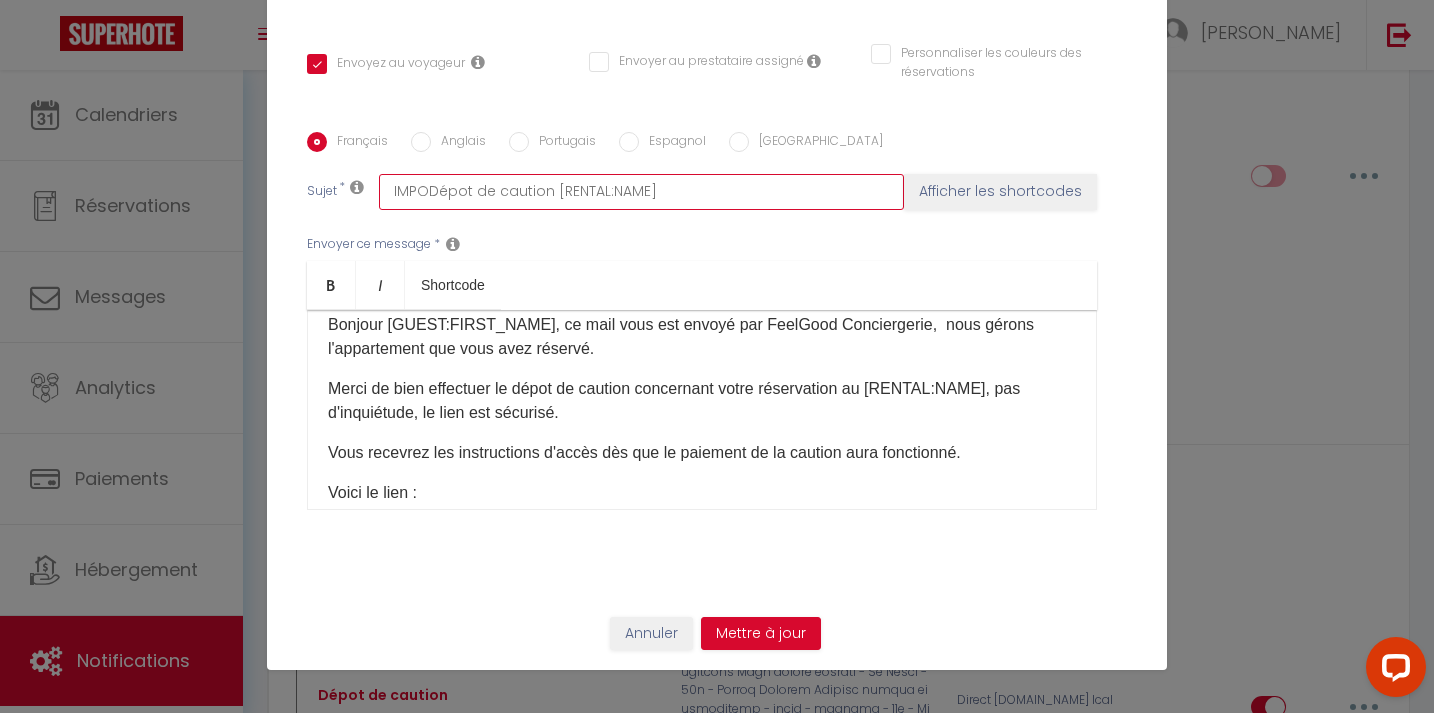 checkbox on "true" 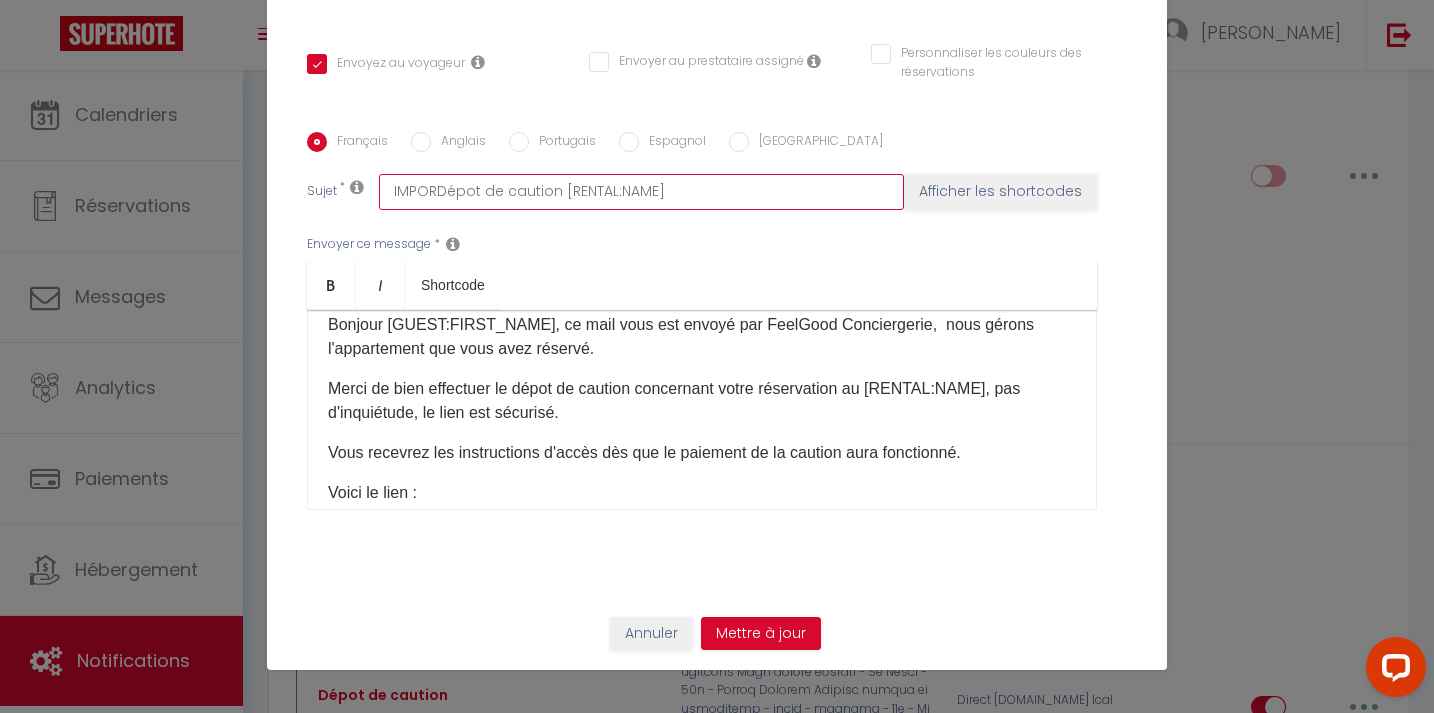 checkbox on "true" 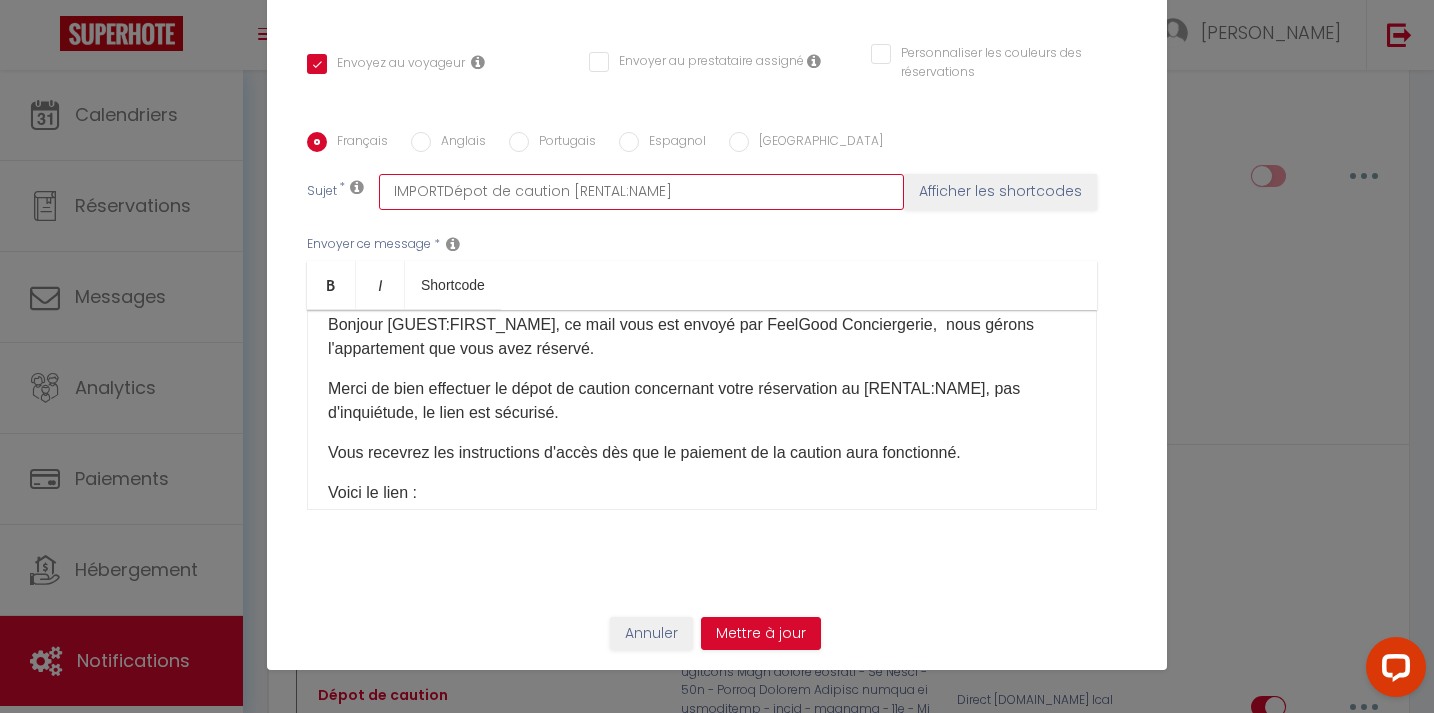 checkbox on "true" 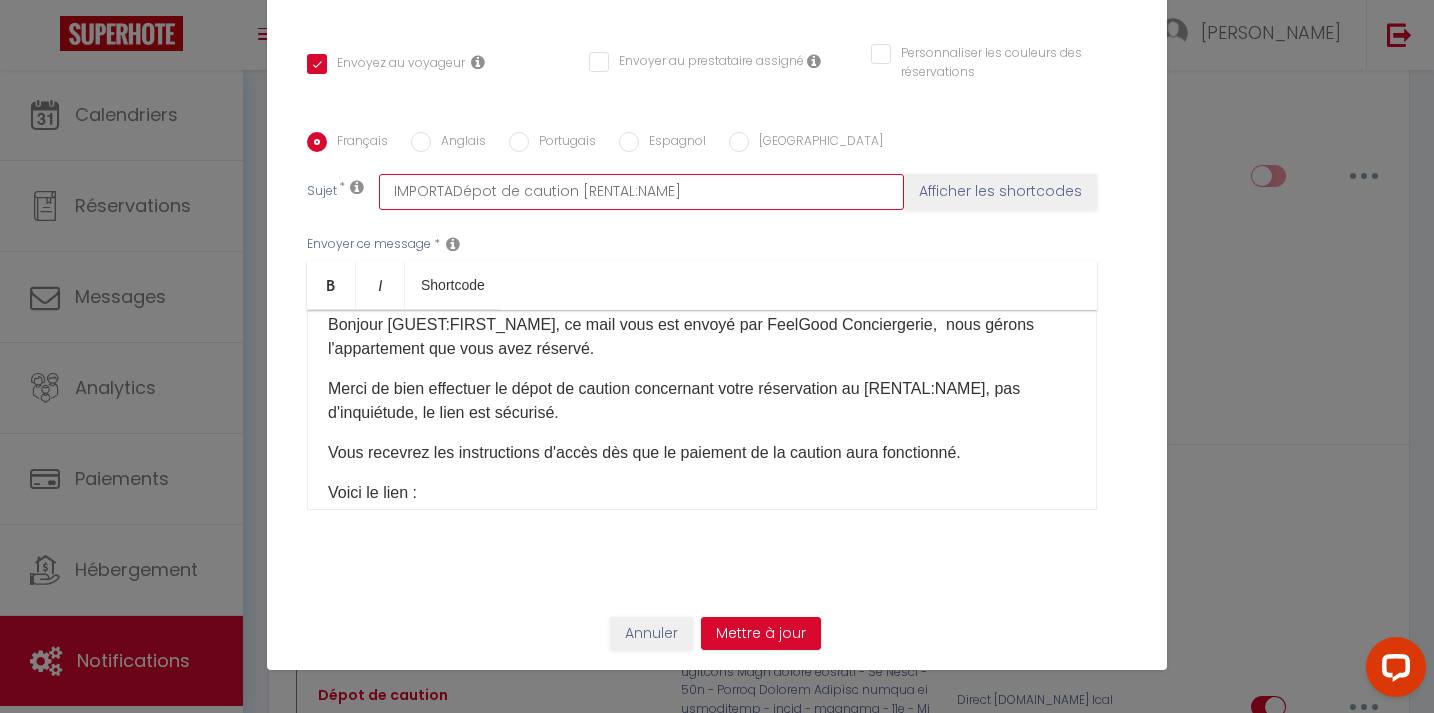 checkbox on "true" 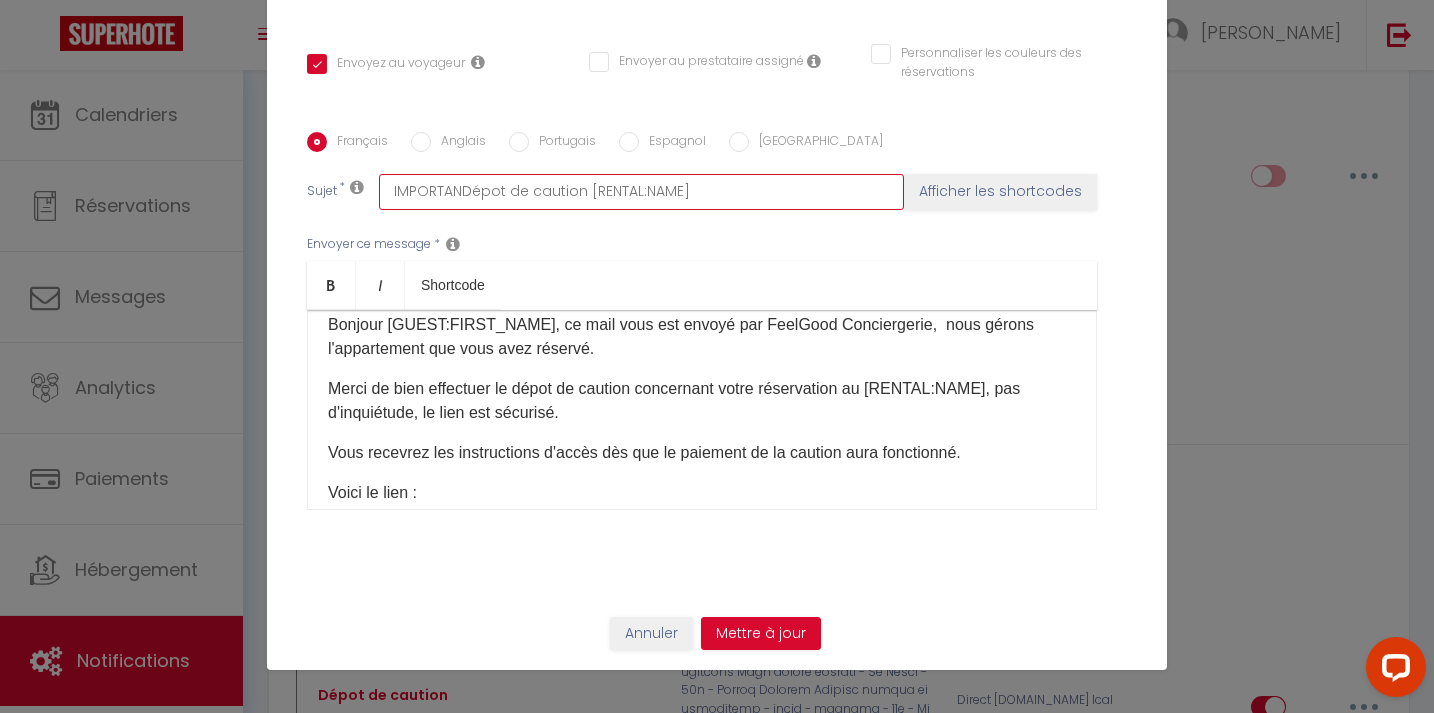 checkbox on "true" 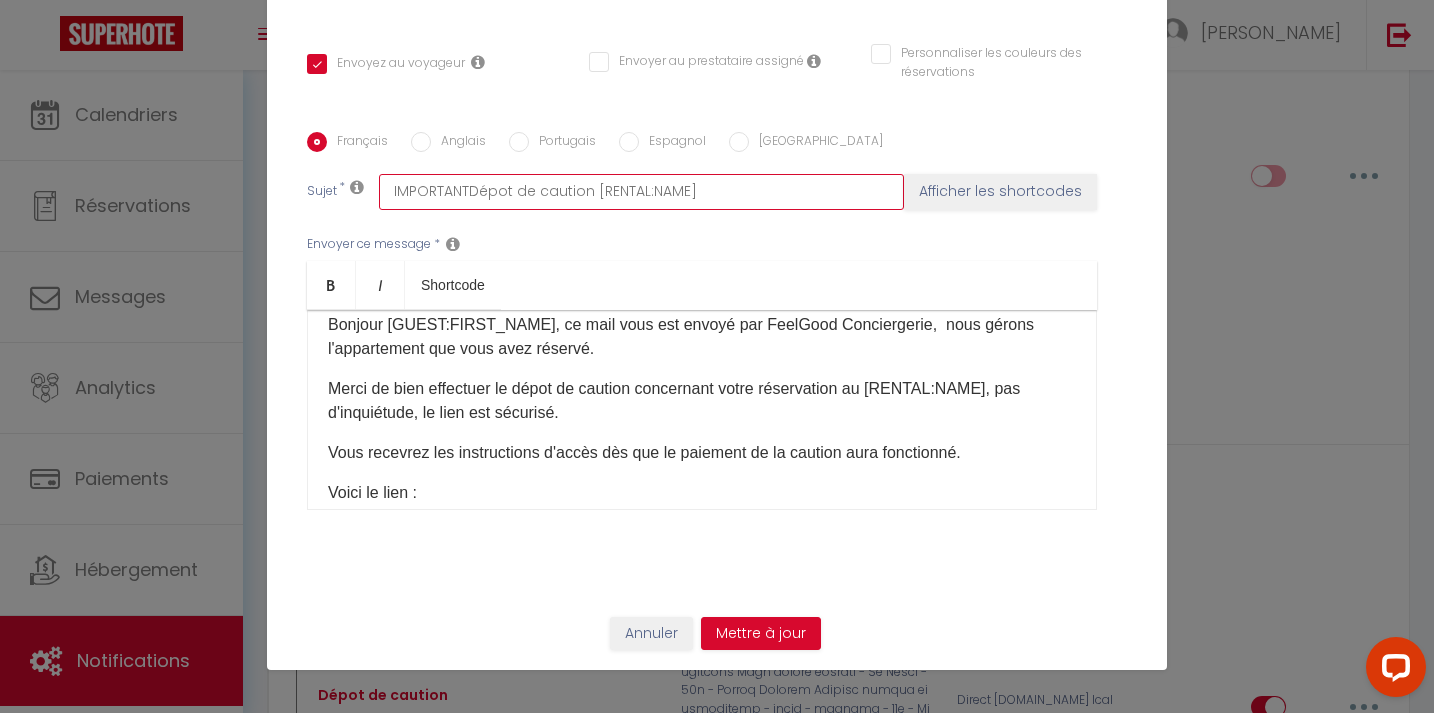 checkbox on "true" 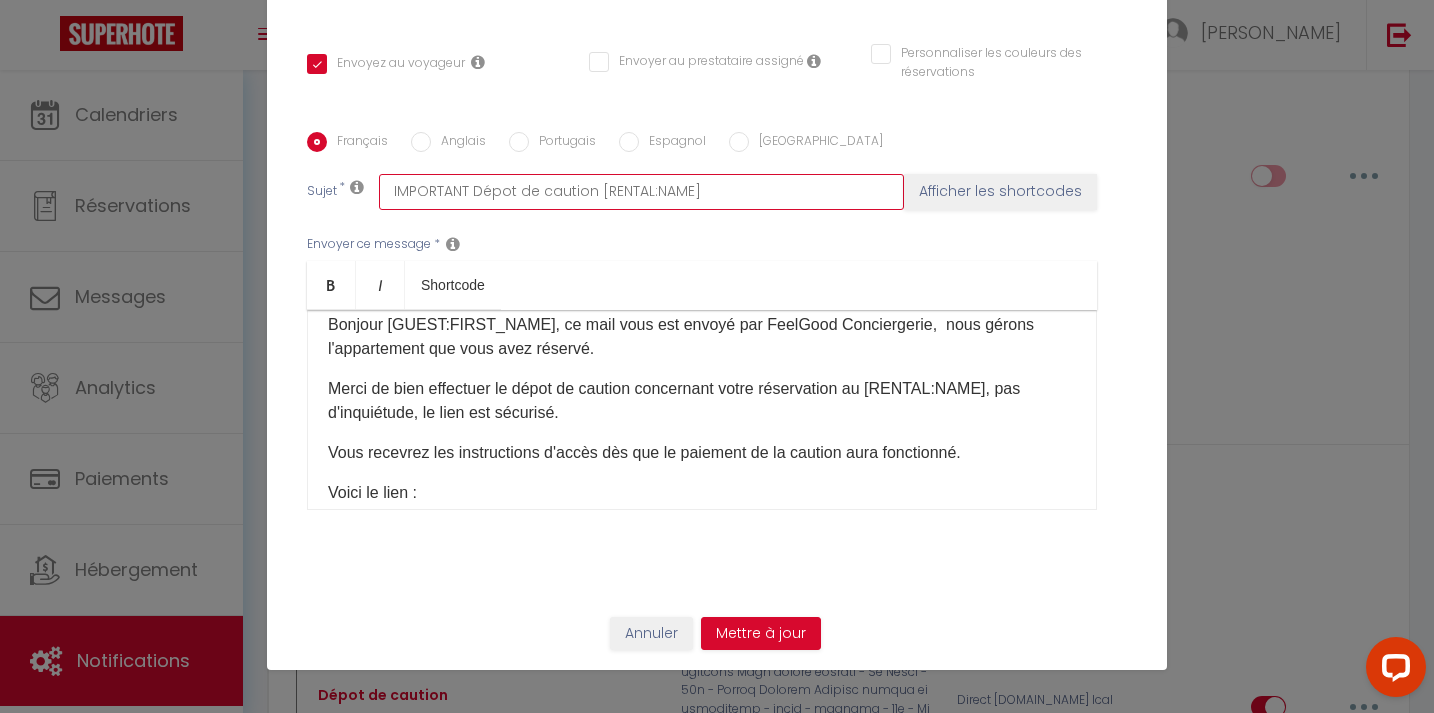 checkbox on "true" 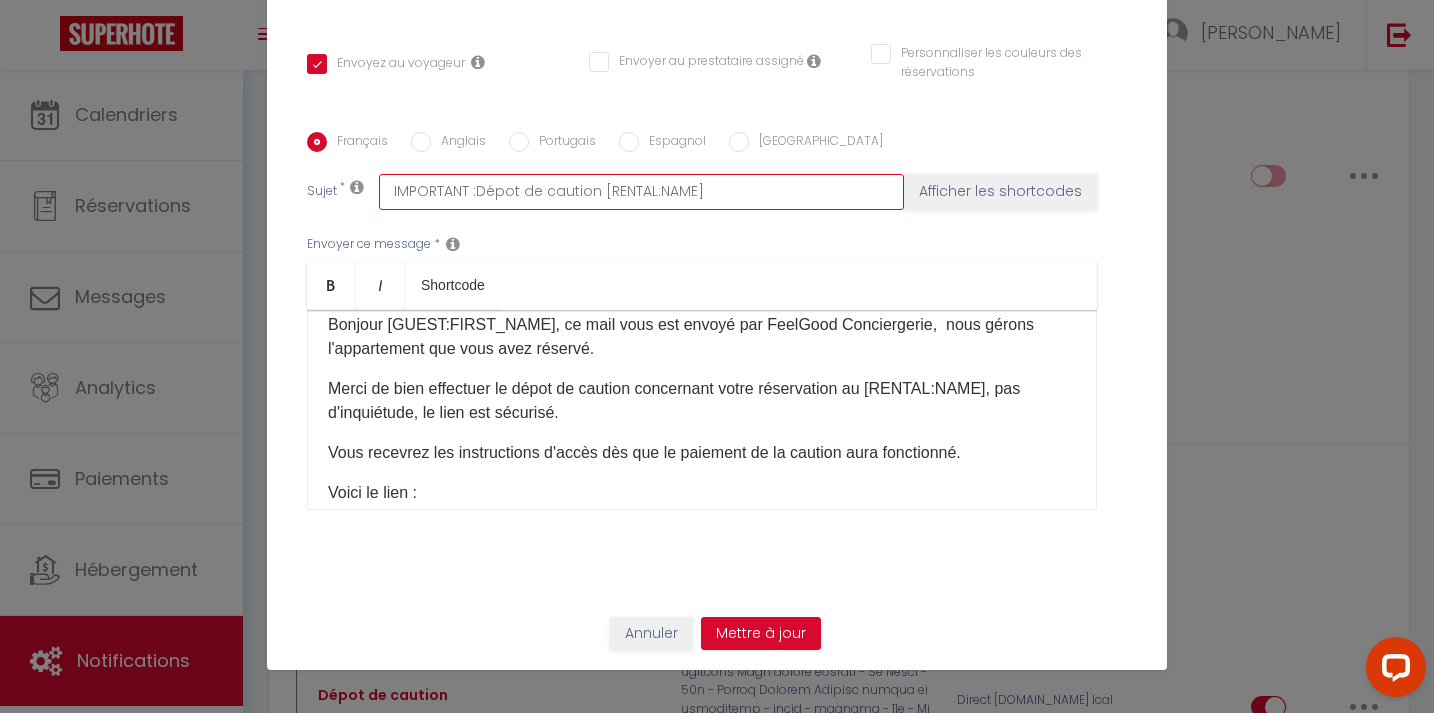 checkbox on "true" 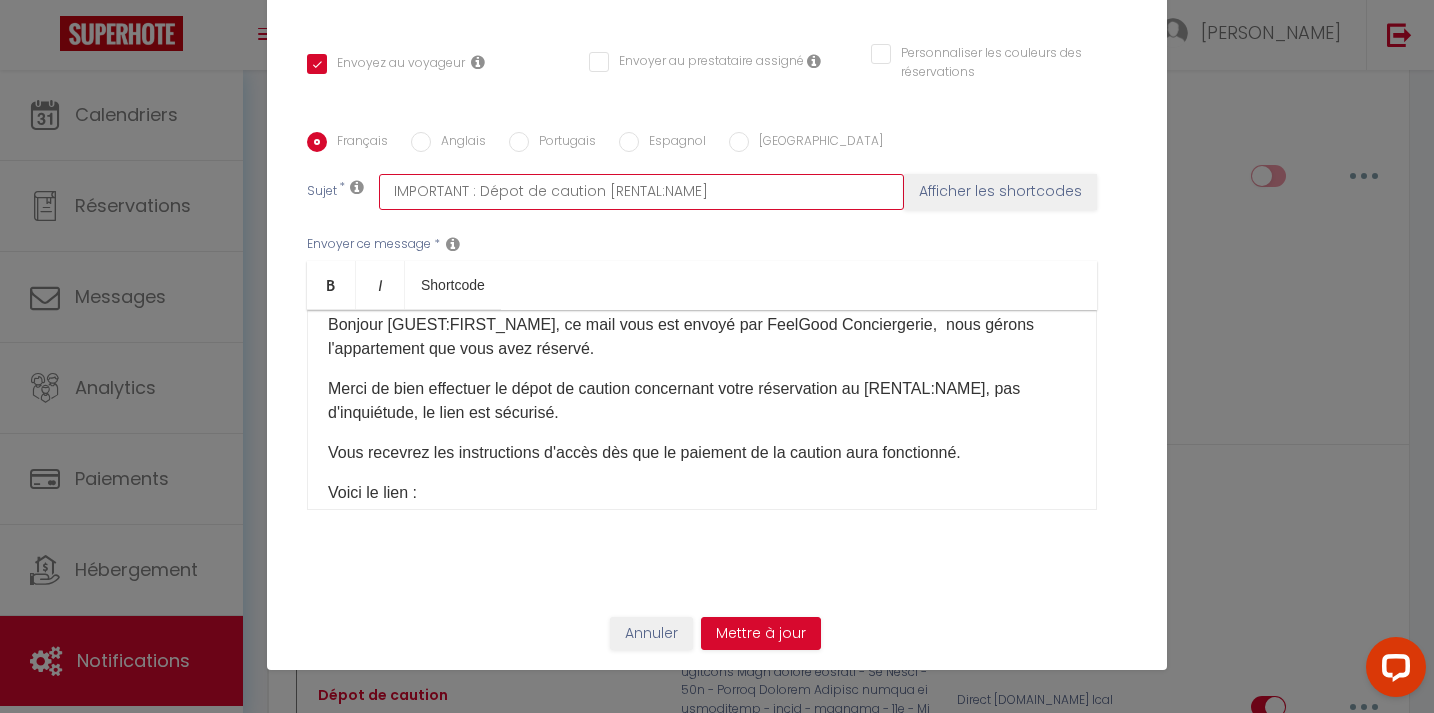 checkbox on "true" 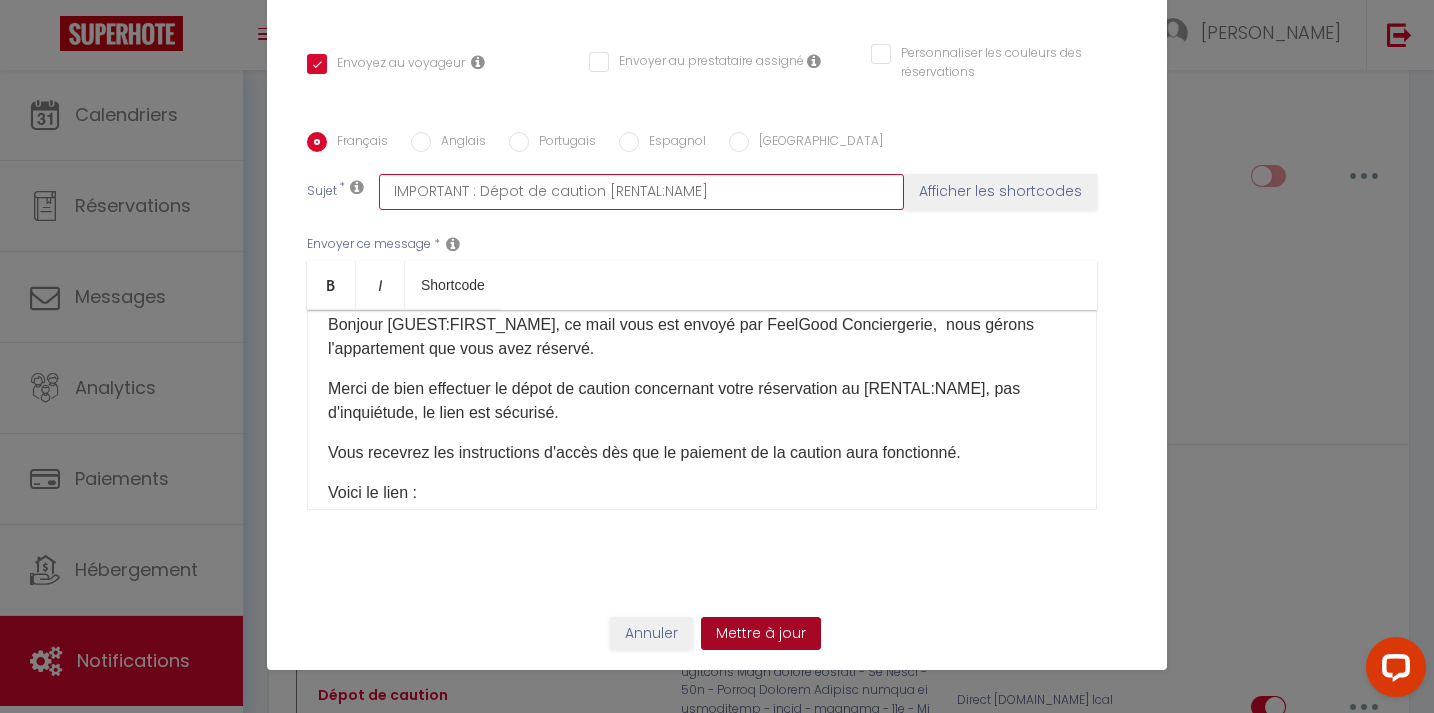 type on "IMPORTANT : Dépot de caution [RENTAL:NAME]" 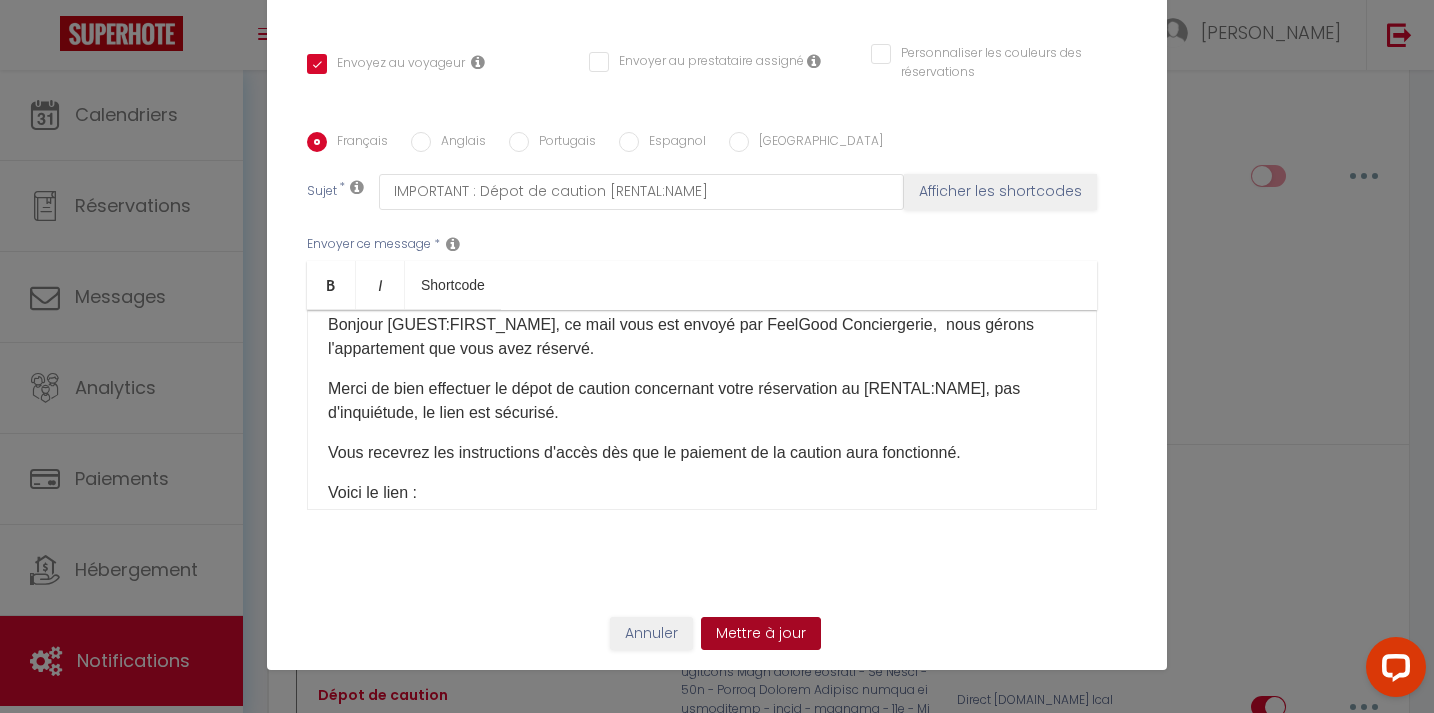 click on "Mettre à jour" at bounding box center [761, 634] 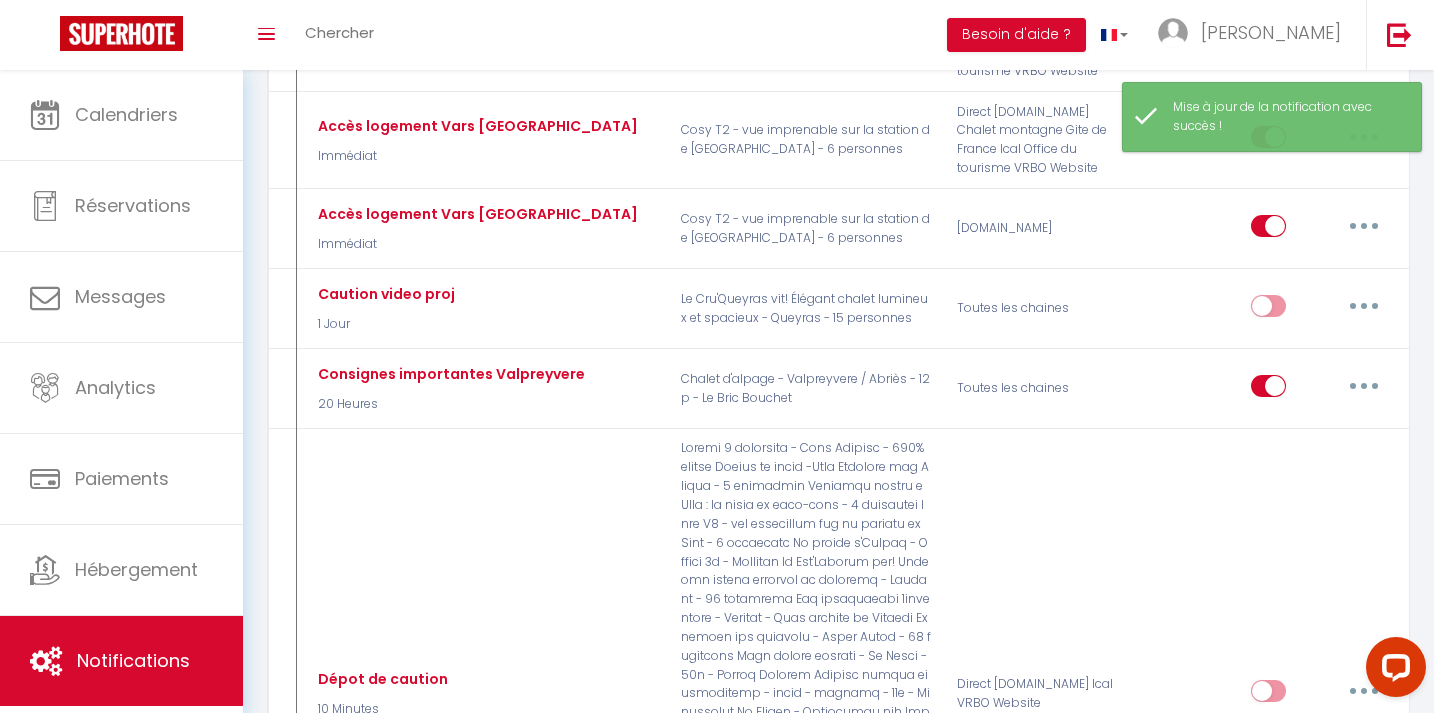 scroll, scrollTop: 5717, scrollLeft: 0, axis: vertical 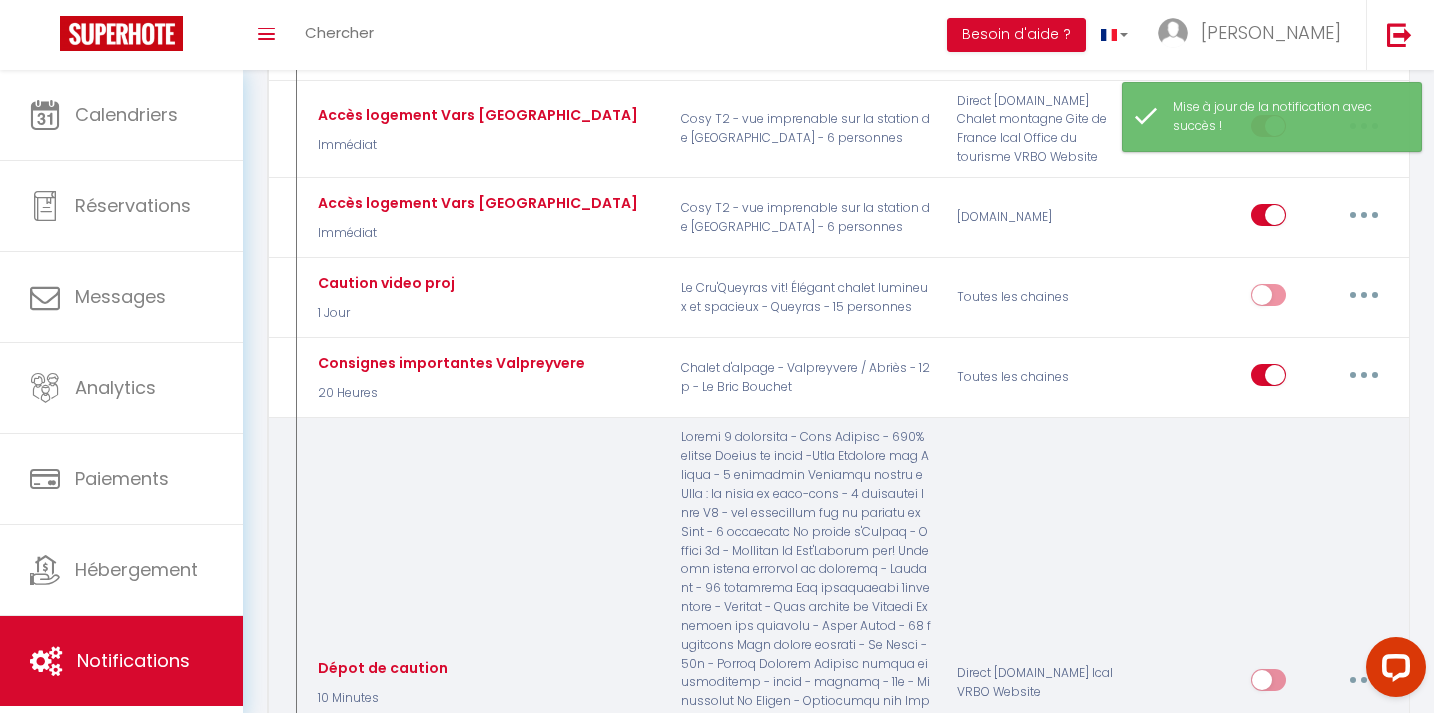 click at bounding box center [1268, 684] 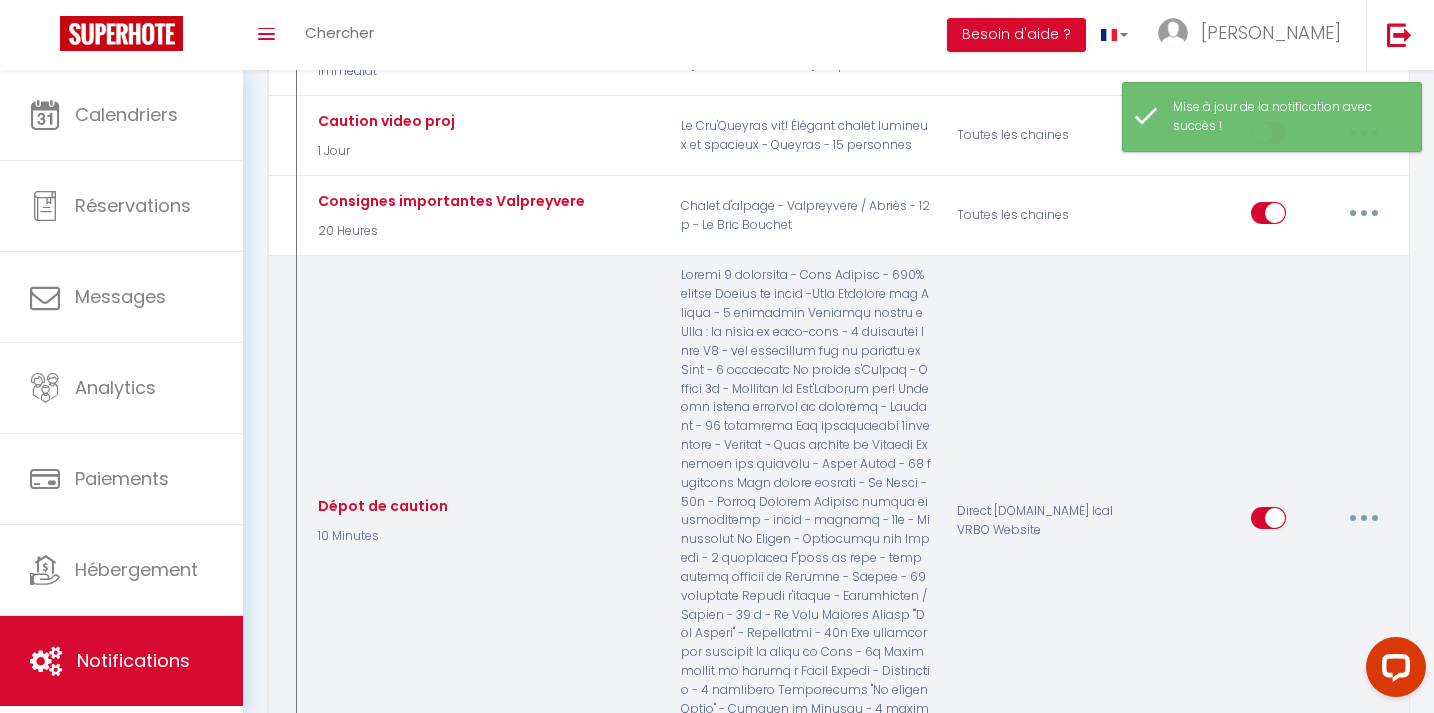 scroll, scrollTop: 6085, scrollLeft: 0, axis: vertical 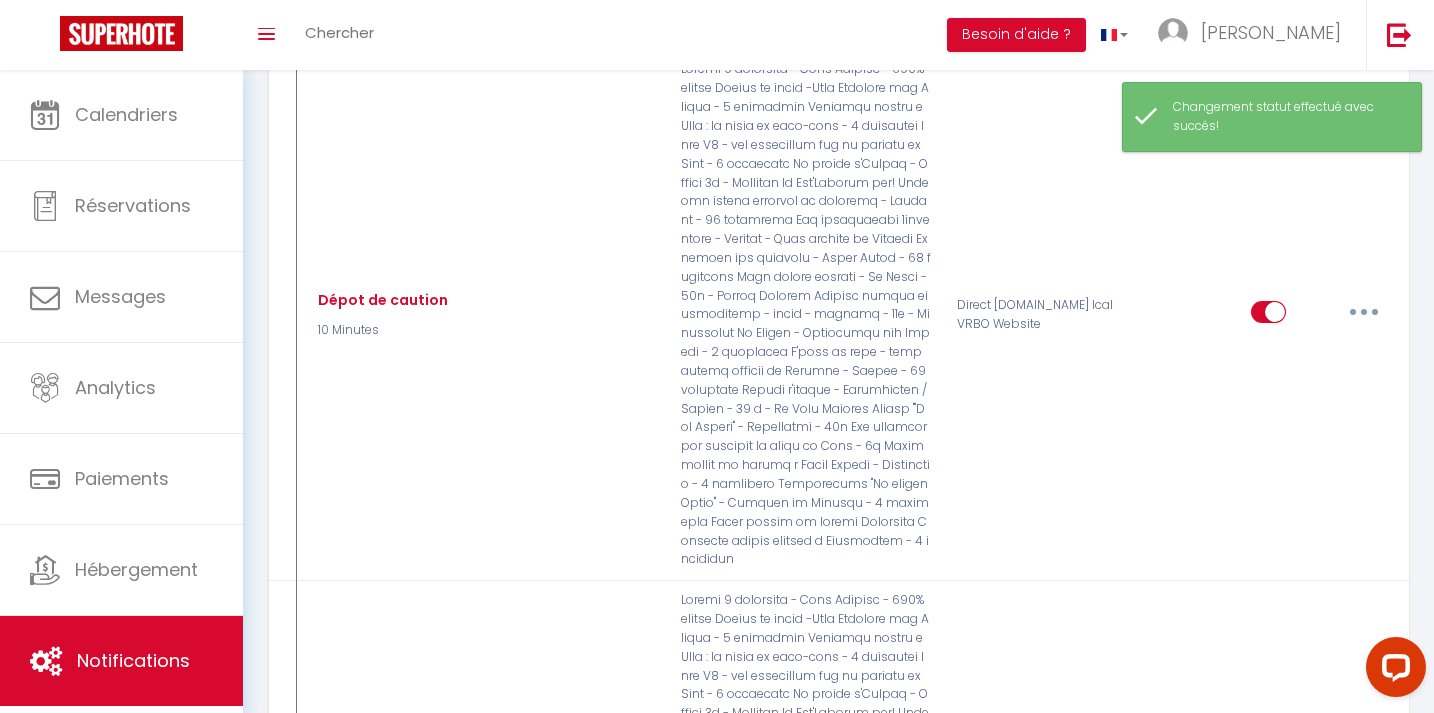click at bounding box center (1392, 671) 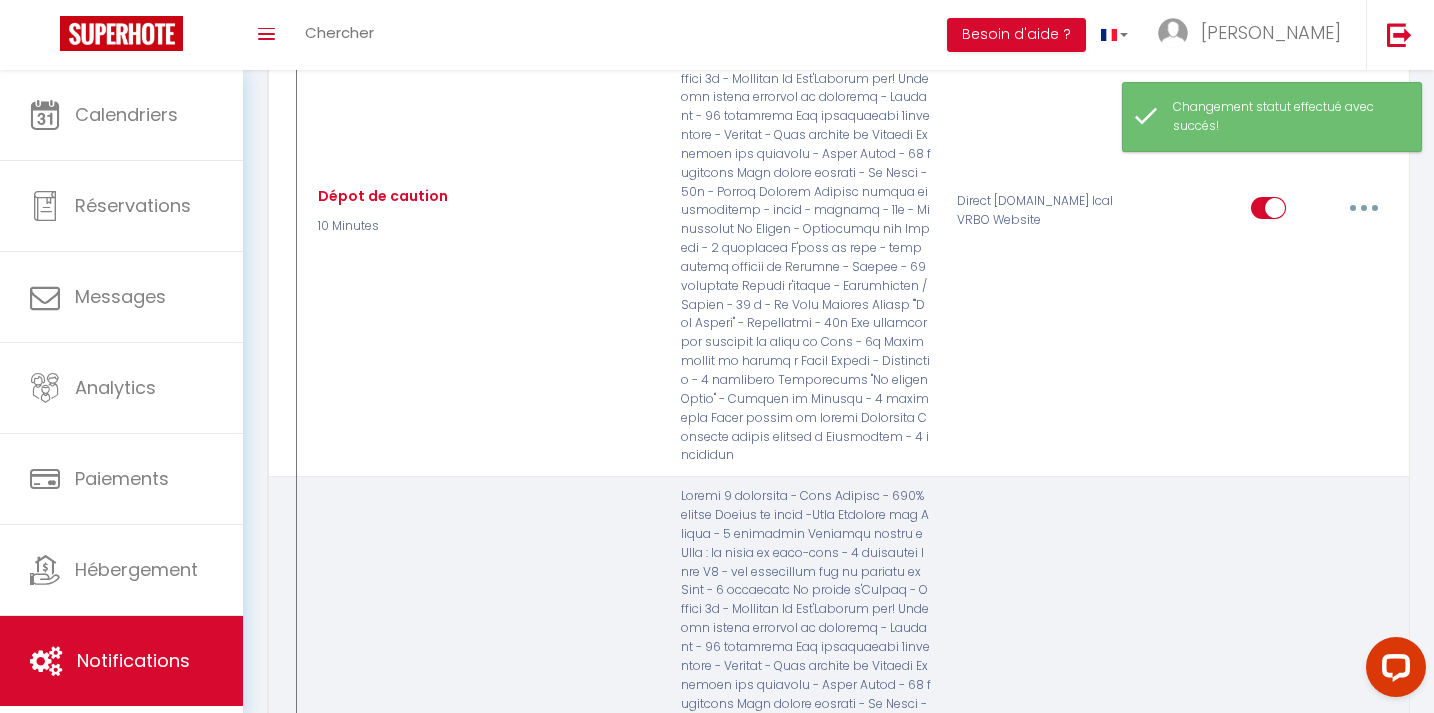 scroll, scrollTop: 6265, scrollLeft: 0, axis: vertical 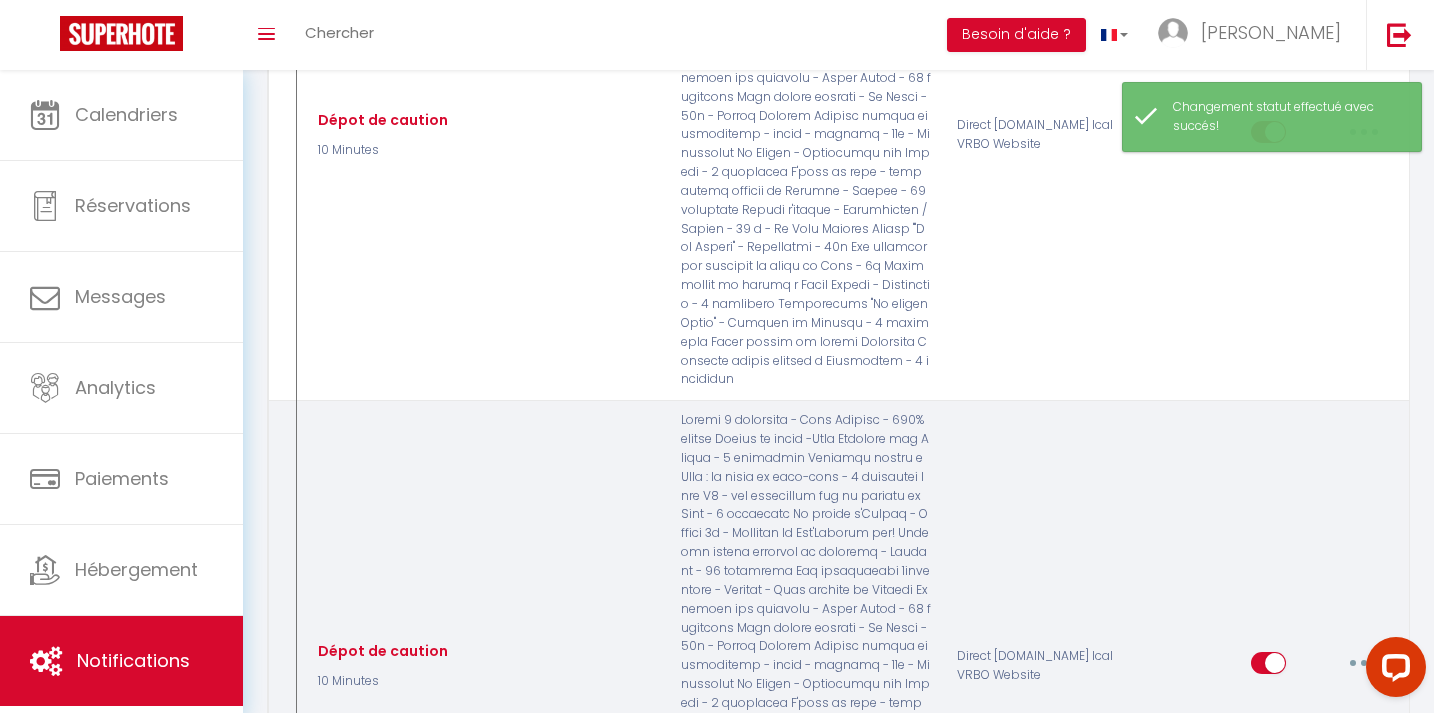 click at bounding box center [1364, 663] 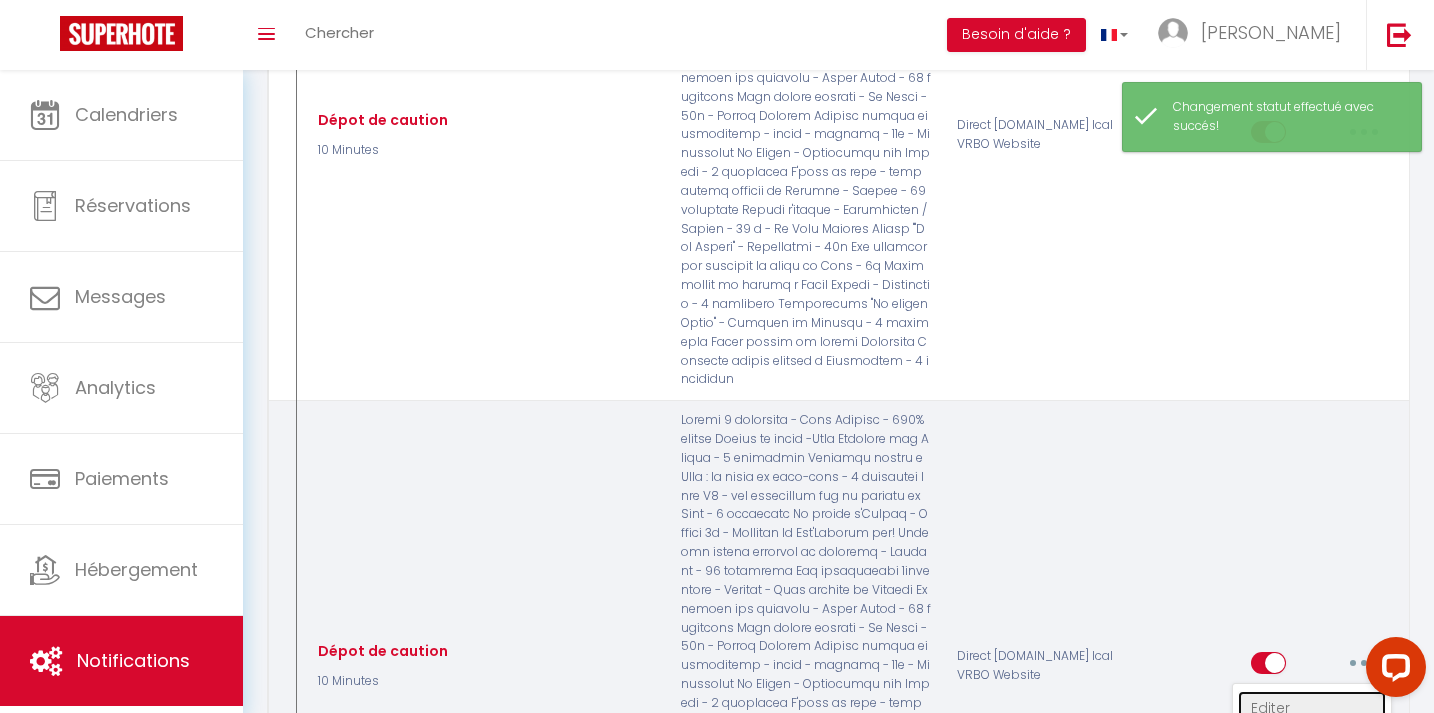 click on "Editer" at bounding box center (1312, 708) 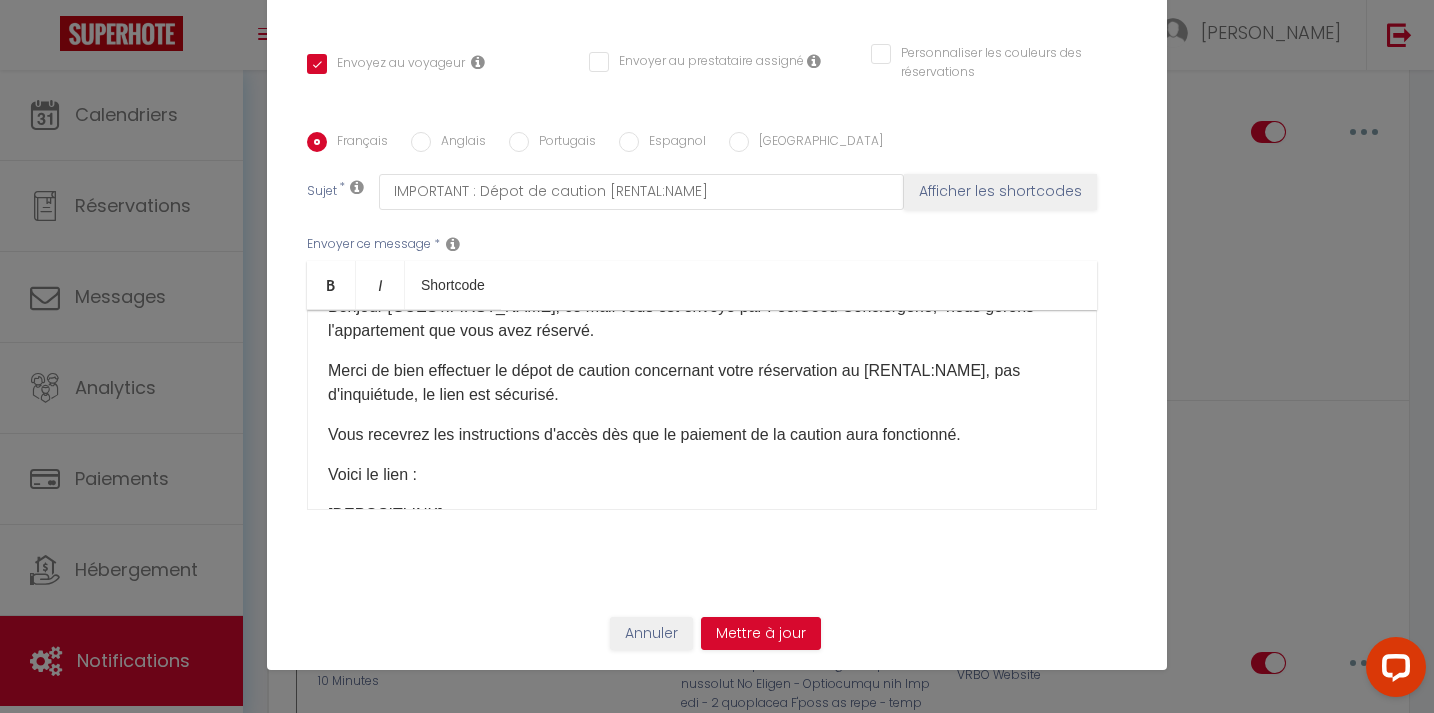 scroll, scrollTop: 41, scrollLeft: 0, axis: vertical 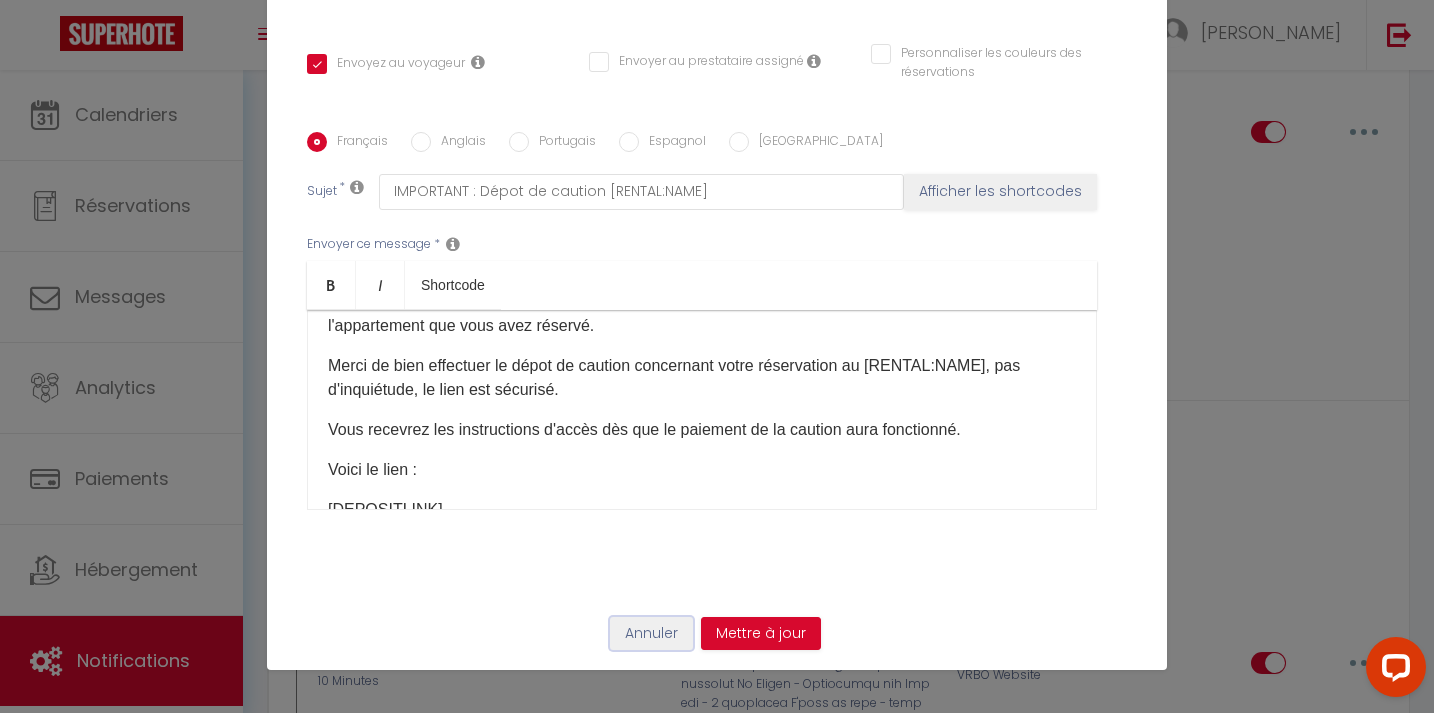 click on "Annuler" at bounding box center [651, 634] 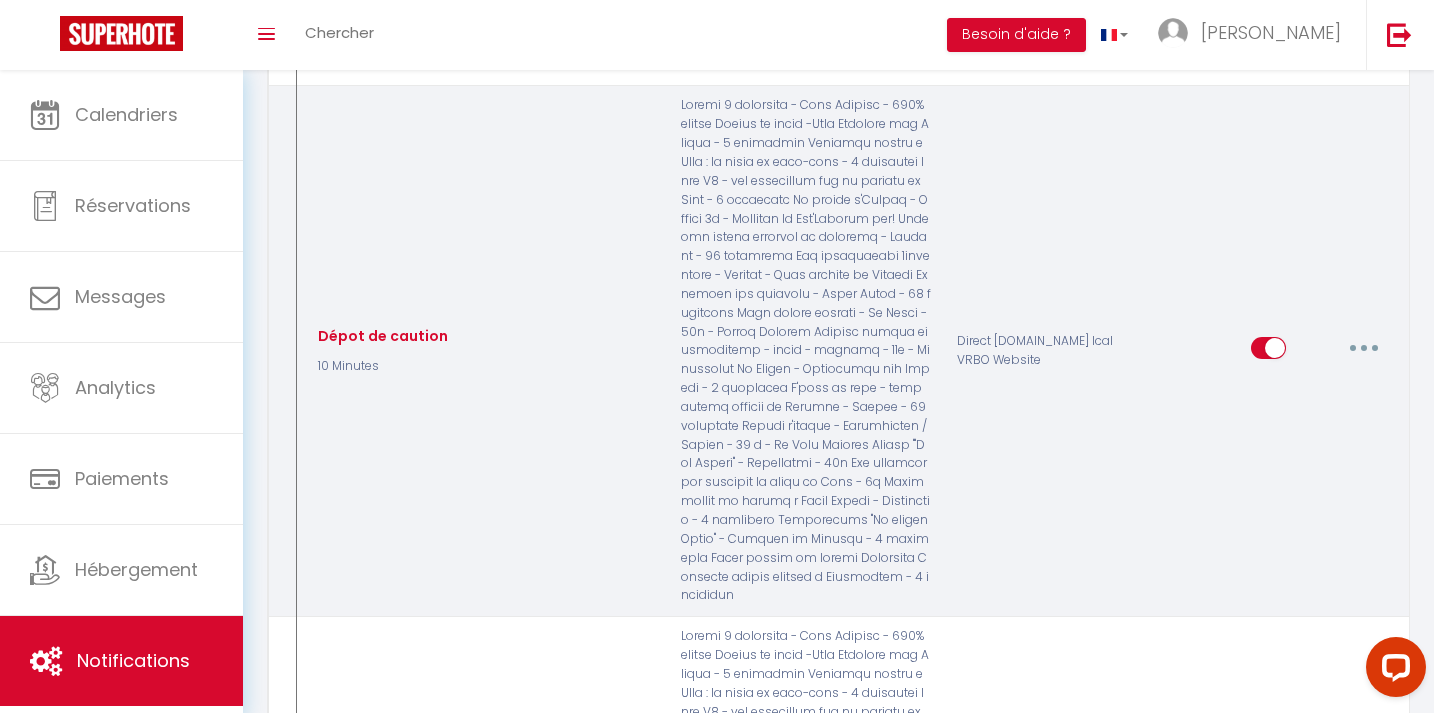 scroll, scrollTop: 5955, scrollLeft: 0, axis: vertical 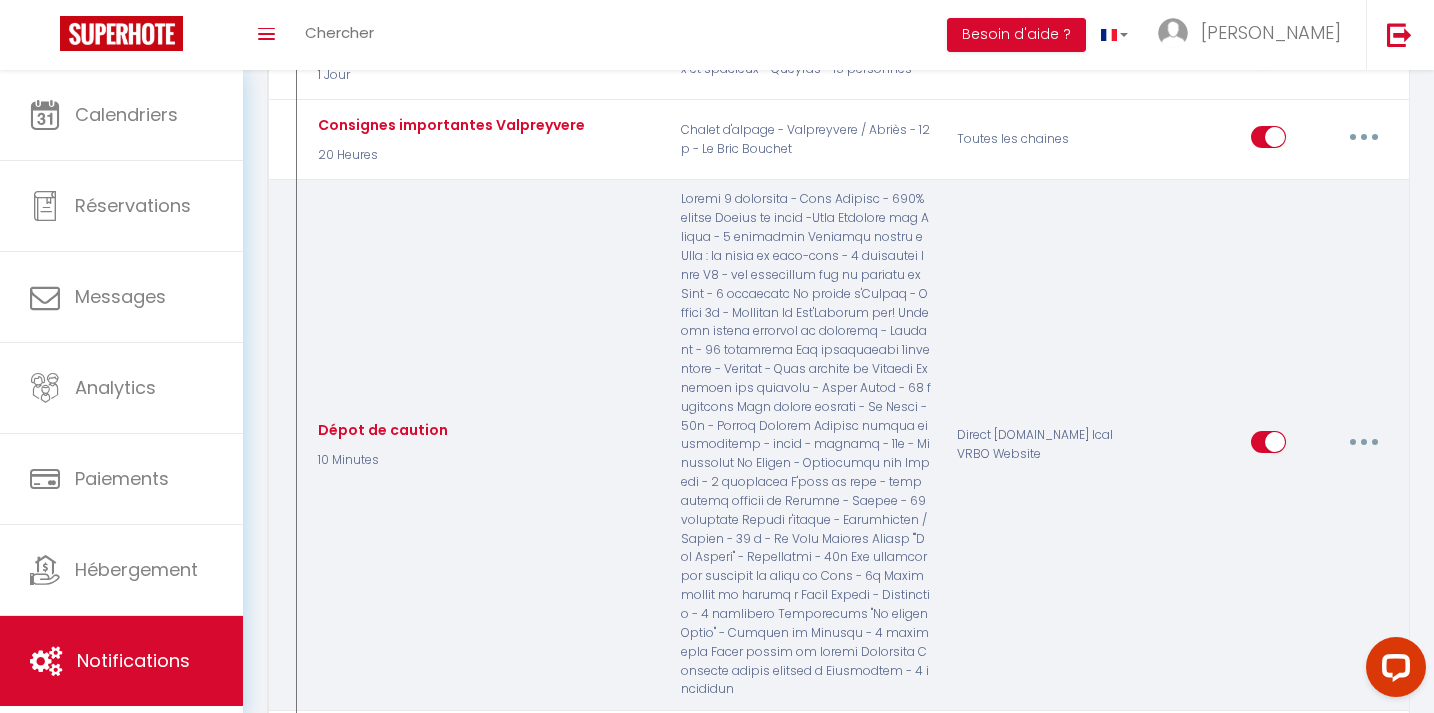 click at bounding box center (1364, 442) 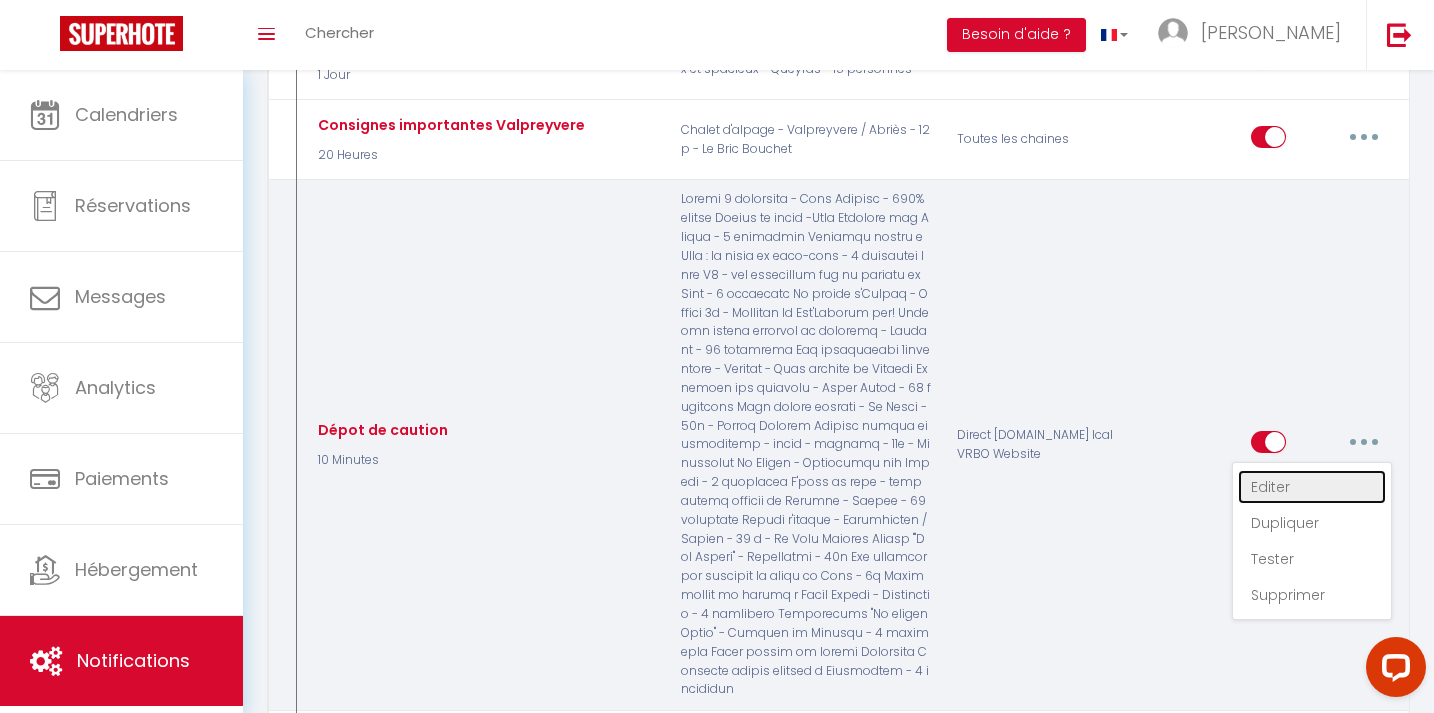 click on "Editer" at bounding box center (1312, 487) 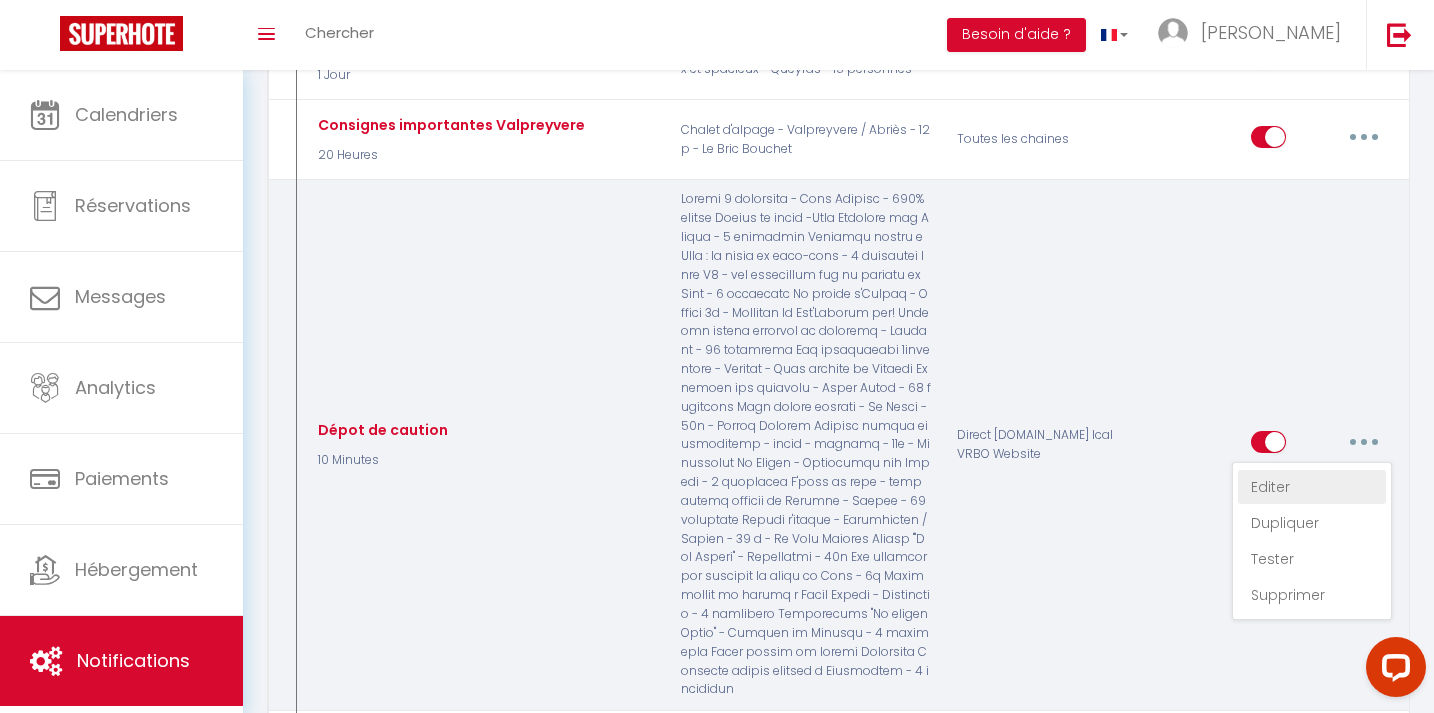 type on "Dépot de caution" 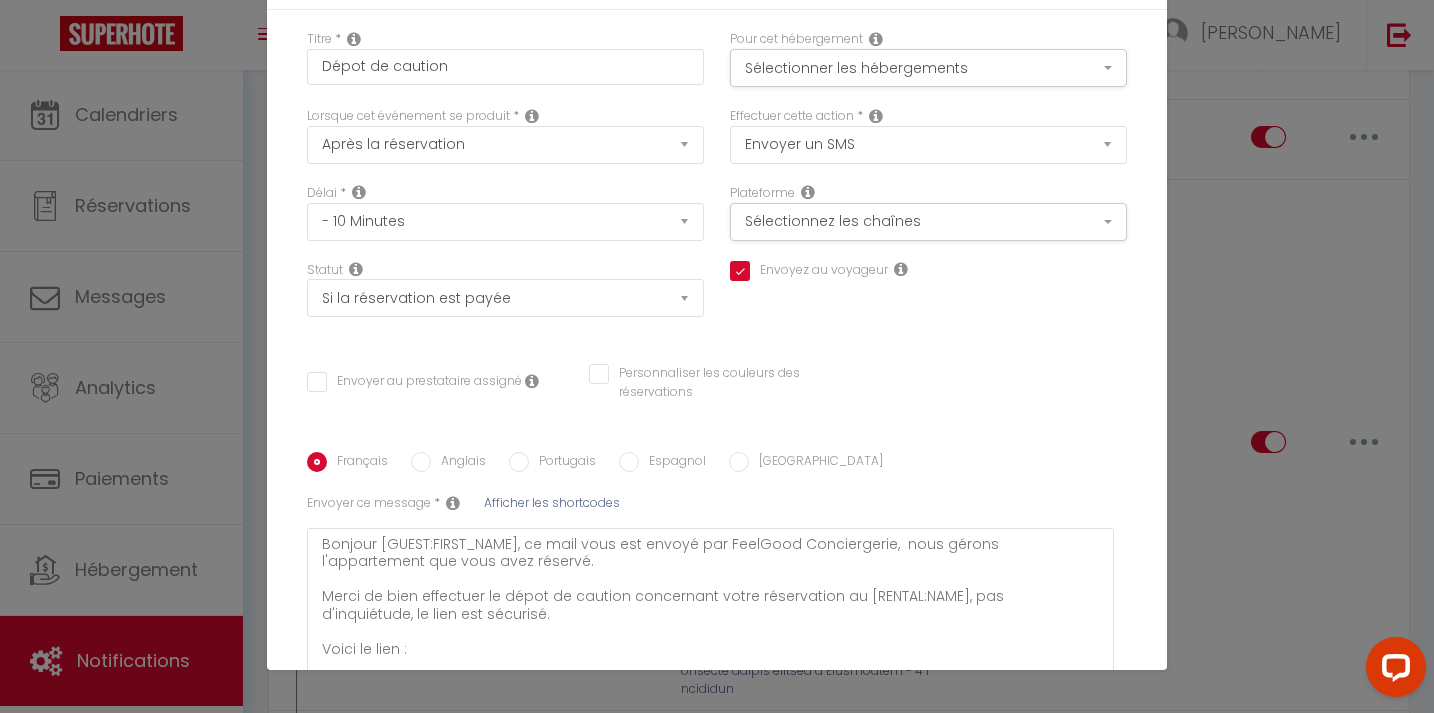 scroll, scrollTop: 0, scrollLeft: 0, axis: both 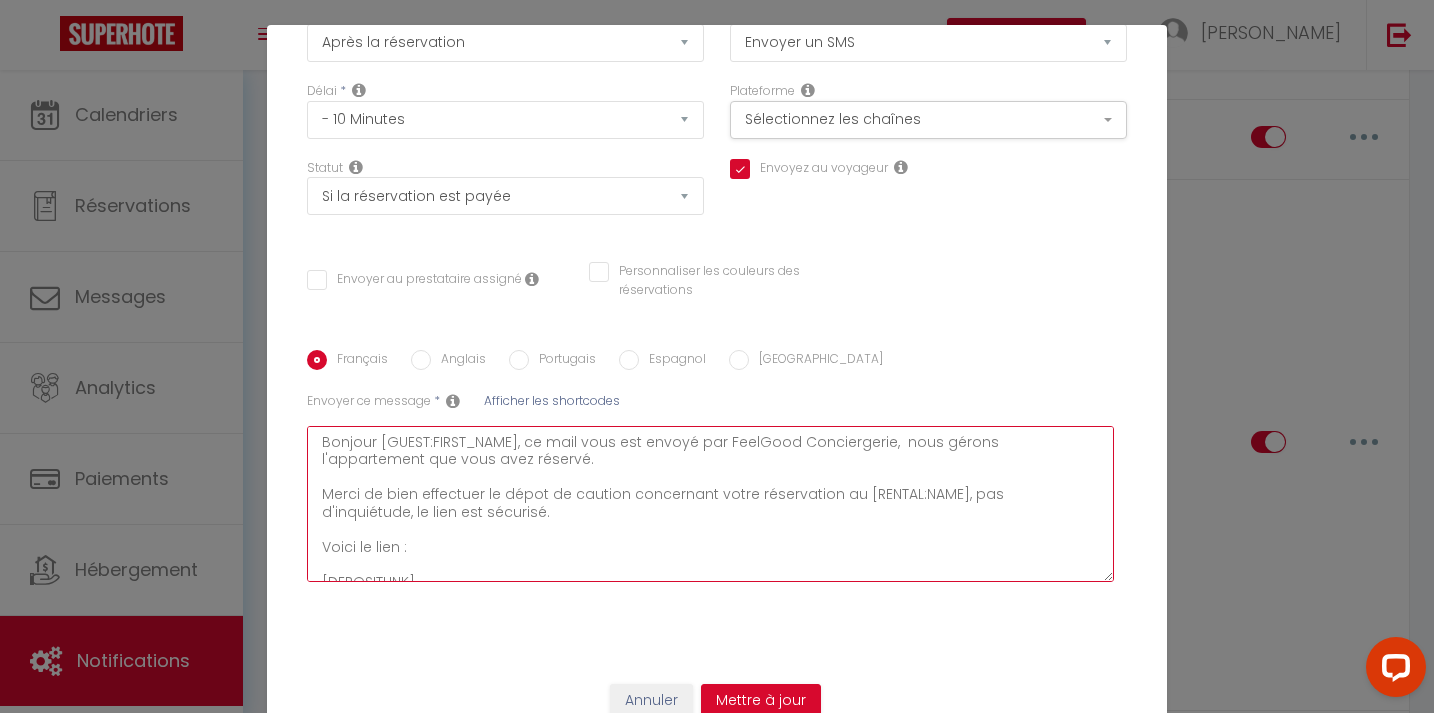 click on "Bonjour [GUEST:FIRST_NAME], ce mail vous est envoyé par FeelGood Conciergerie,  nous gérons l'appartement que vous avez réservé.
Merci de bien effectuer le dépot de caution concernant votre réservation au [RENTAL:NAME], pas d'inquiétude, le lien est sécurisé.
Voici le lien :
[DEPOSITLINK]
Nous vous remercions, bien à vous,
L'équipe de FeelGood Conciergerie
PS : le linge de maison et serviettes de douche sont inclus dans votre réservation, la référence de la cafetière est marquée dans l'annonce, ainsi que la présence d'une place de parking. N'hésitez pas à y jeter un coup d'oeil avant votre arrivée." at bounding box center [710, 504] 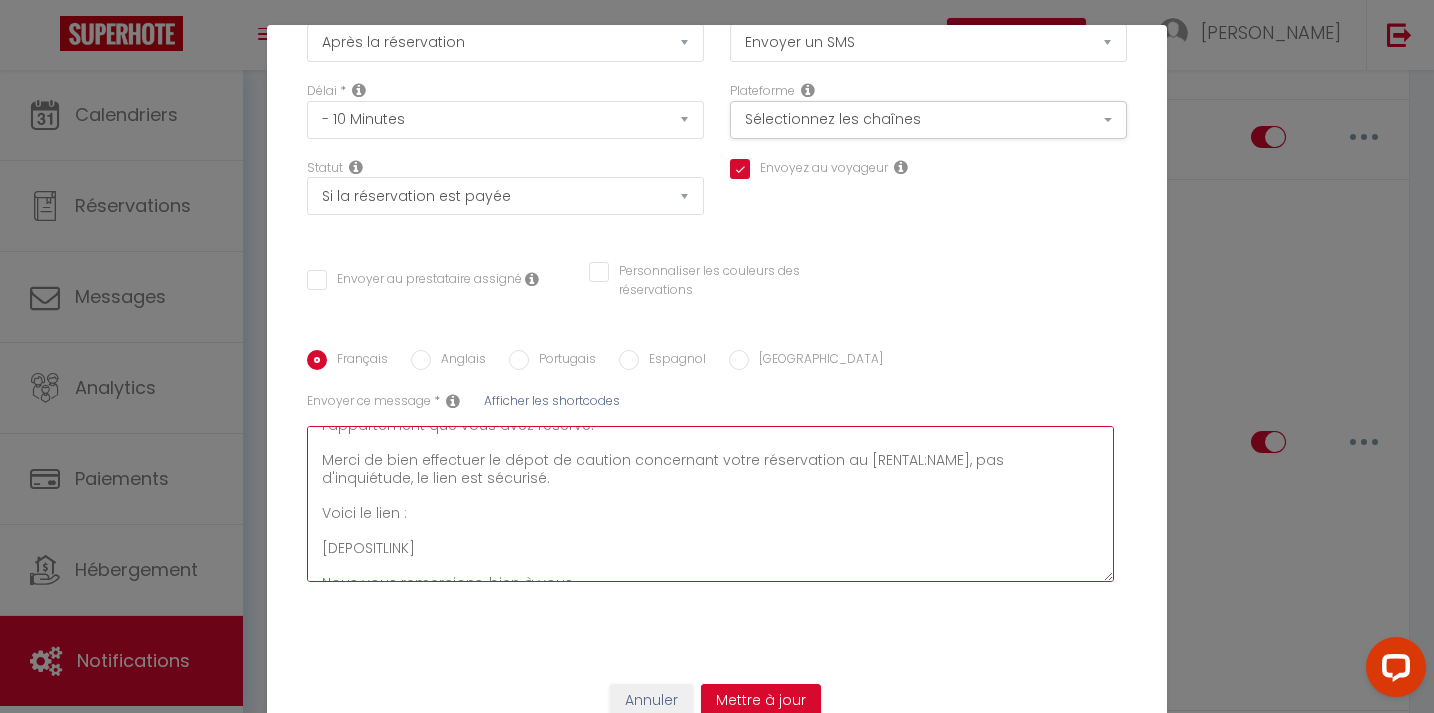 scroll, scrollTop: 38, scrollLeft: 0, axis: vertical 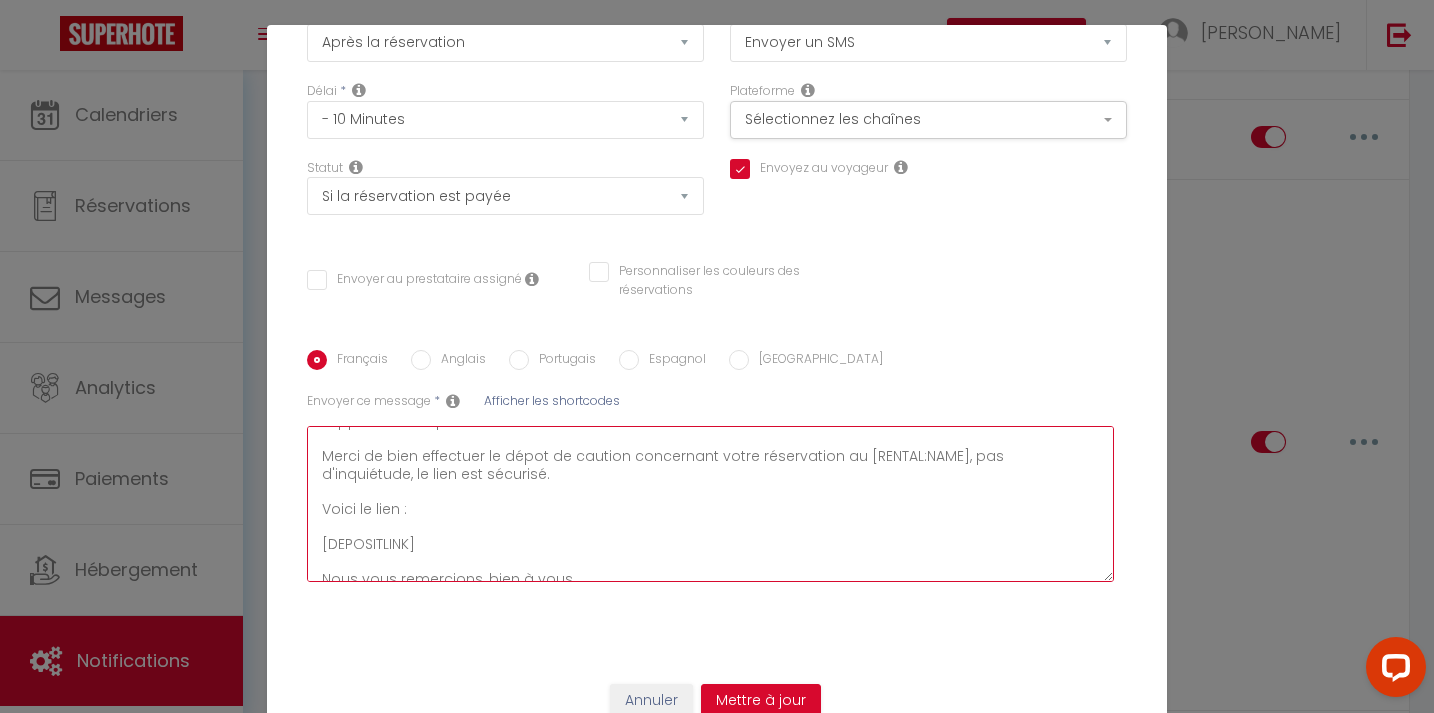 click on "Bonjour [GUEST:FIRST_NAME], ce mail vous est envoyé par FeelGood Conciergerie,  nous gérons l'appartement que vous avez réservé.
Merci de bien effectuer le dépot de caution concernant votre réservation au [RENTAL:NAME], pas d'inquiétude, le lien est sécurisé.
Voici le lien :
[DEPOSITLINK]
Nous vous remercions, bien à vous,
L'équipe de FeelGood Conciergerie
PS : le linge de maison et serviettes de douche sont inclus dans votre réservation, la référence de la cafetière est marquée dans l'annonce, ainsi que la présence d'une place de parking. N'hésitez pas à y jeter un coup d'oeil avant votre arrivée." at bounding box center [710, 504] 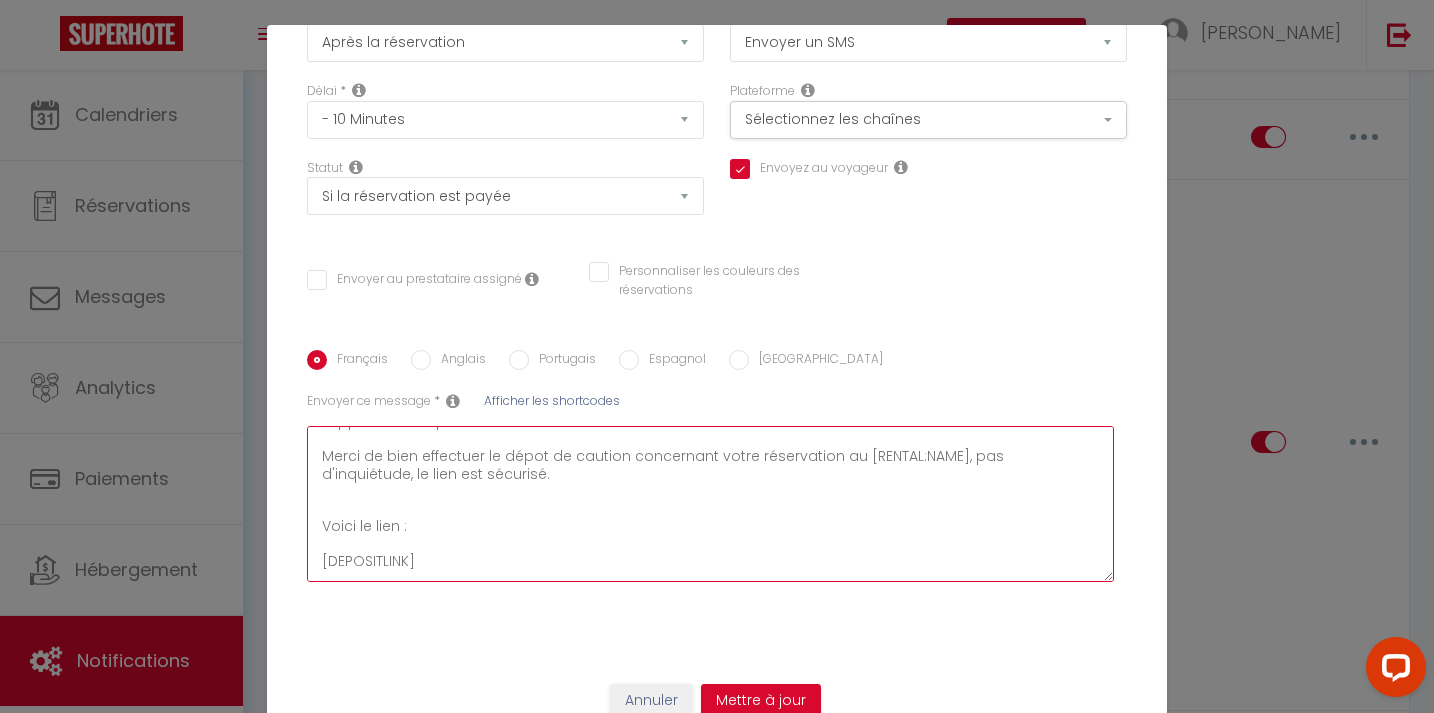 checkbox on "true" 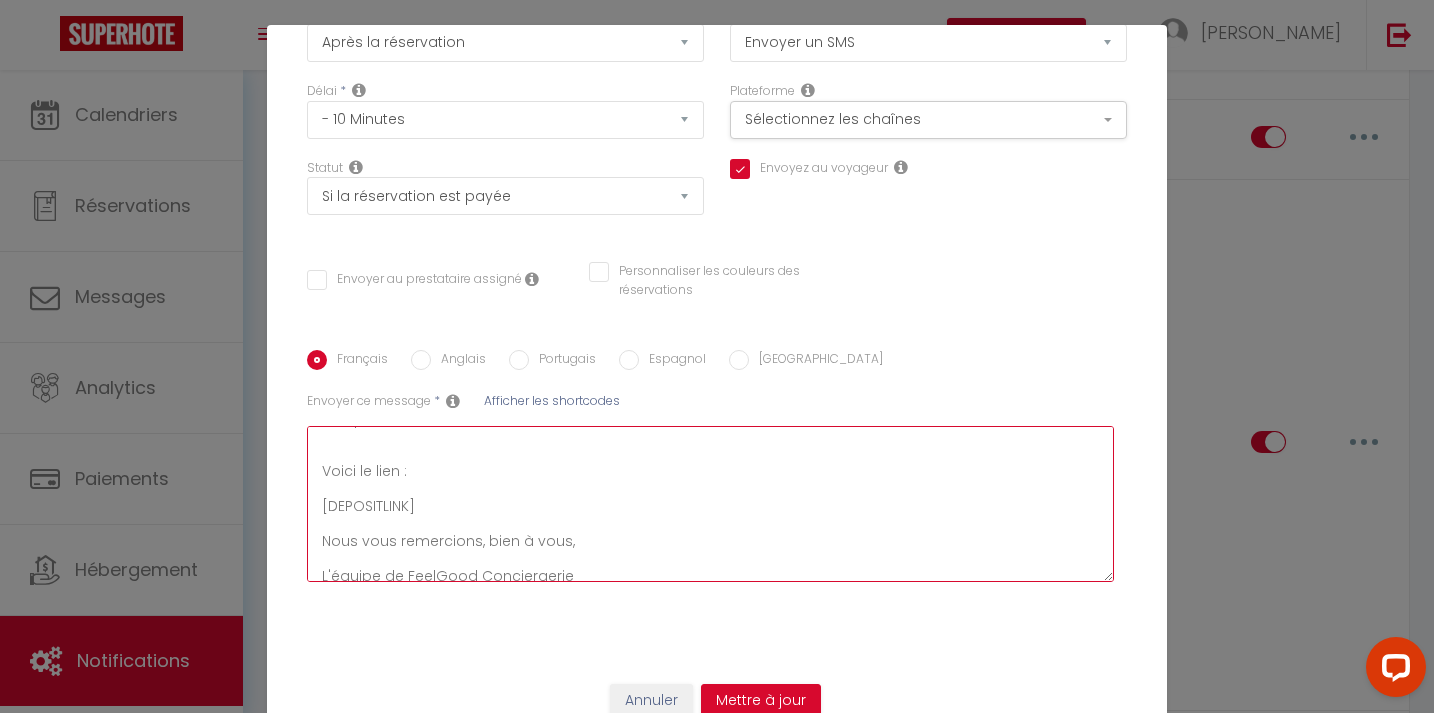 paste on "Vous recevrez les instructions d'accès dès que le paiement de la caution aura fonctionné." 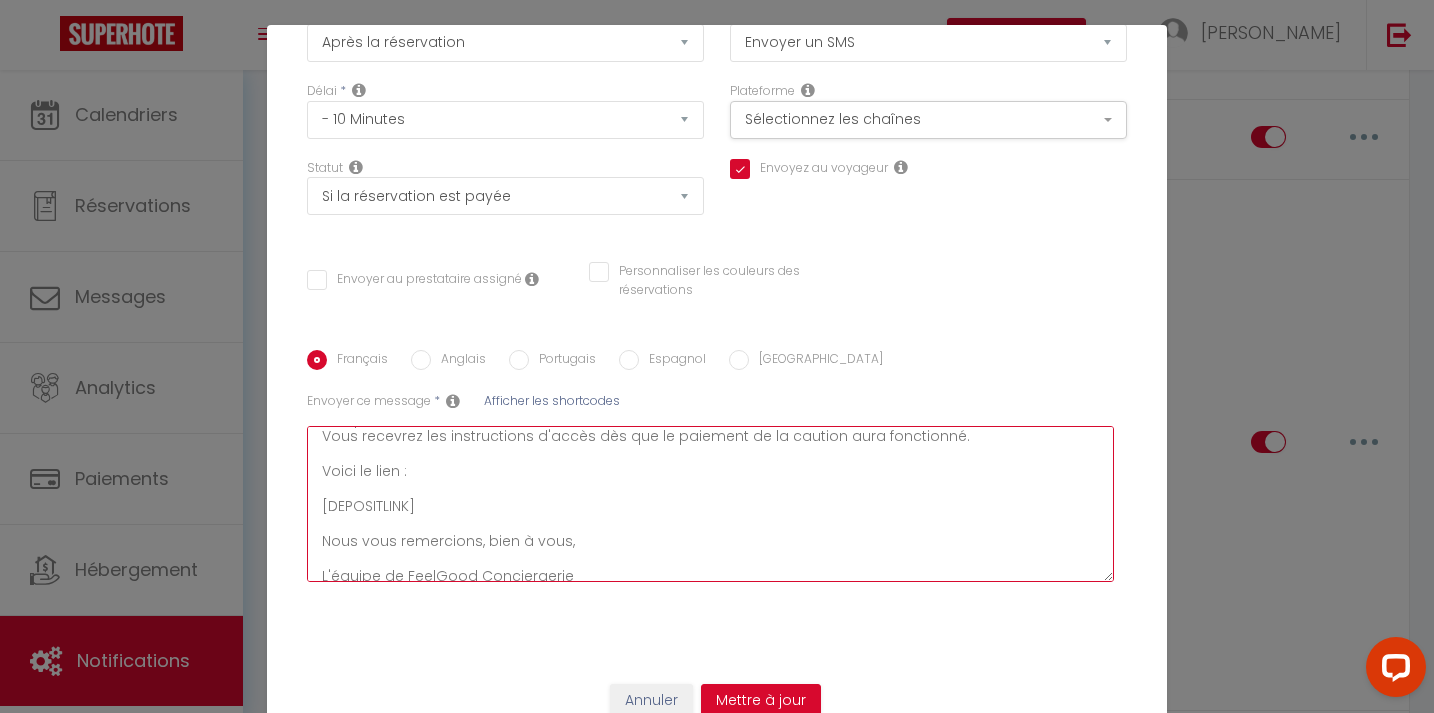 checkbox on "true" 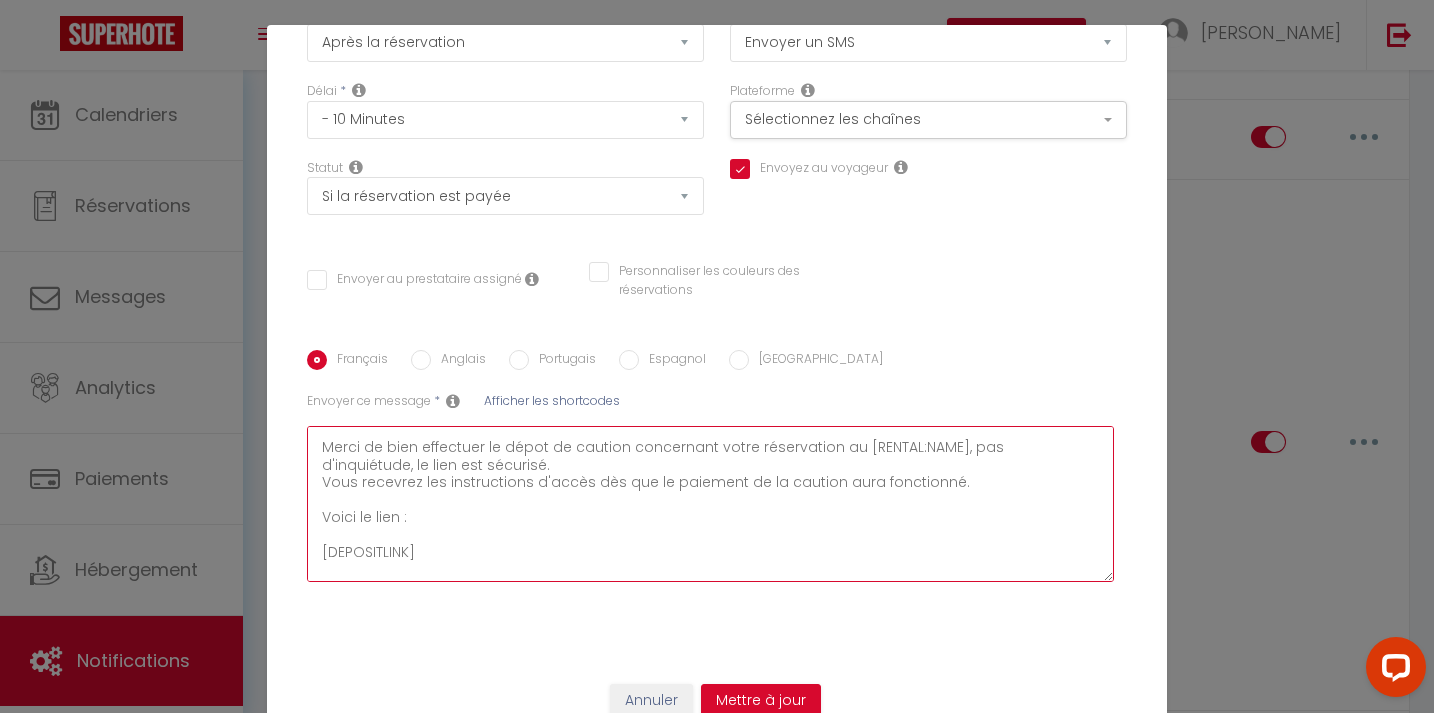 scroll, scrollTop: 43, scrollLeft: 0, axis: vertical 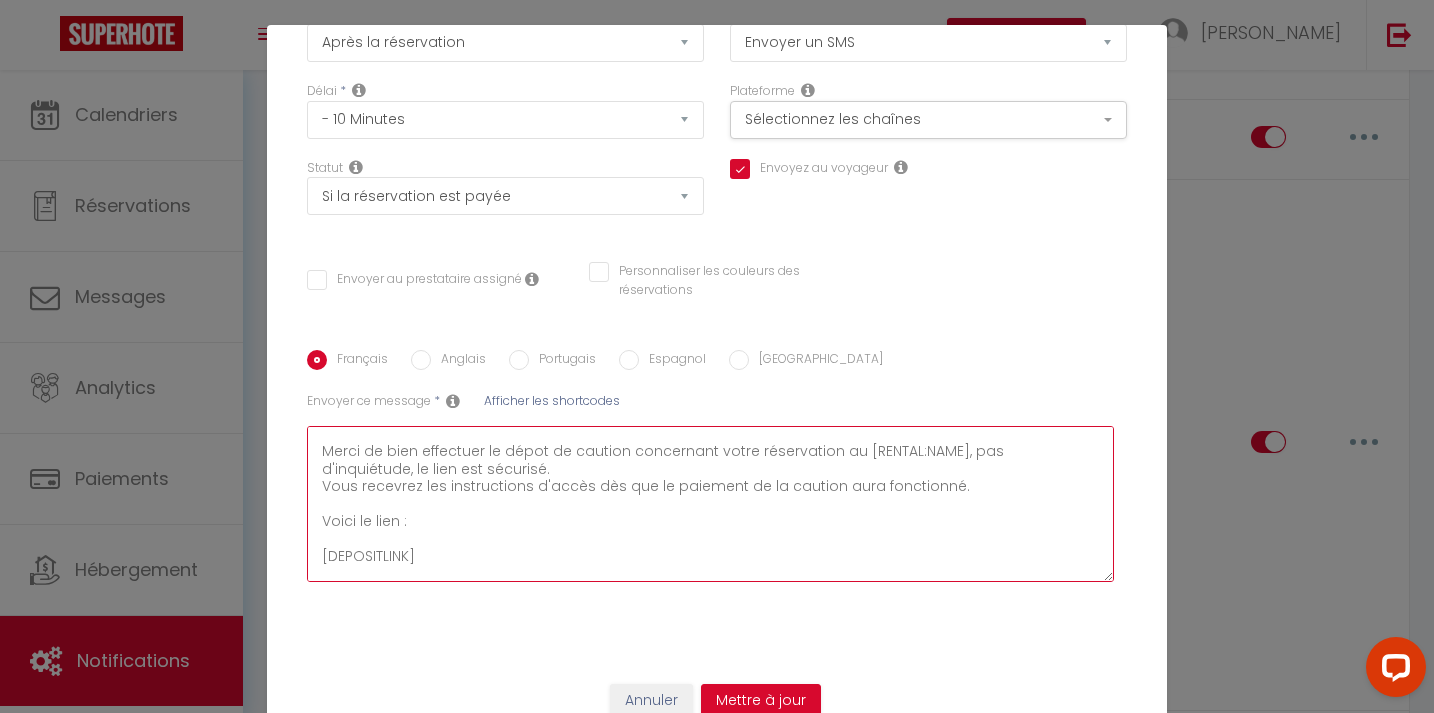 click on "Bonjour [GUEST:FIRST_NAME], ce mail vous est envoyé par FeelGood Conciergerie,  nous gérons l'appartement que vous avez réservé.
Merci de bien effectuer le dépot de caution concernant votre réservation au [RENTAL:NAME], pas d'inquiétude, le lien est sécurisé.
Vous recevrez les instructions d'accès dès que le paiement de la caution aura fonctionné.
Voici le lien :
[DEPOSITLINK]
Nous vous remercions, bien à vous,
L'équipe de FeelGood Conciergerie
PS : le linge de maison et serviettes de douche sont inclus dans votre réservation, la référence de la cafetière est marquée dans l'annonce, ainsi que la présence d'une place de parking. N'hésitez pas à y jeter un coup d'oeil avant votre arrivée." at bounding box center (710, 504) 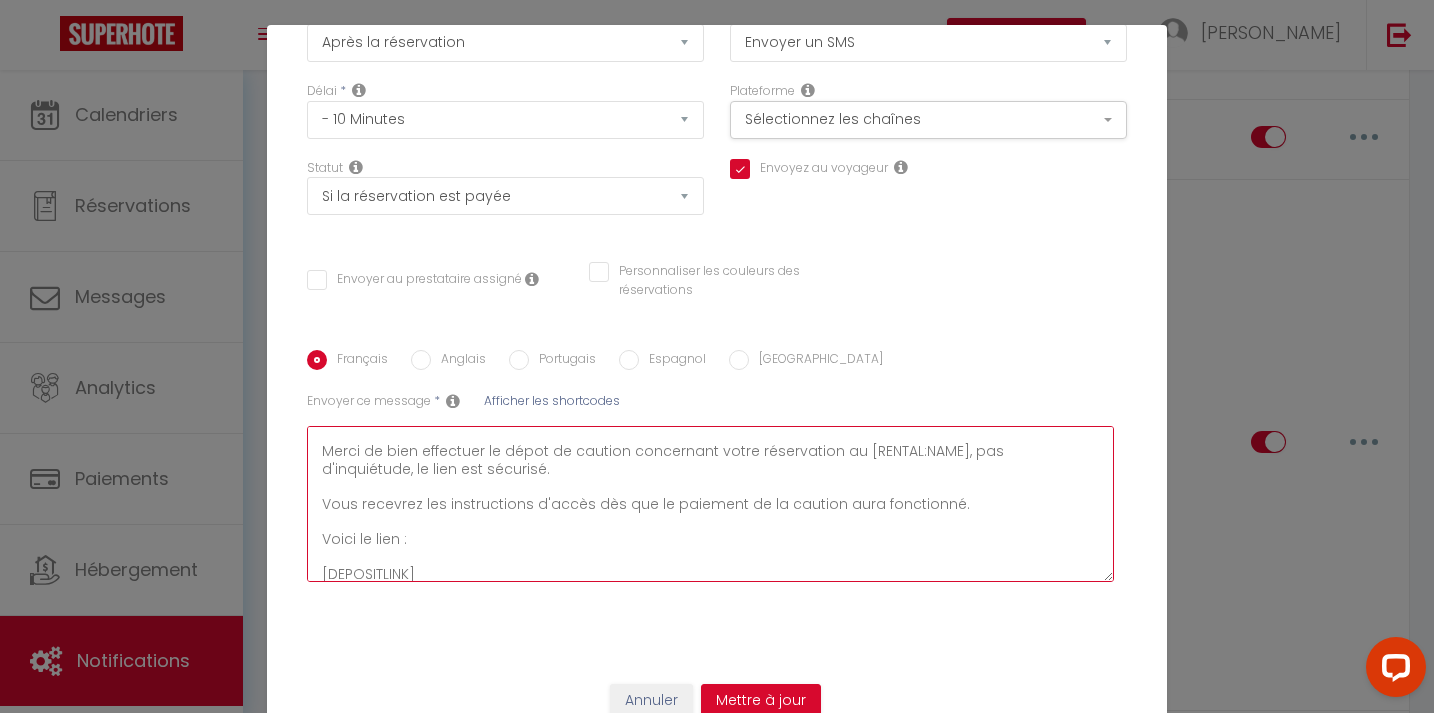 checkbox on "true" 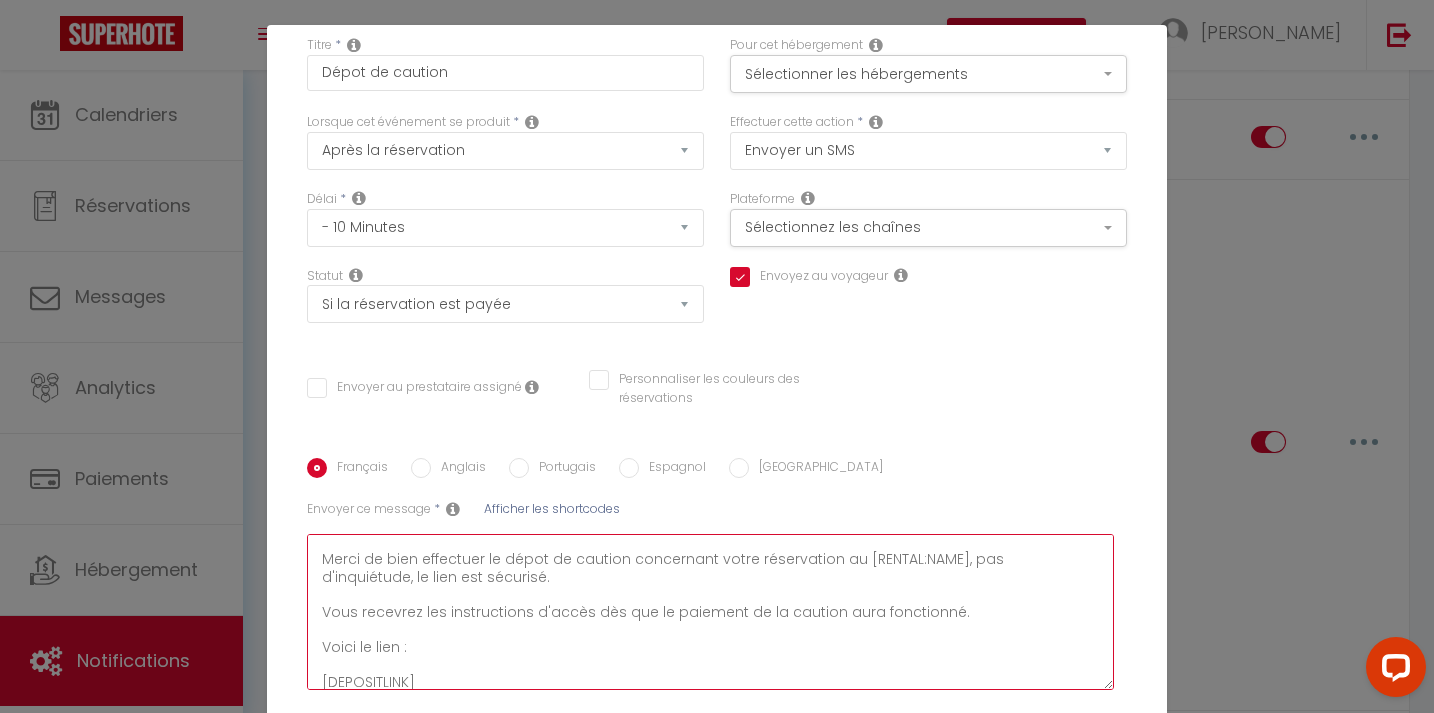 scroll, scrollTop: 193, scrollLeft: 0, axis: vertical 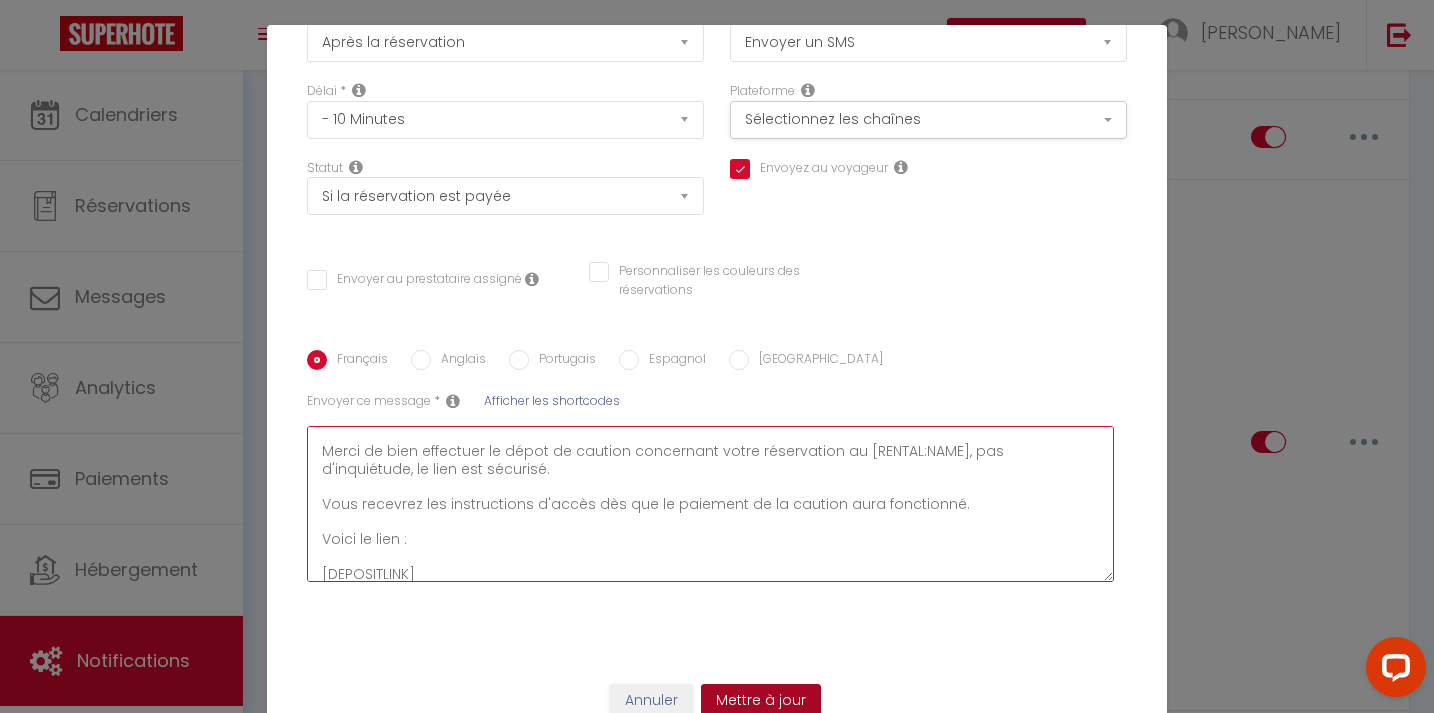 type on "Bonjour [GUEST:FIRST_NAME], ce mail vous est envoyé par FeelGood Conciergerie,  nous gérons l'appartement que vous avez réservé.
Merci de bien effectuer le dépot de caution concernant votre réservation au [RENTAL:NAME], pas d'inquiétude, le lien est sécurisé.
Vous recevrez les instructions d'accès dès que le paiement de la caution aura fonctionné.
Voici le lien :
[DEPOSITLINK]
Nous vous remercions, bien à vous,
L'équipe de FeelGood Conciergerie
PS : le linge de maison et serviettes de douche sont inclus dans votre réservation, la référence de la cafetière est marquée dans l'annonce, ainsi que la présence d'une place de parking. N'hésitez pas à y jeter un coup d'oeil avant votre arrivée." 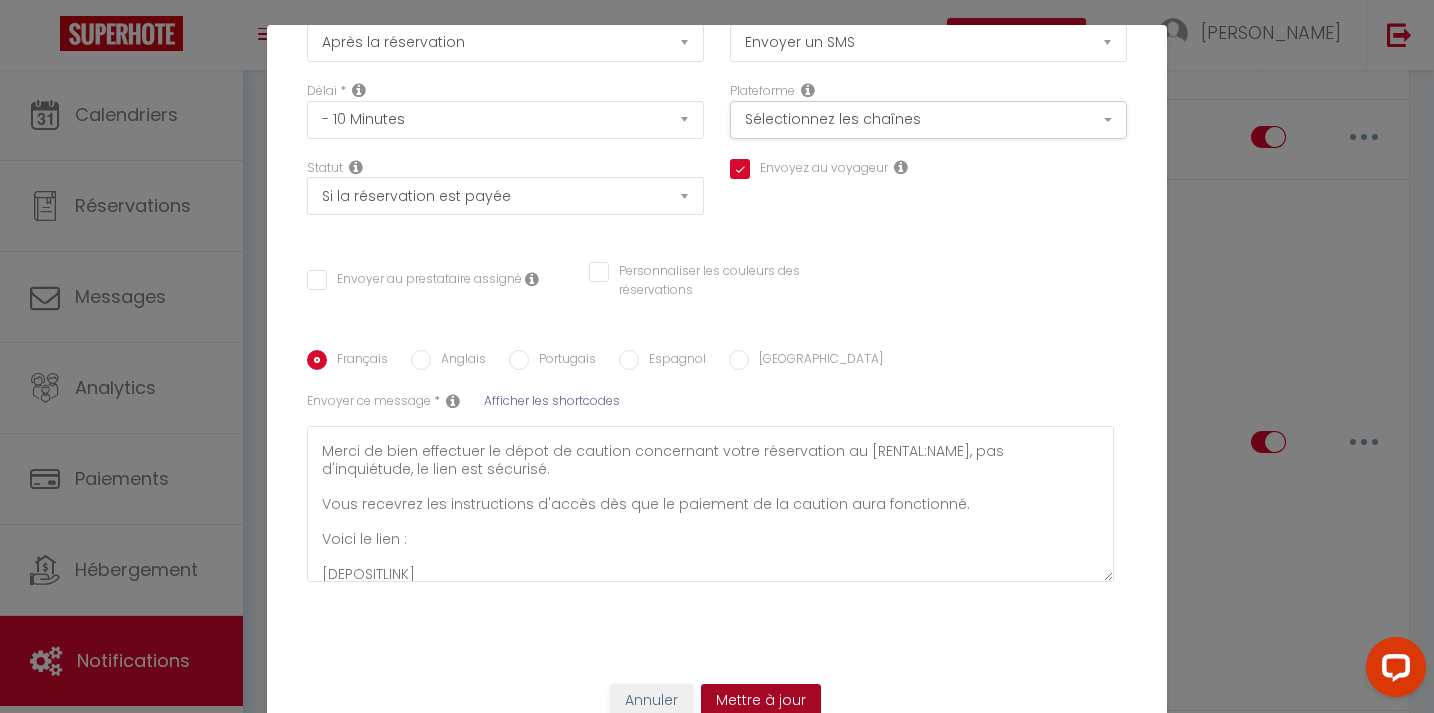 click on "Mettre à jour" at bounding box center [761, 701] 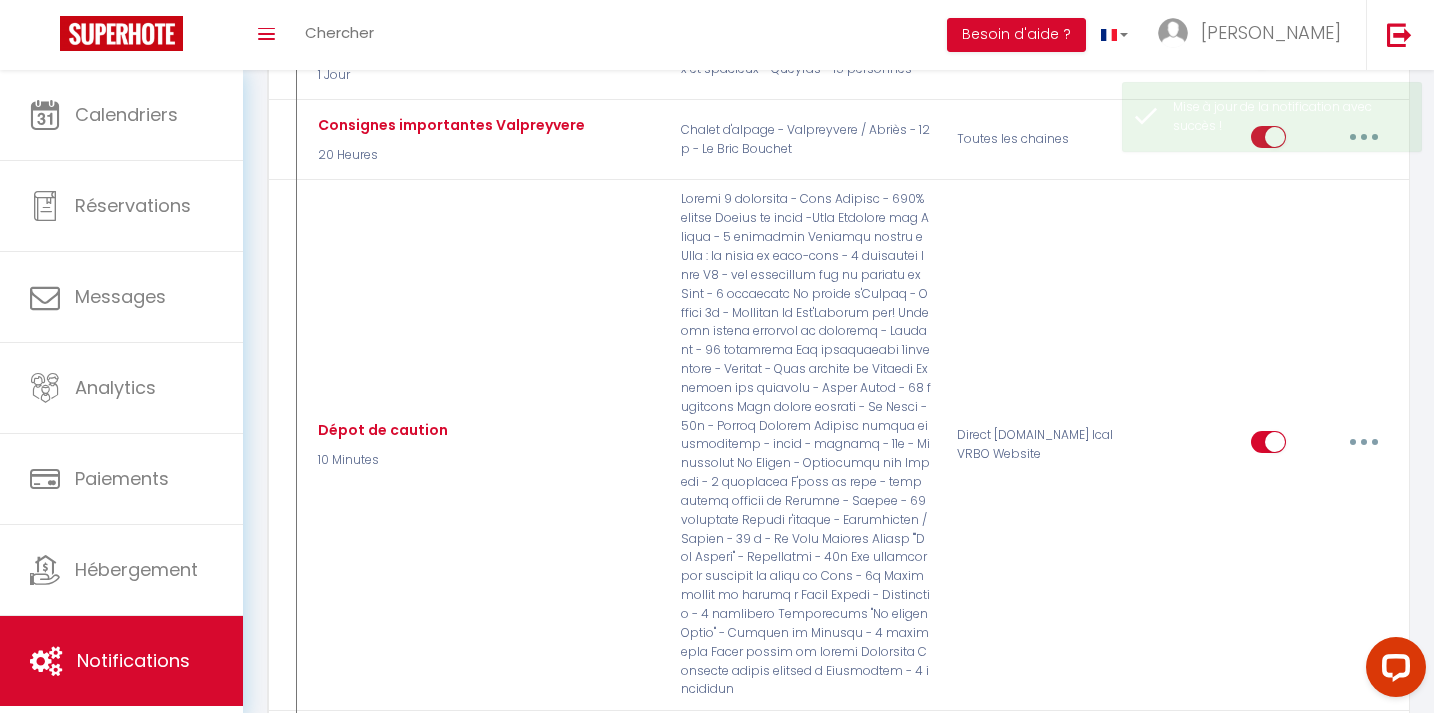 checkbox on "true" 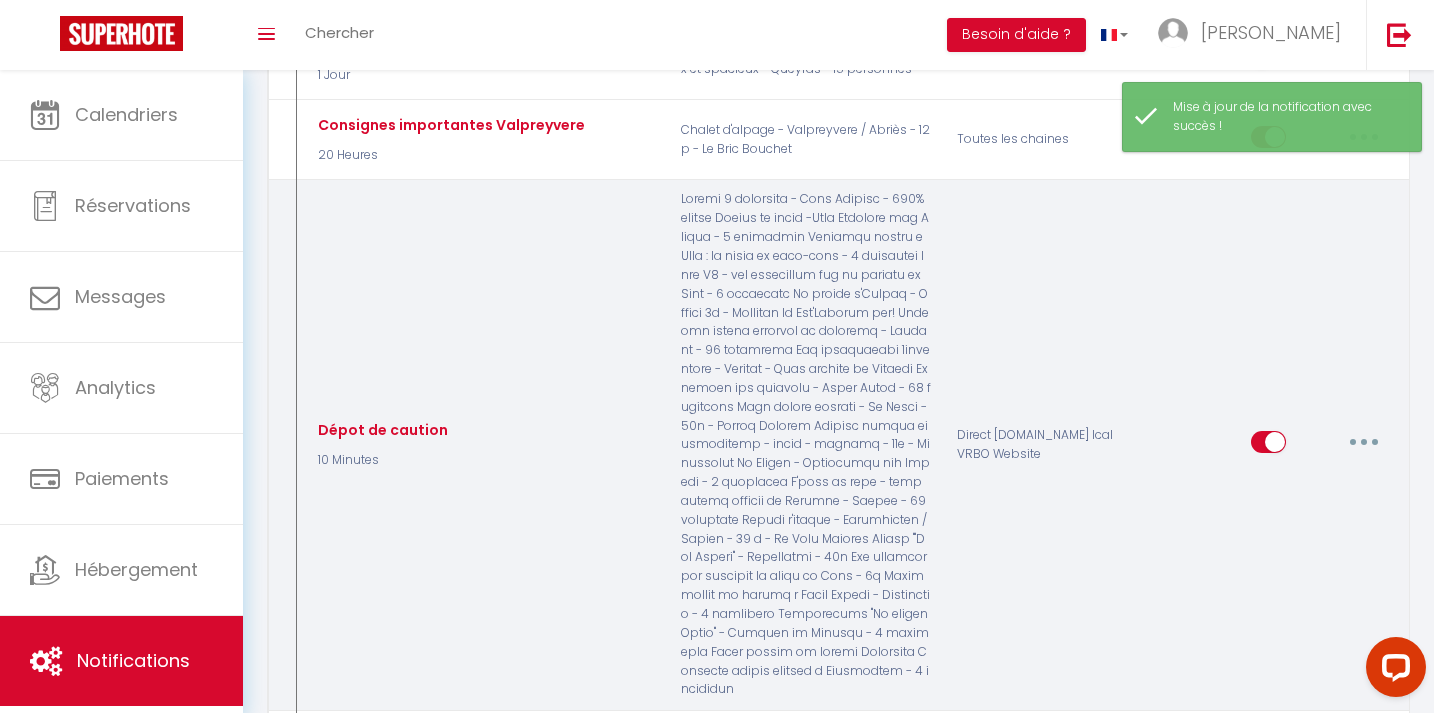 click at bounding box center [1364, 442] 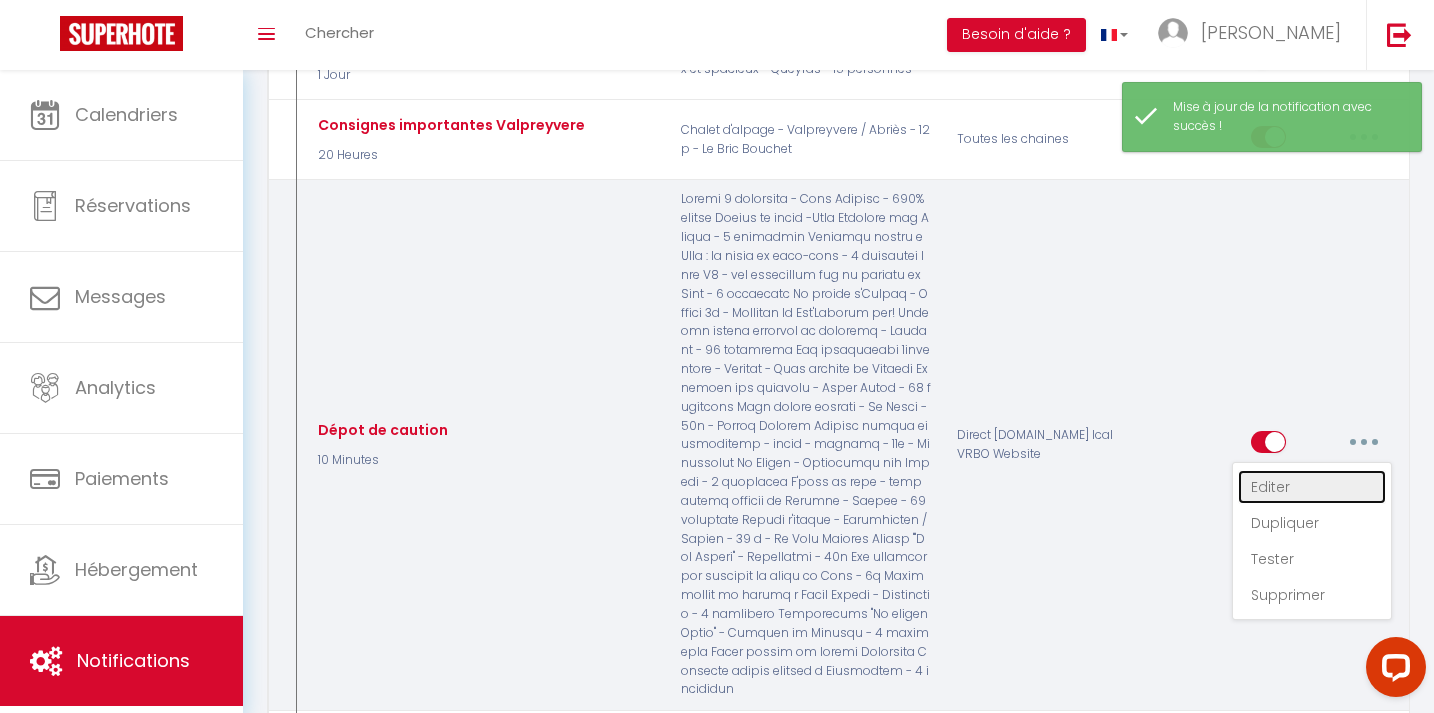 click on "Editer" at bounding box center [1312, 487] 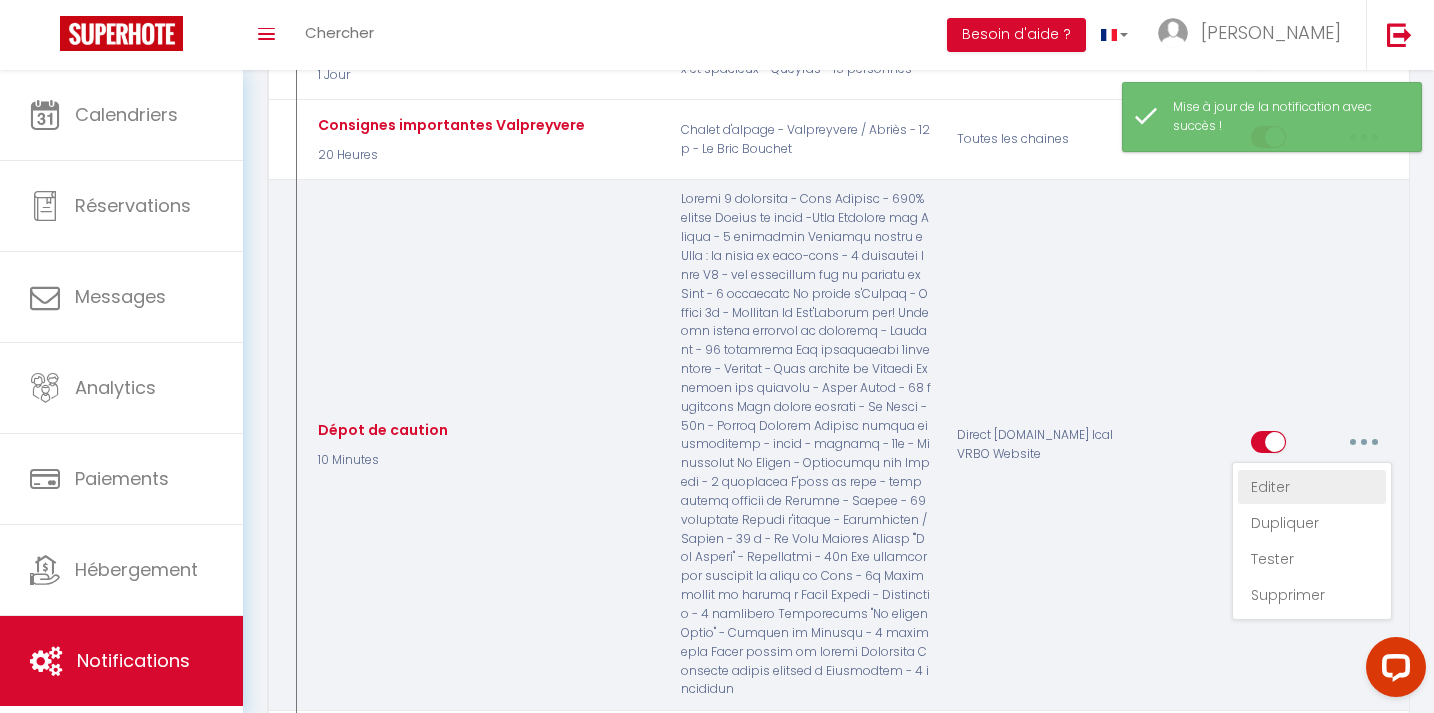 type on "Dépot de caution" 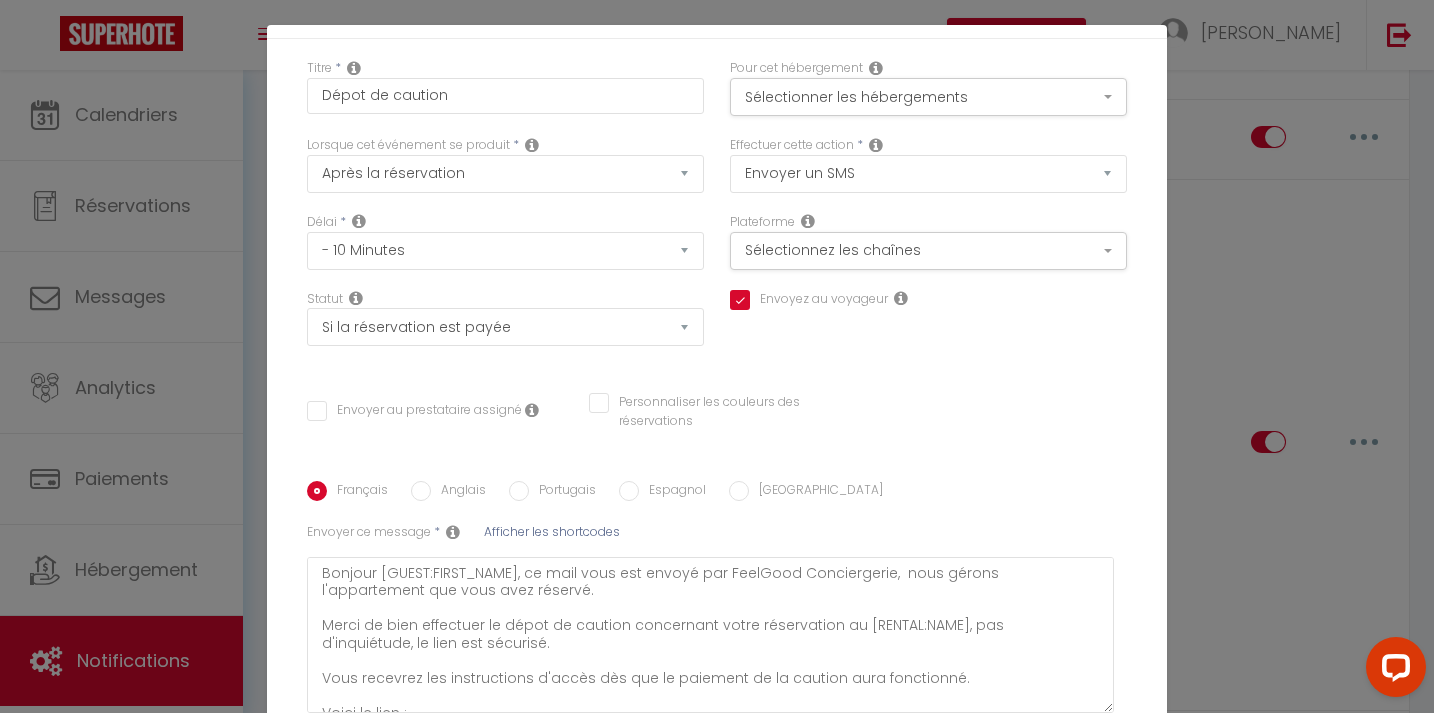 scroll, scrollTop: 193, scrollLeft: 0, axis: vertical 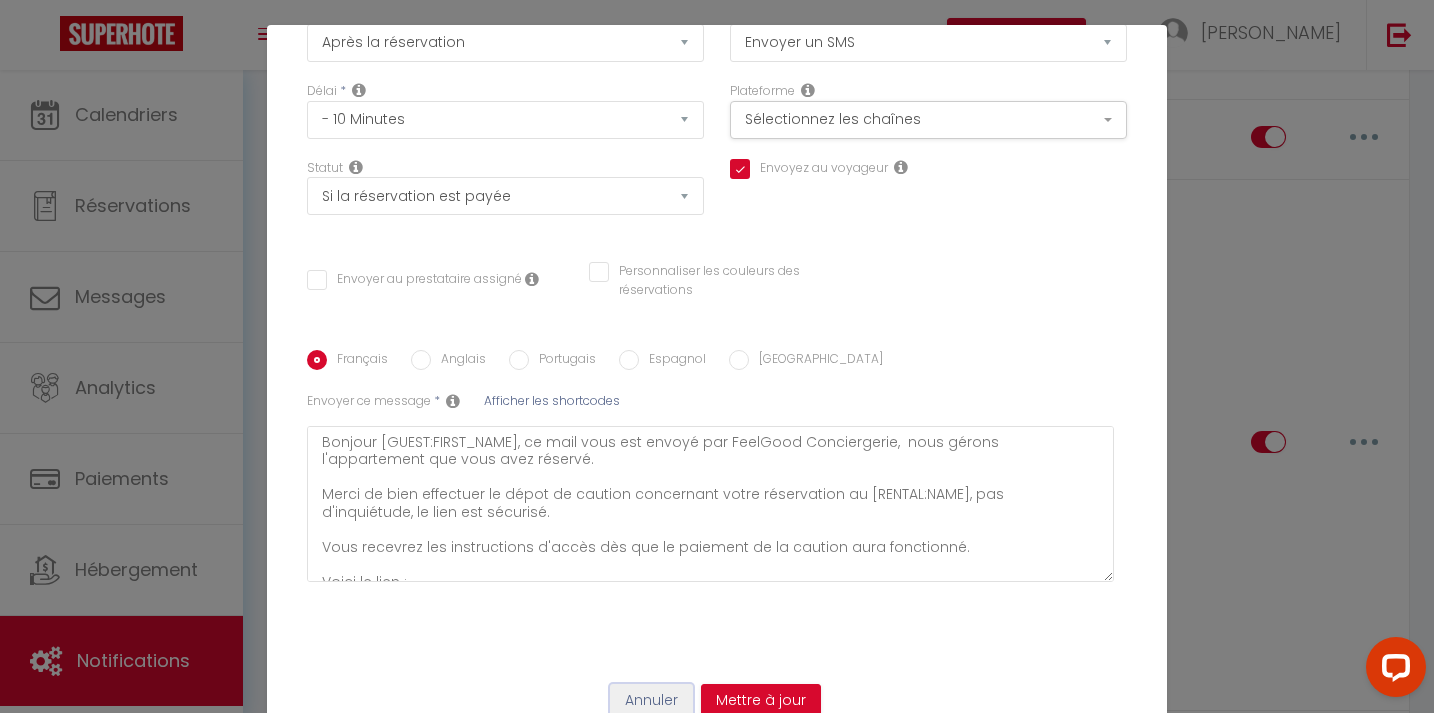 click on "Annuler" at bounding box center (651, 701) 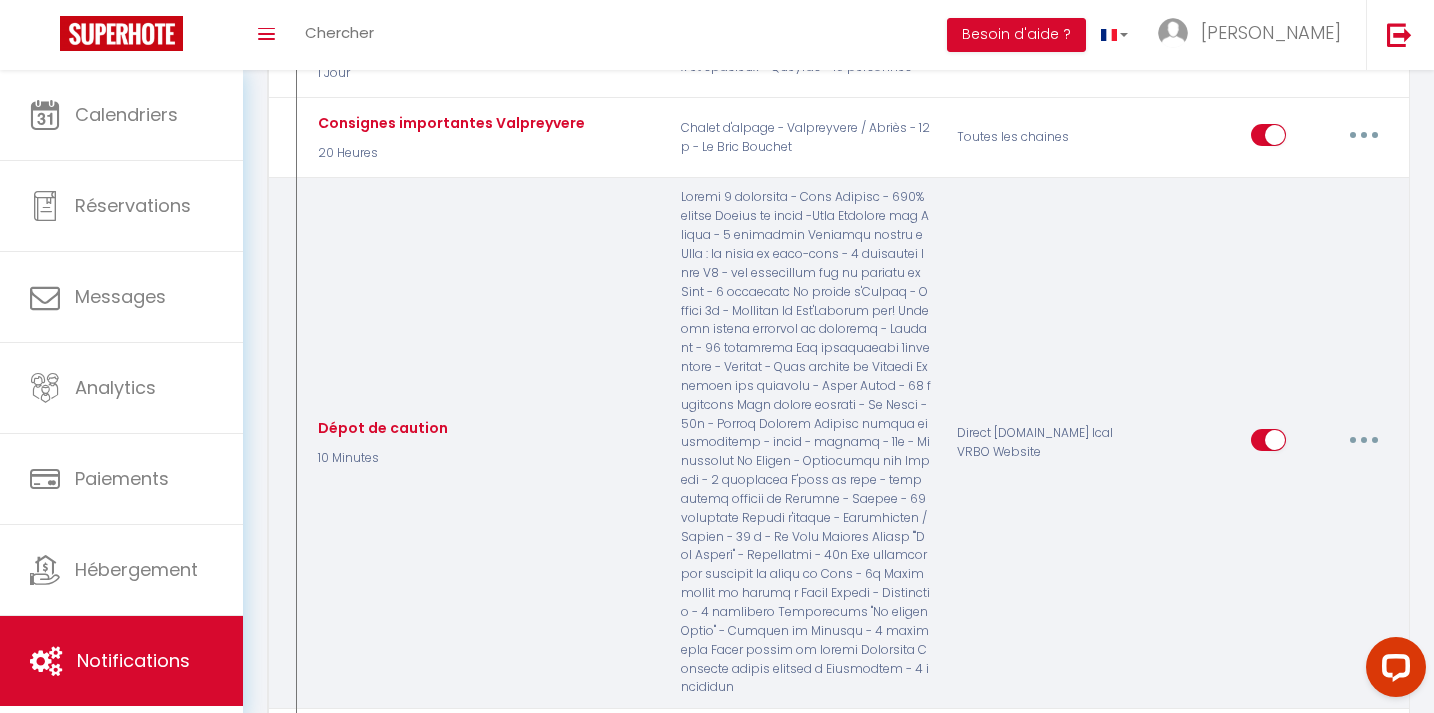 scroll, scrollTop: 5950, scrollLeft: 0, axis: vertical 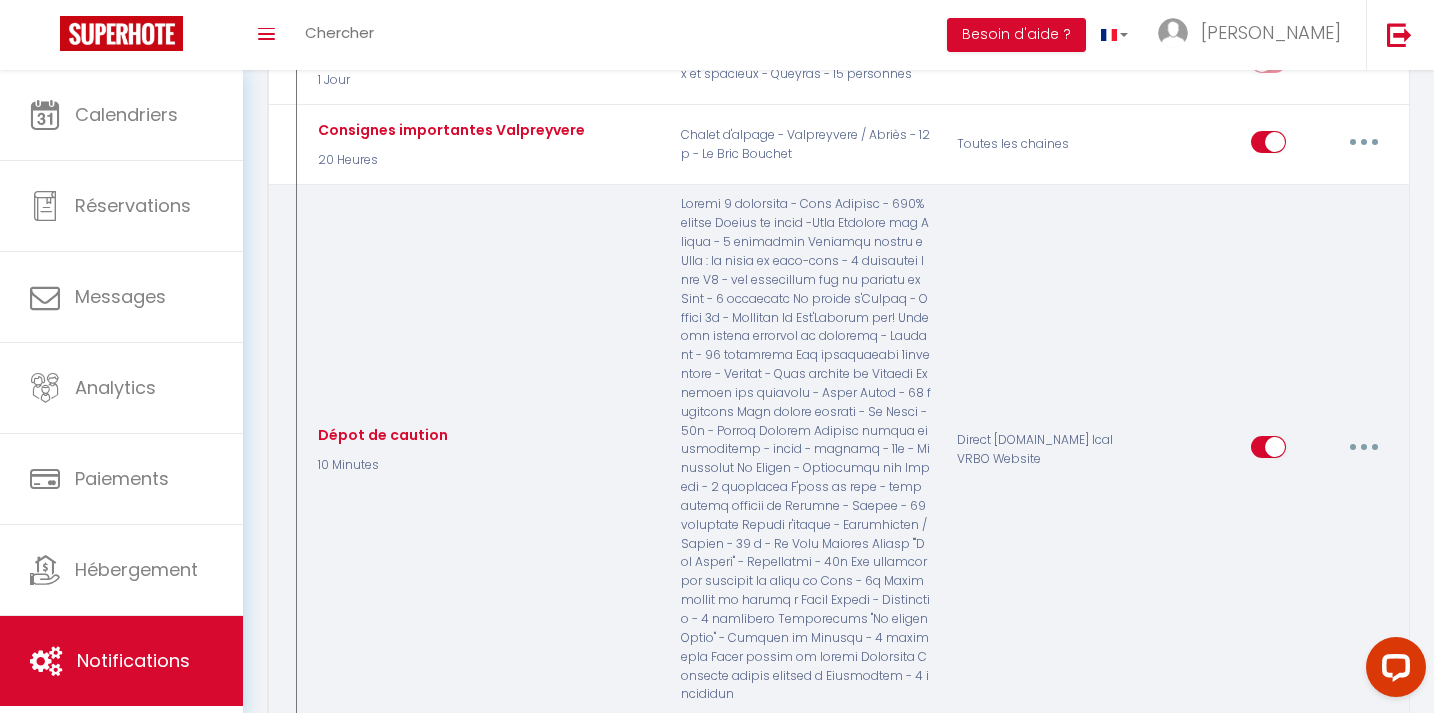 click at bounding box center (1364, 447) 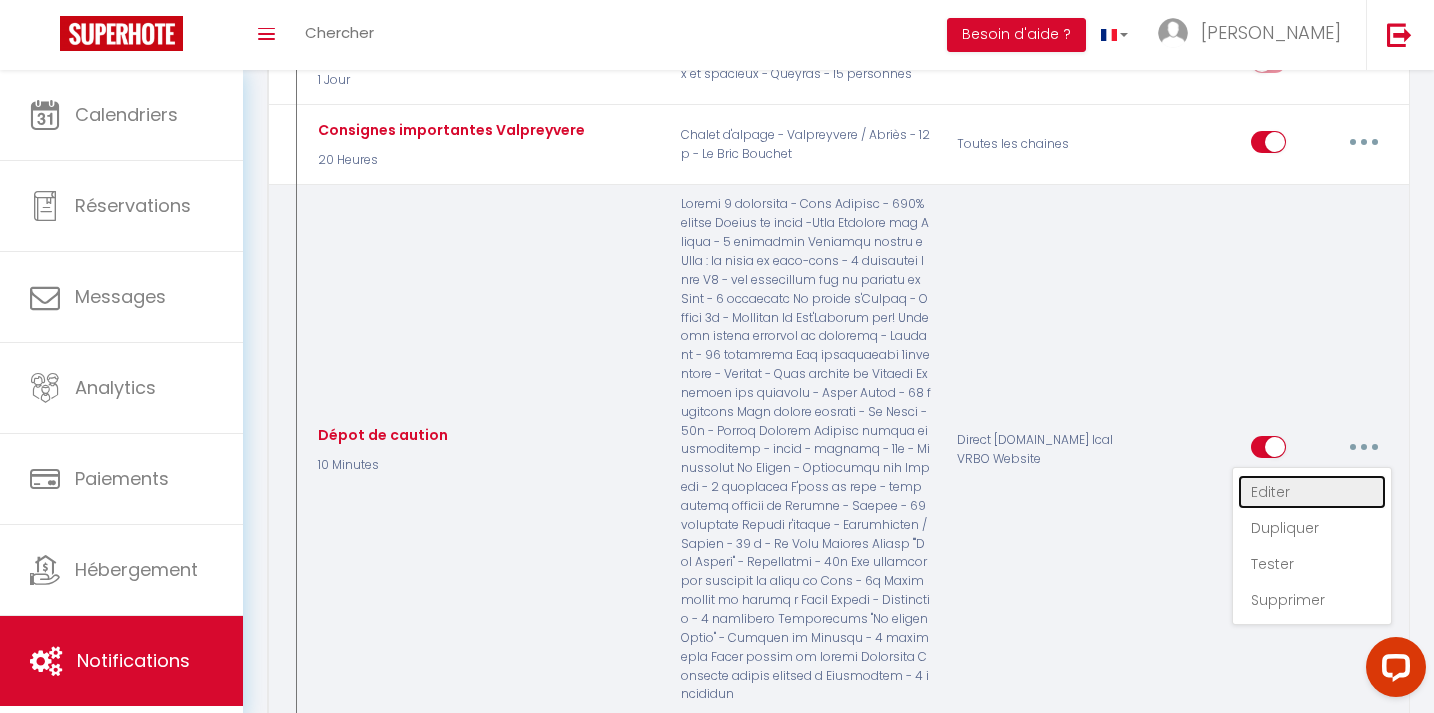 click on "Editer" at bounding box center [1312, 492] 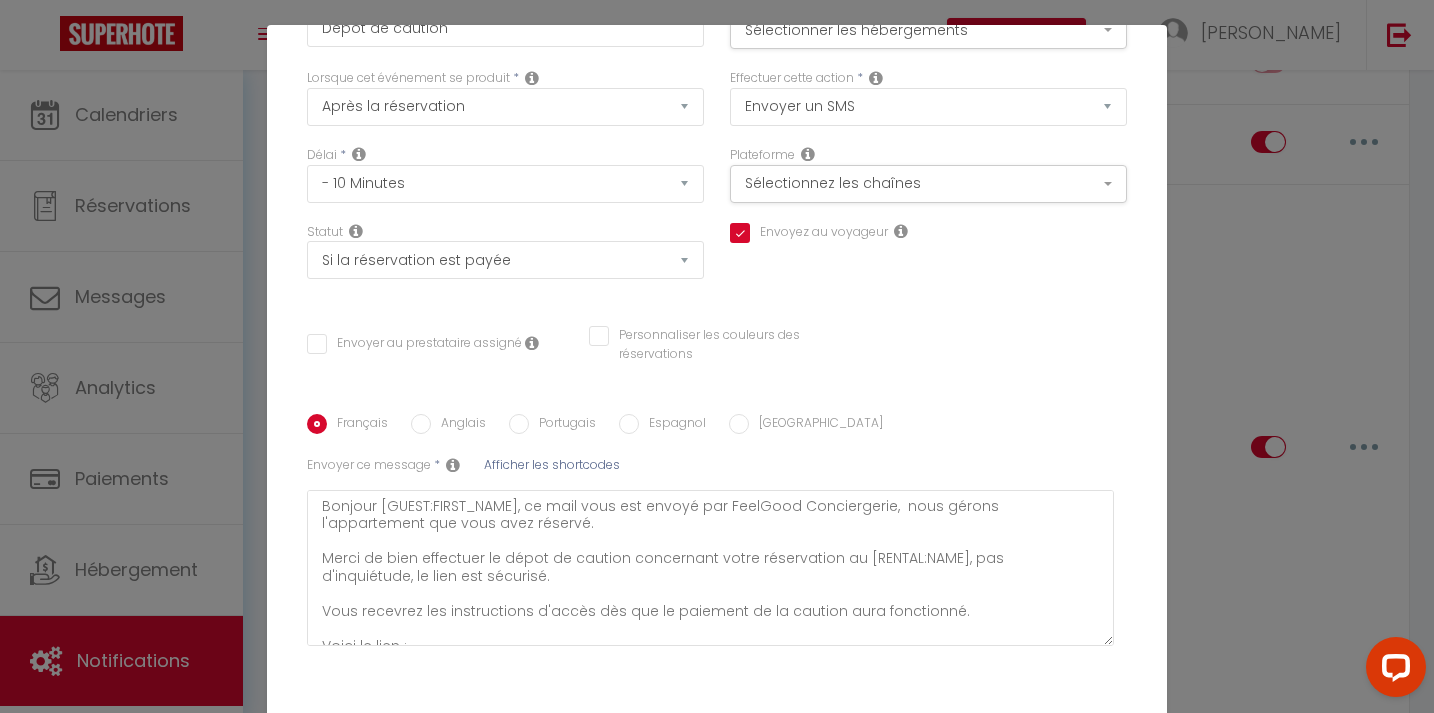 scroll, scrollTop: 102, scrollLeft: 0, axis: vertical 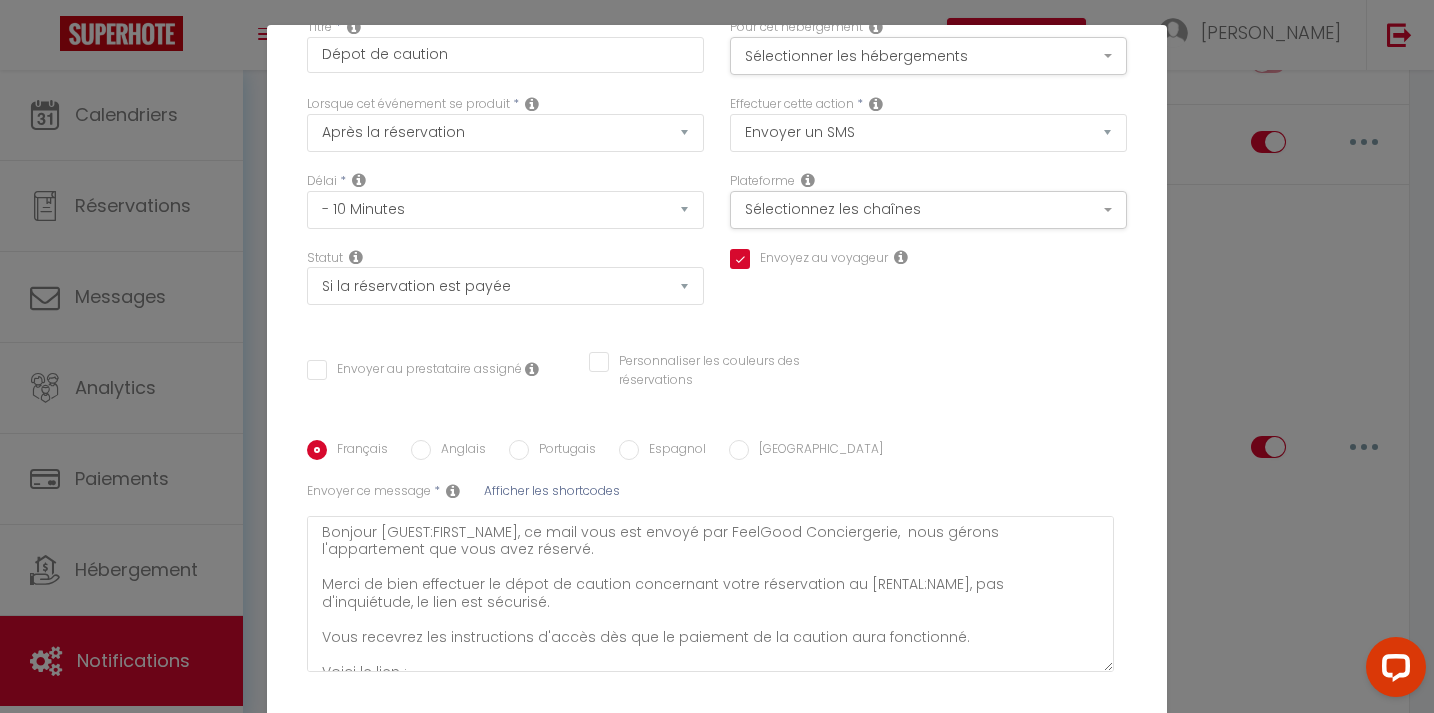 click on "Afficher les shortcodes" at bounding box center [552, 490] 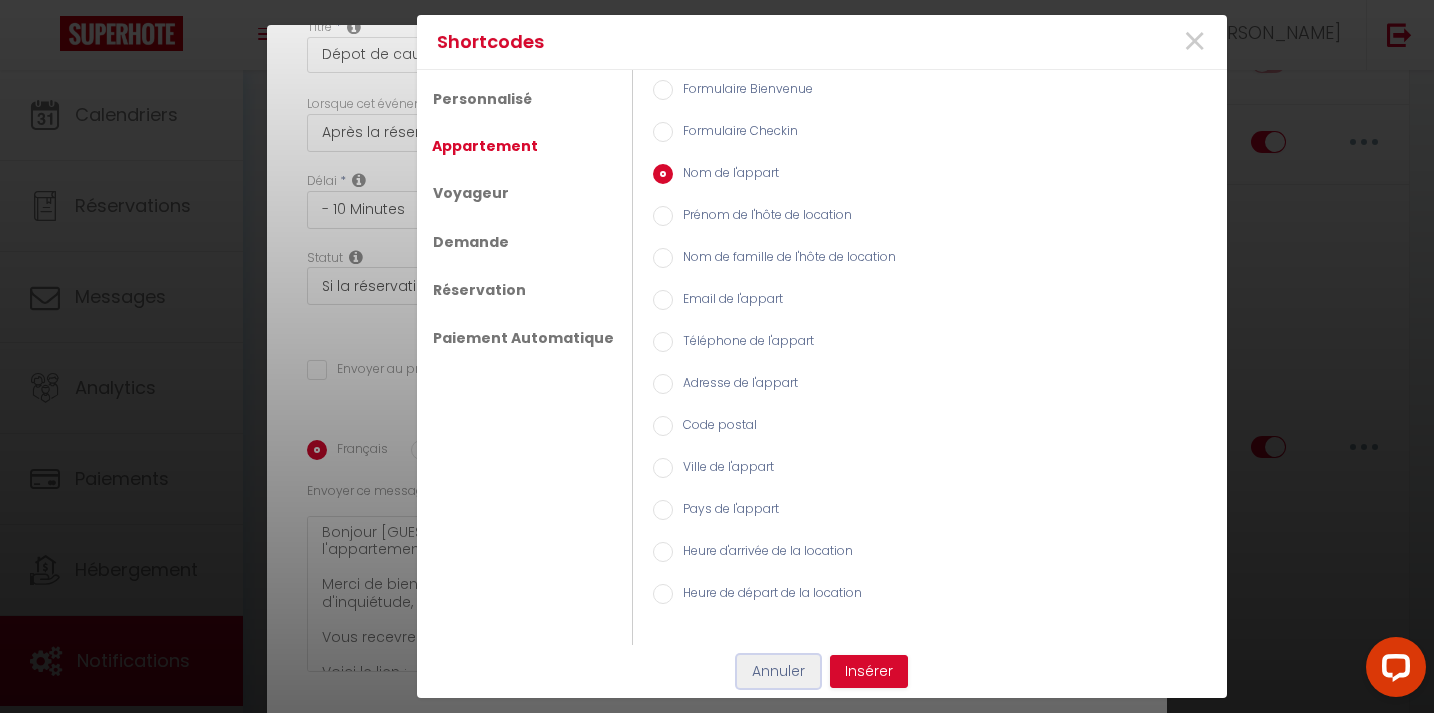 click on "Annuler" at bounding box center (778, 672) 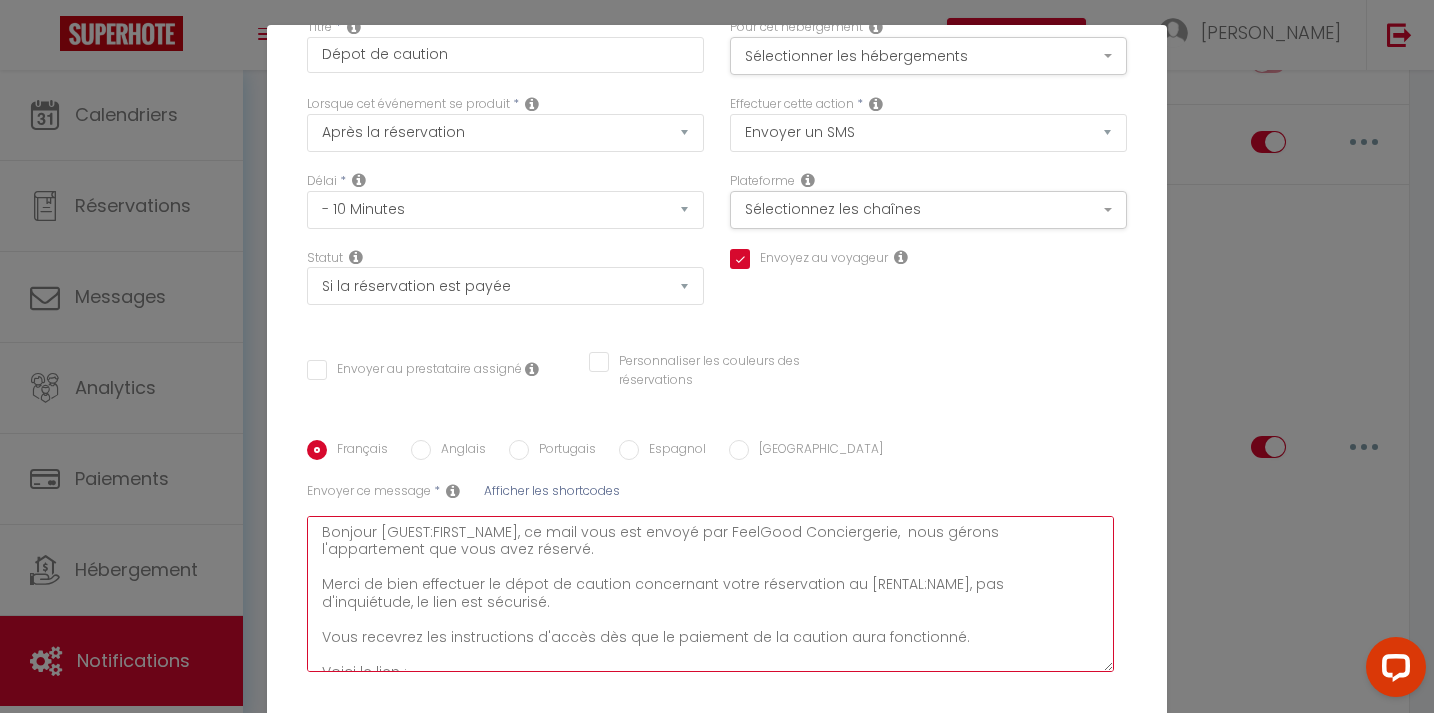click on "Bonjour [GUEST:FIRST_NAME], ce mail vous est envoyé par FeelGood Conciergerie,  nous gérons l'appartement que vous avez réservé.
Merci de bien effectuer le dépot de caution concernant votre réservation au [RENTAL:NAME], pas d'inquiétude, le lien est sécurisé.
Vous recevrez les instructions d'accès dès que le paiement de la caution aura fonctionné.
Voici le lien :
[DEPOSITLINK]
Nous vous remercions, bien à vous,
L'équipe de FeelGood Conciergerie
PS : le linge de maison et serviettes de douche sont inclus dans votre réservation, la référence de la cafetière est marquée dans l'annonce, ainsi que la présence d'une place de parking. N'hésitez pas à y jeter un coup d'oeil avant votre arrivée." at bounding box center [710, 594] 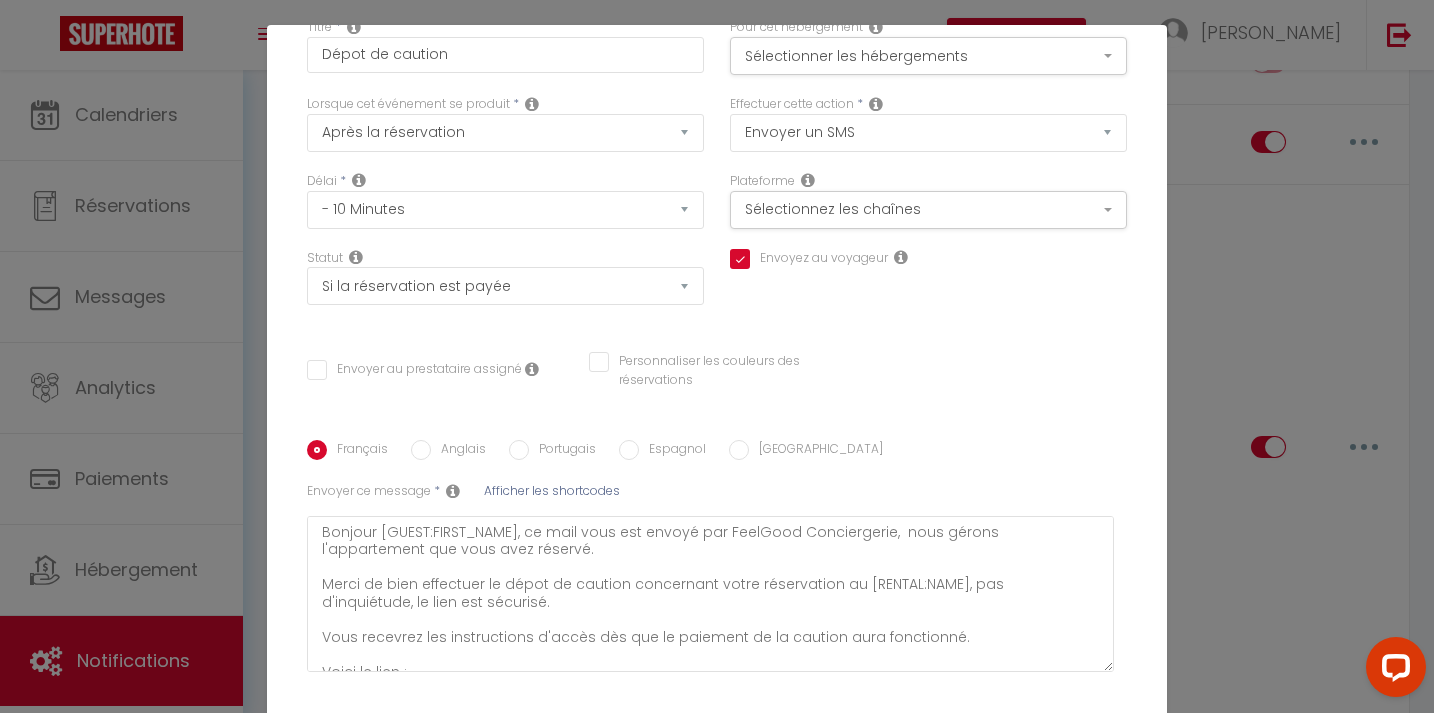 click on "Envoyer ce message" at bounding box center [369, 491] 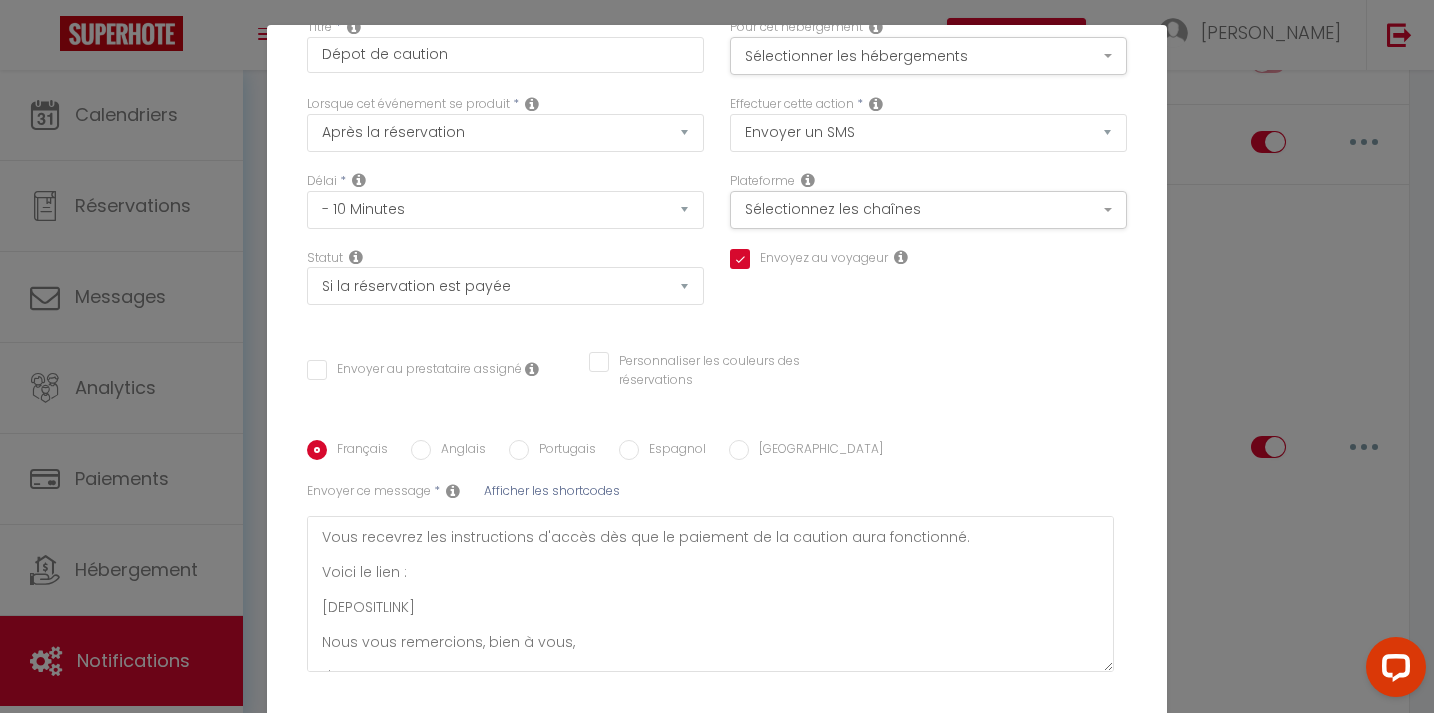 scroll, scrollTop: 192, scrollLeft: 0, axis: vertical 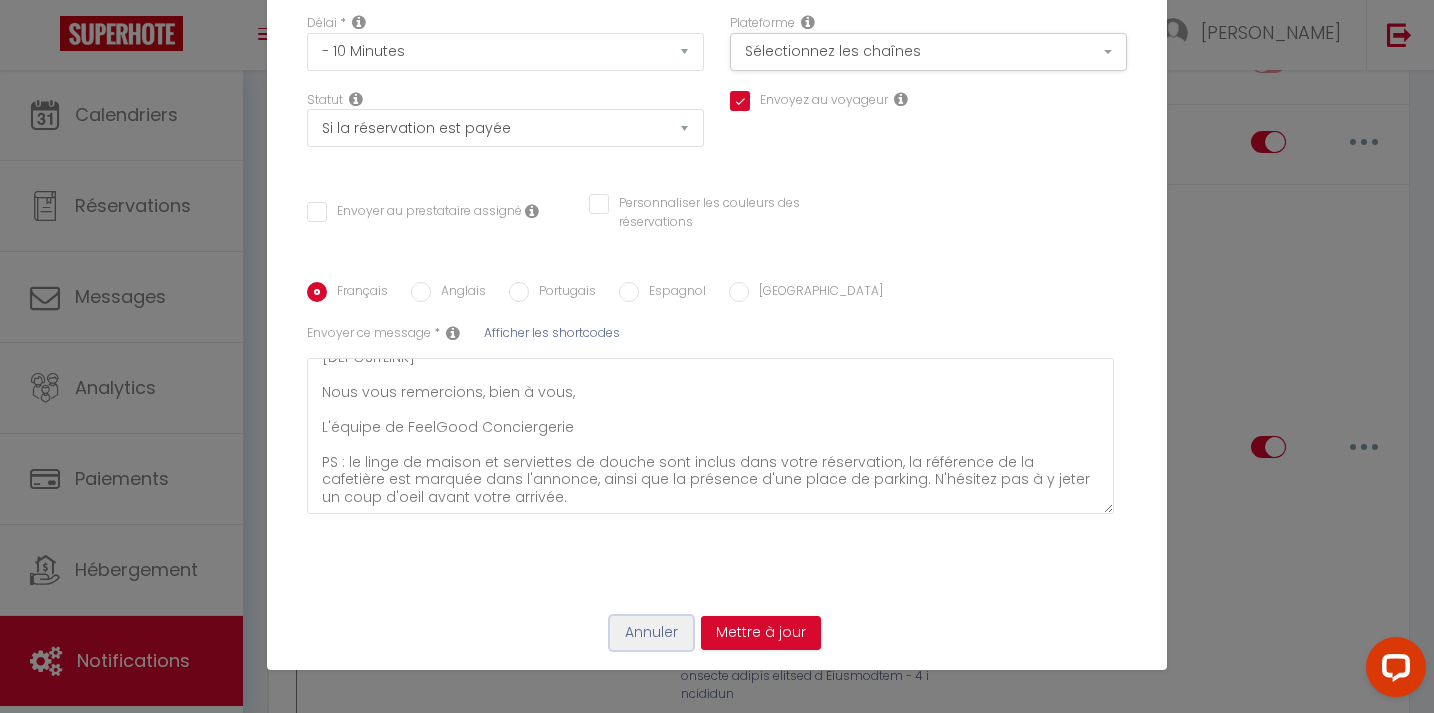 click on "Annuler" at bounding box center [651, 633] 